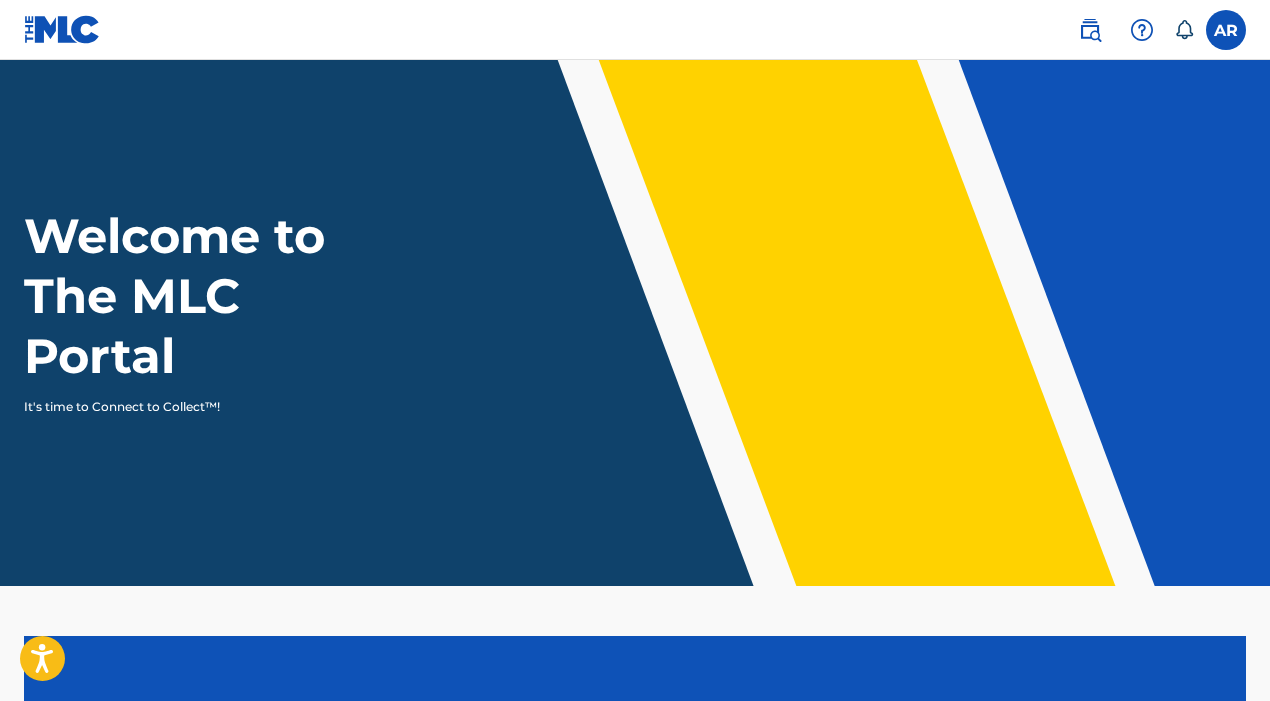 scroll, scrollTop: 0, scrollLeft: 0, axis: both 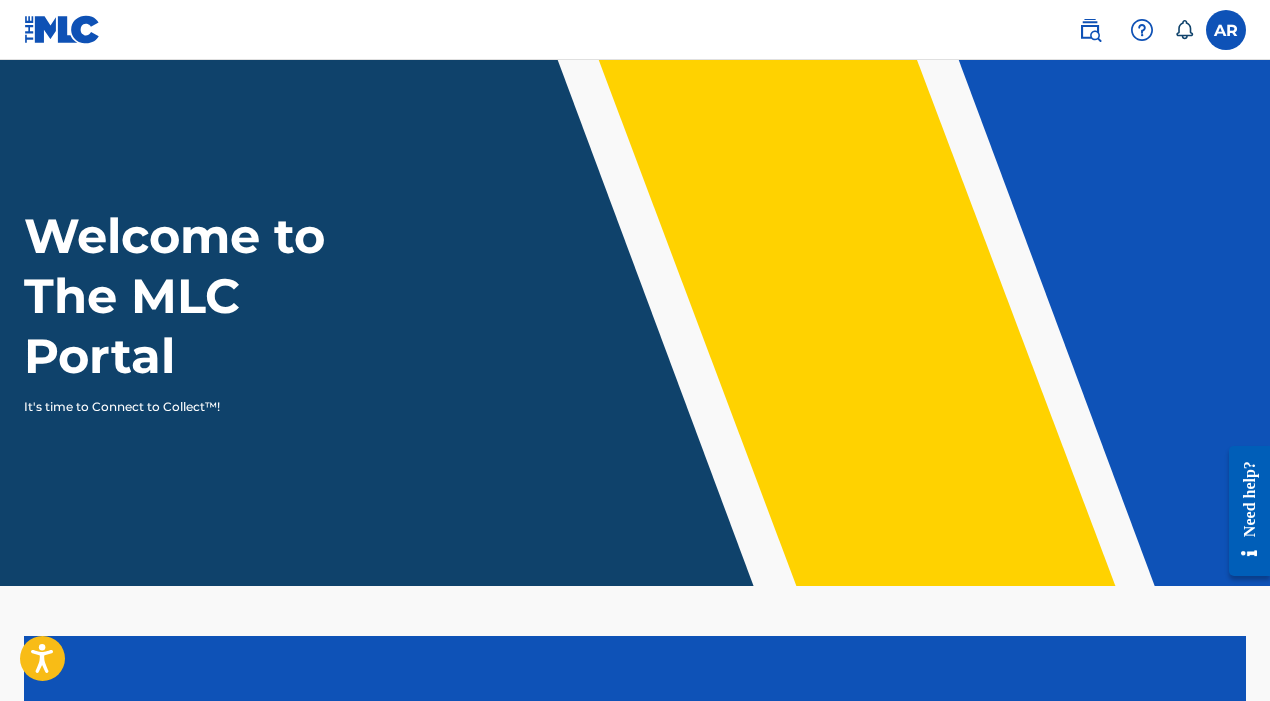 click on "AR AR Anthony   Rodriguez tony_clavea@icloud.com Notification Preferences Profile Log out" at bounding box center (635, 30) 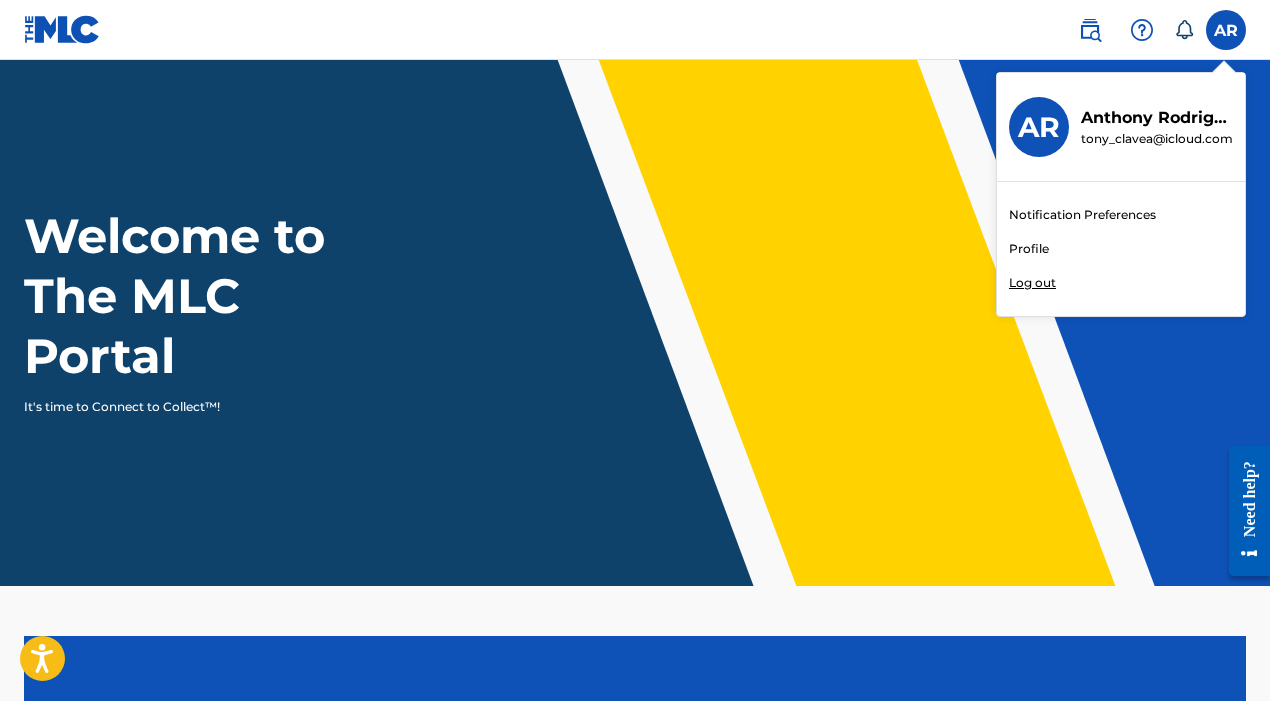 click on "Log out" at bounding box center (1032, 283) 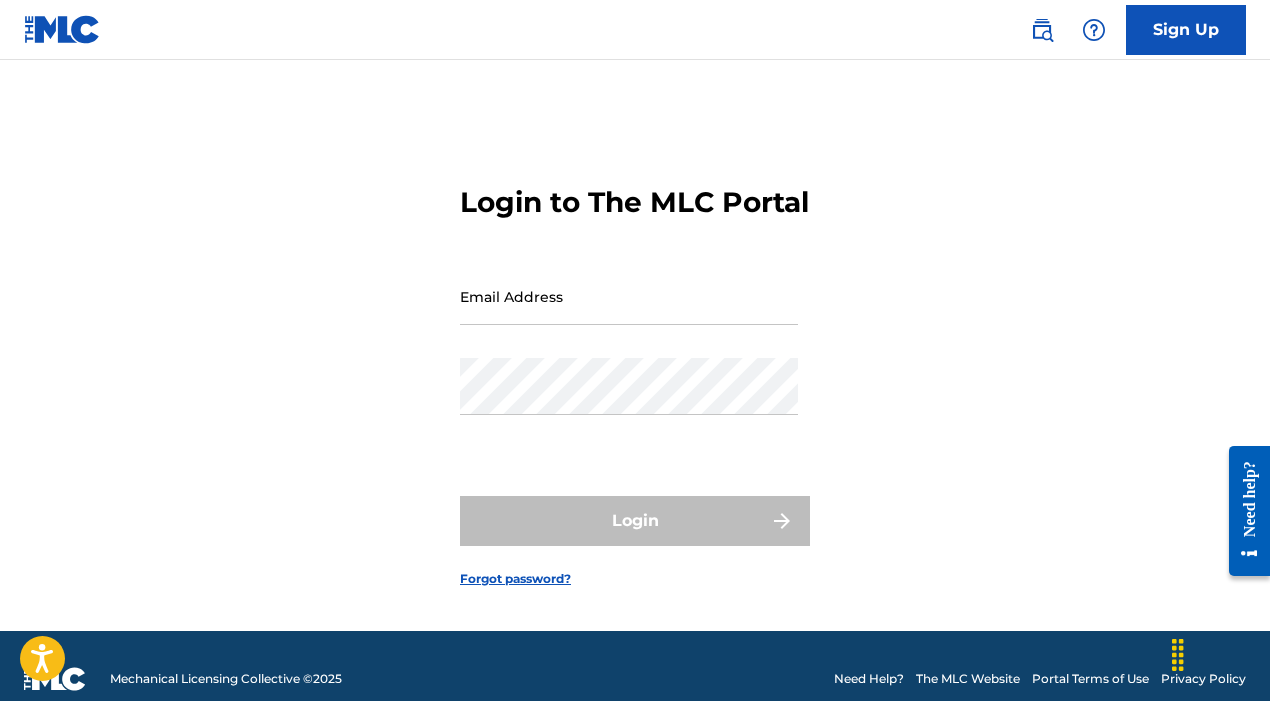 click at bounding box center (62, 29) 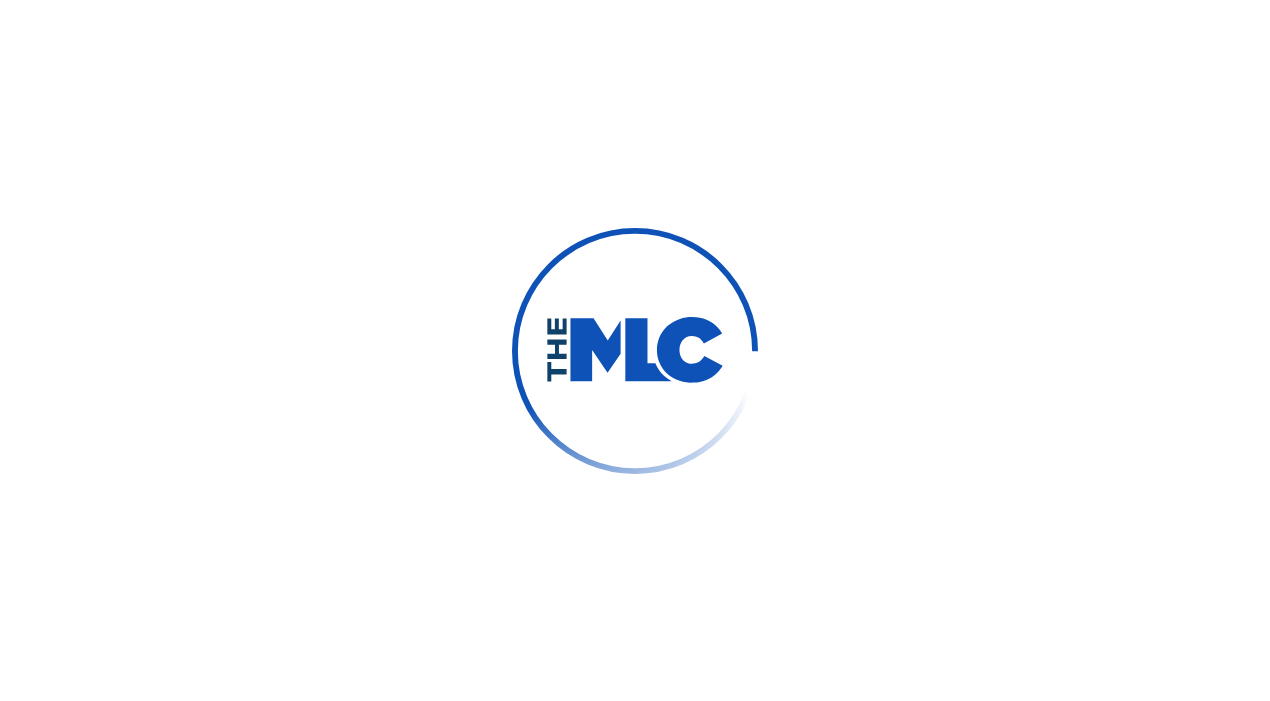 scroll, scrollTop: 0, scrollLeft: 0, axis: both 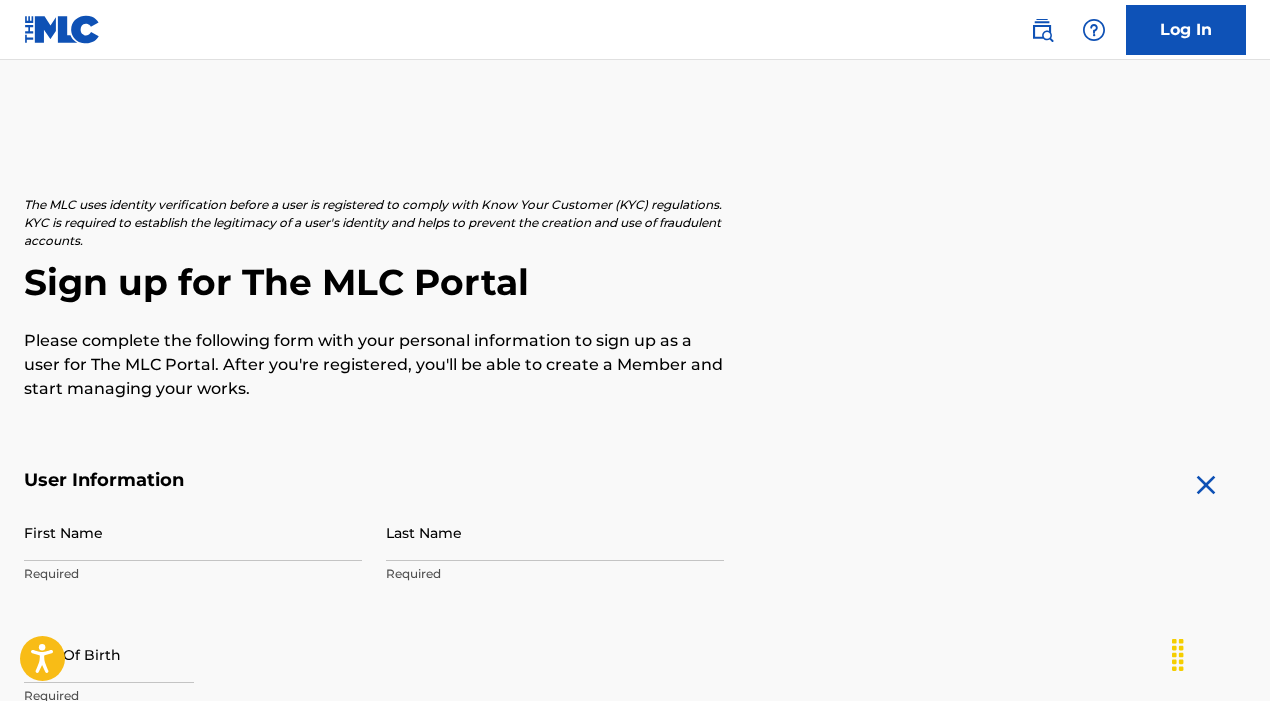 click on "Log In" at bounding box center [1186, 30] 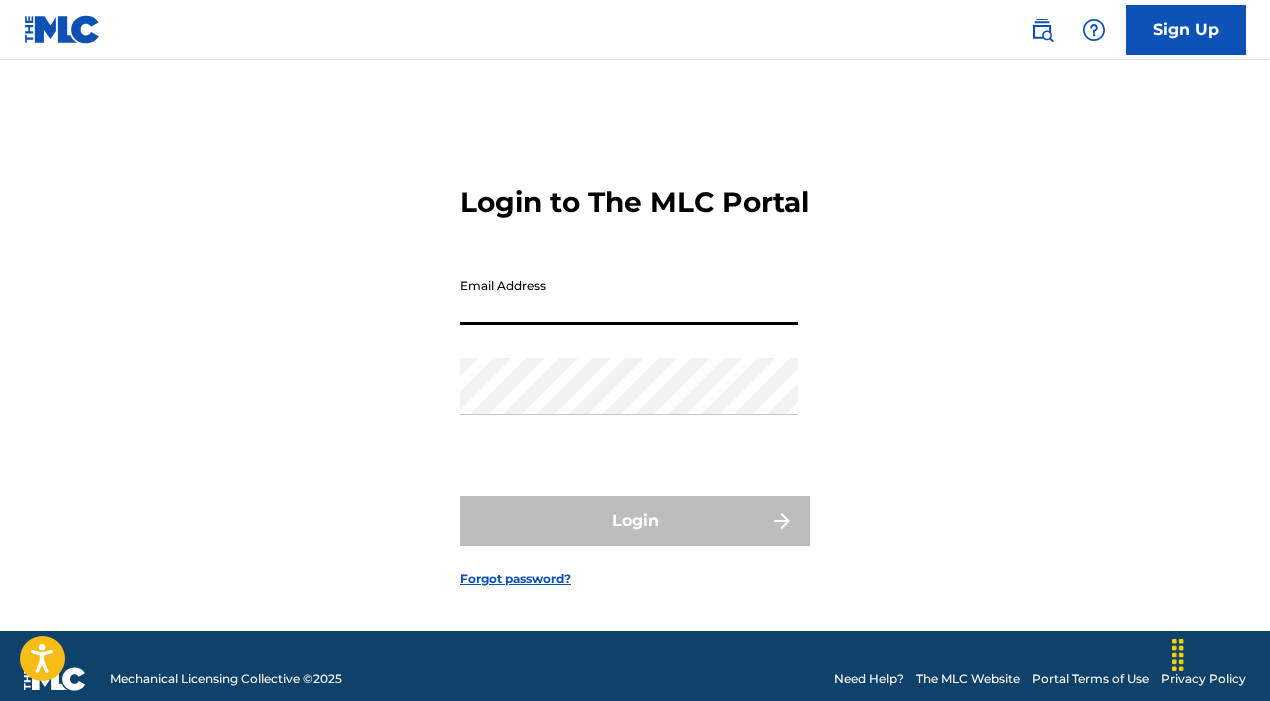 click on "Email Address" at bounding box center (629, 296) 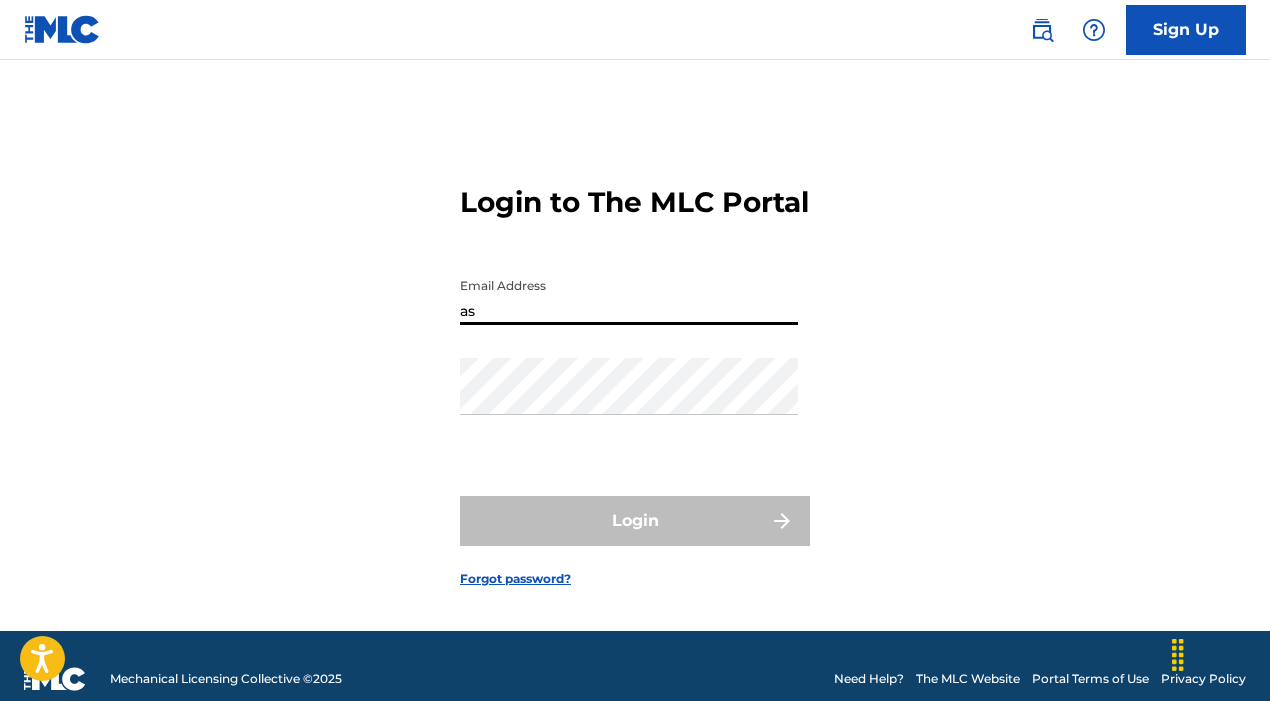 type on "astarrecordss@gmail.com" 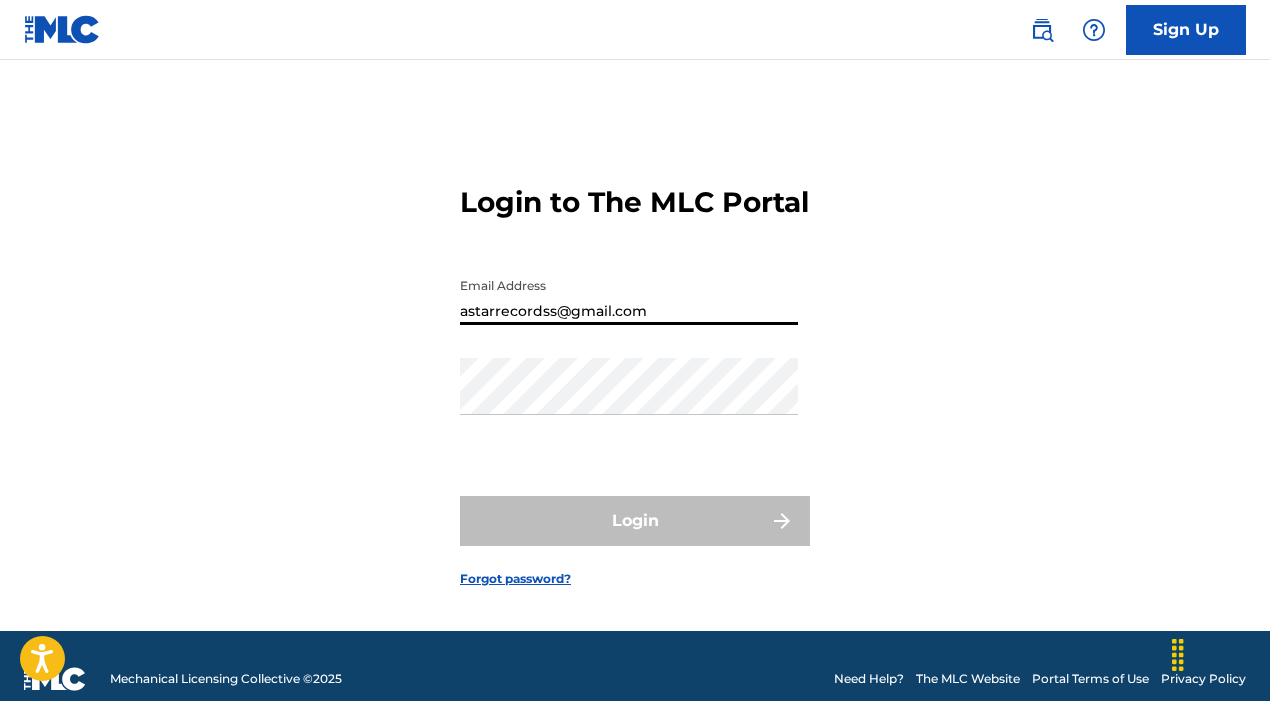 click on "Login" at bounding box center (635, 521) 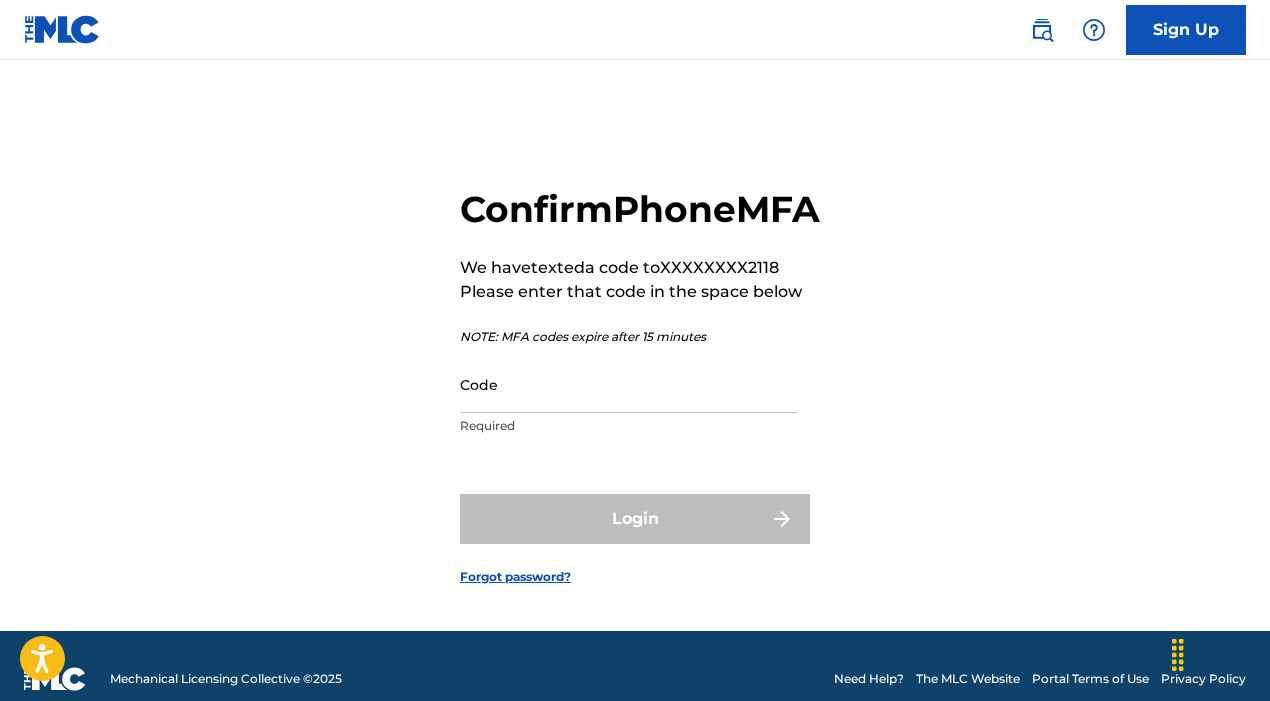 click on "Code" at bounding box center [629, 384] 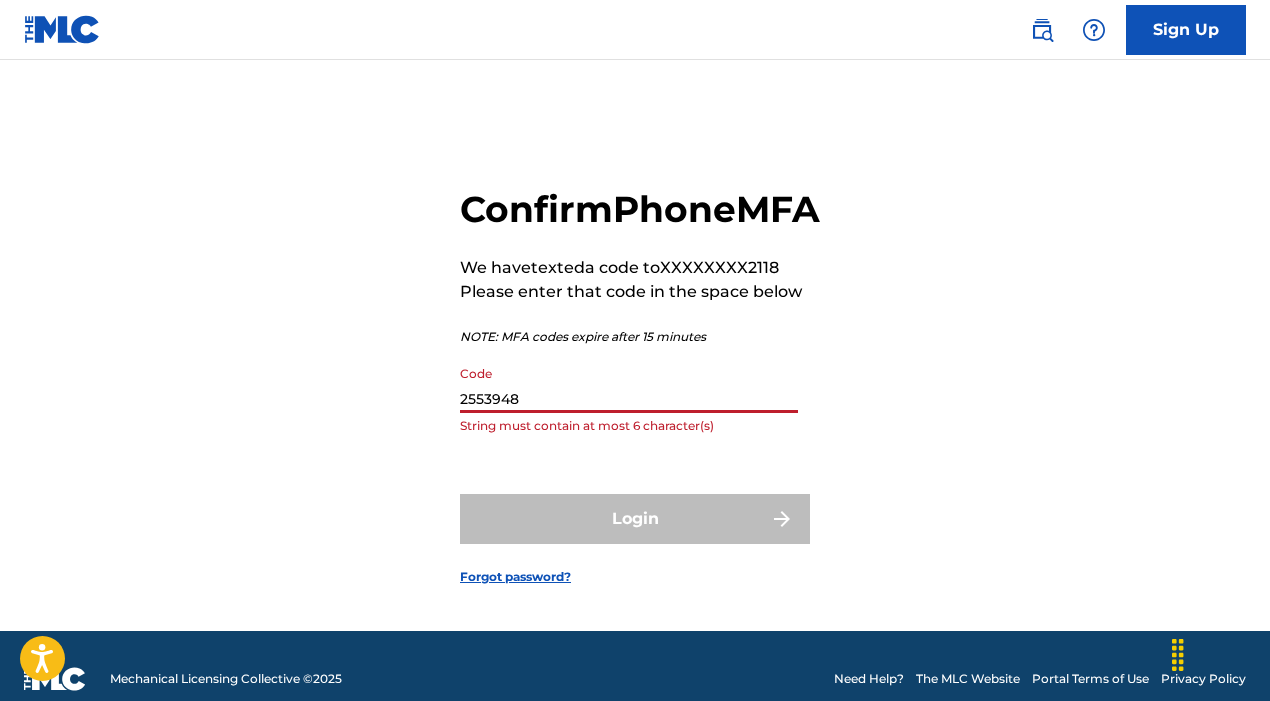 click on "2553948" at bounding box center [629, 384] 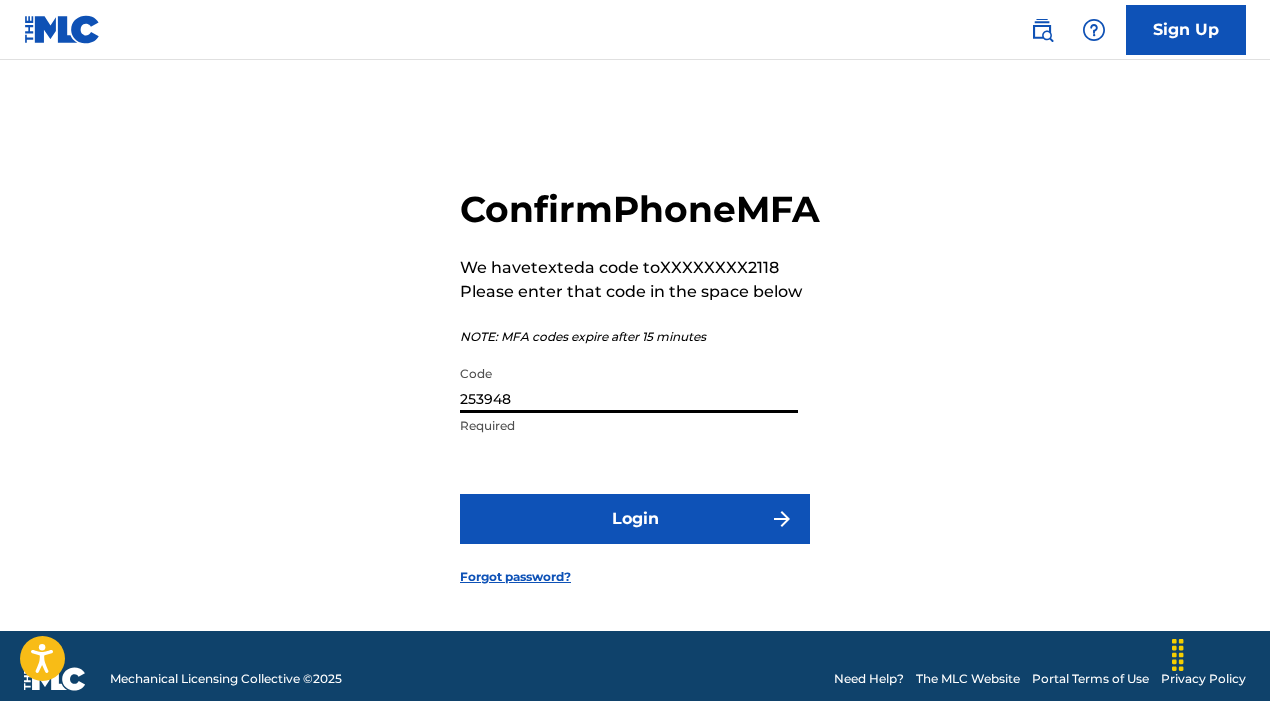 type on "253948" 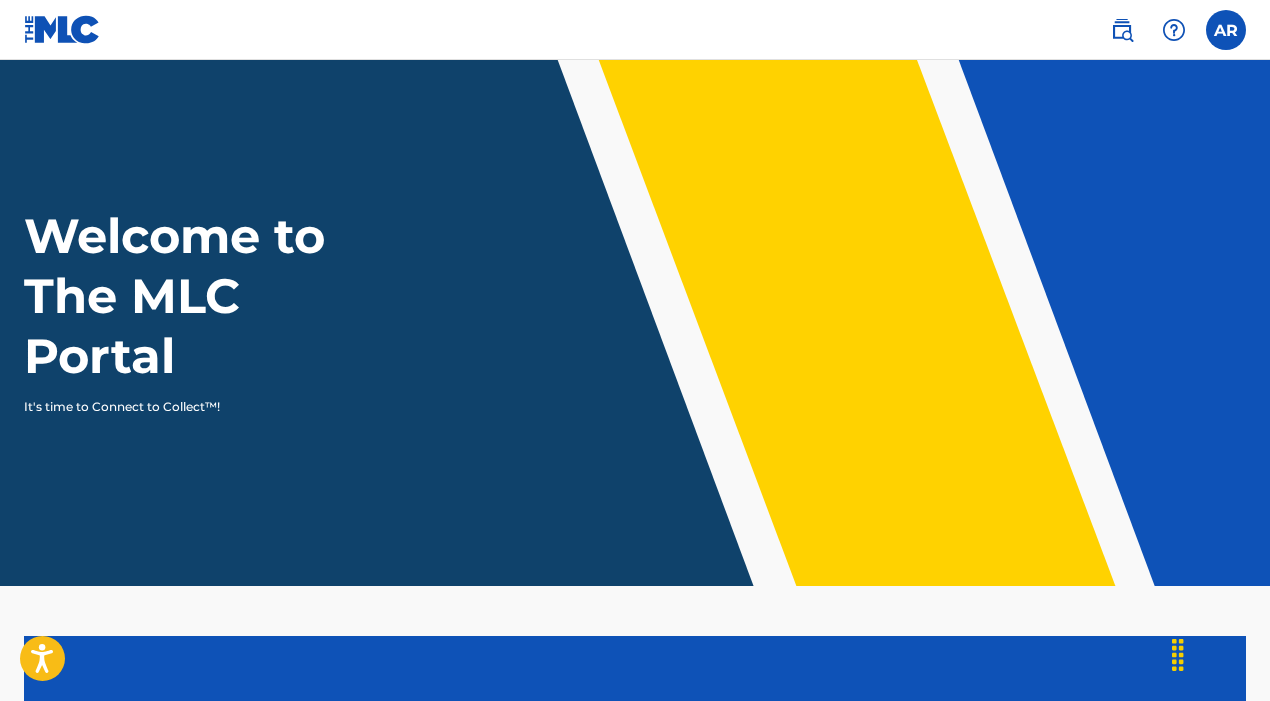 scroll, scrollTop: 0, scrollLeft: 0, axis: both 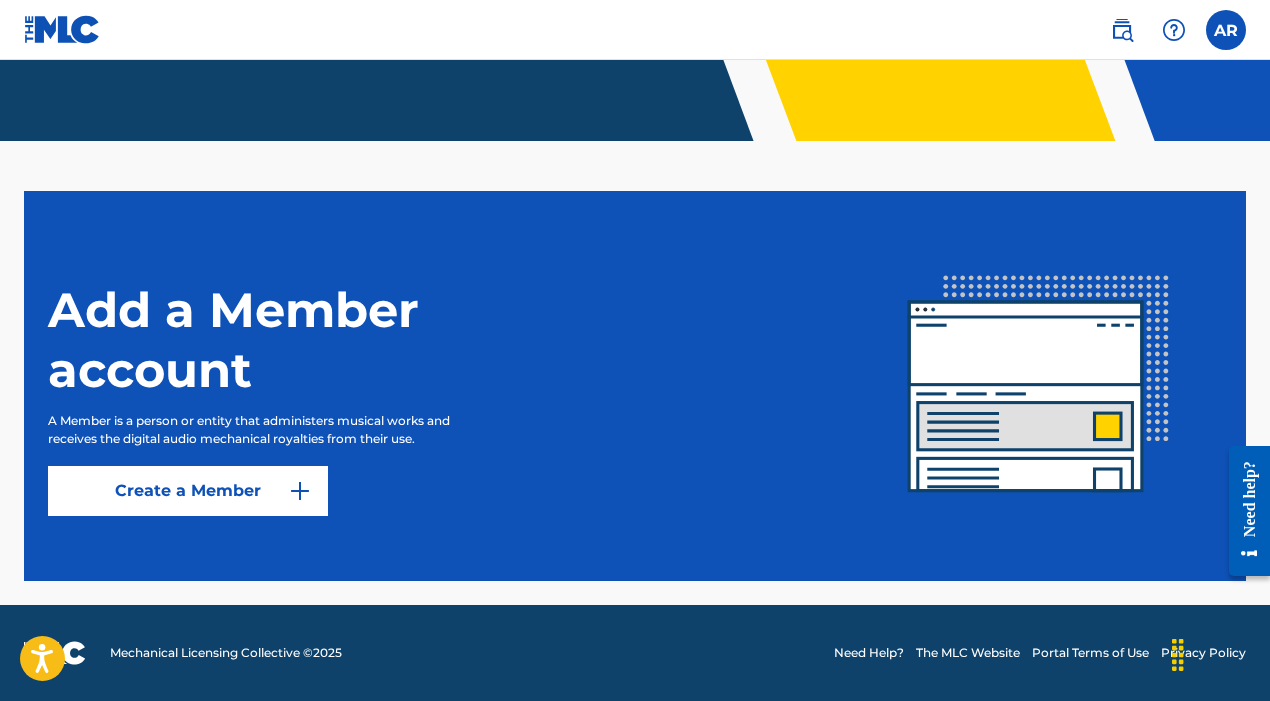 click at bounding box center (1226, 30) 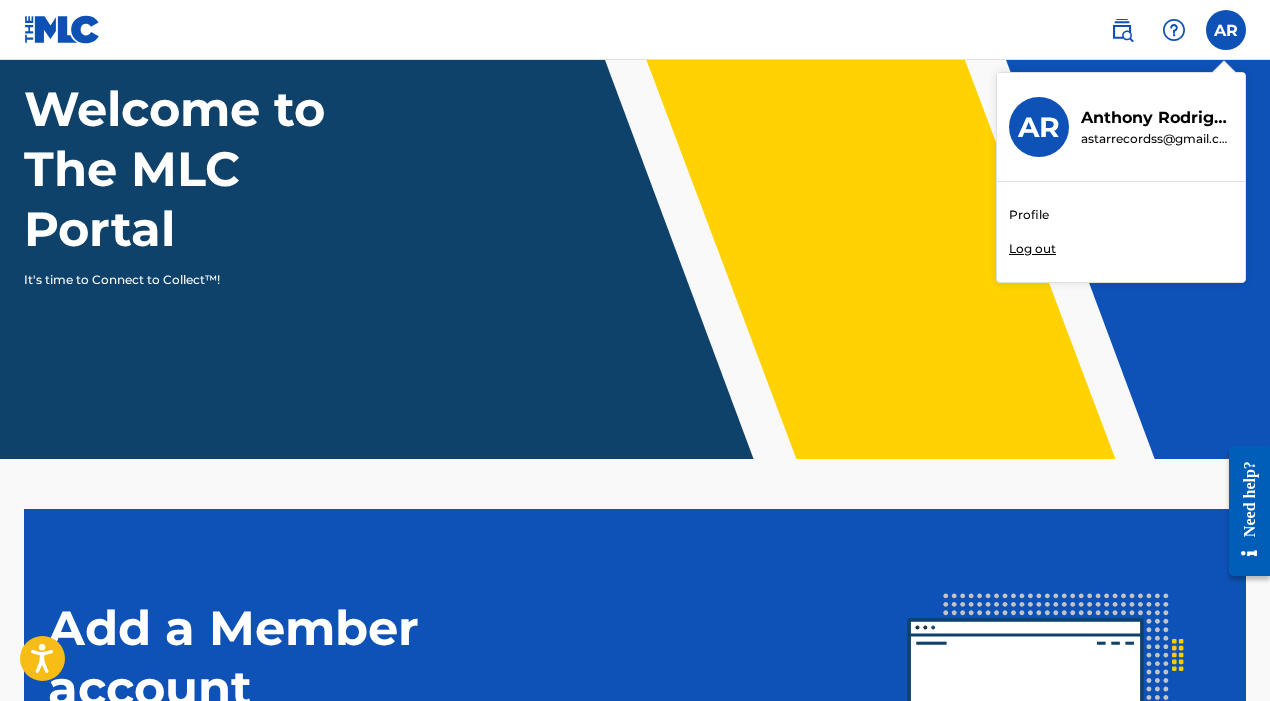 scroll, scrollTop: 95, scrollLeft: 0, axis: vertical 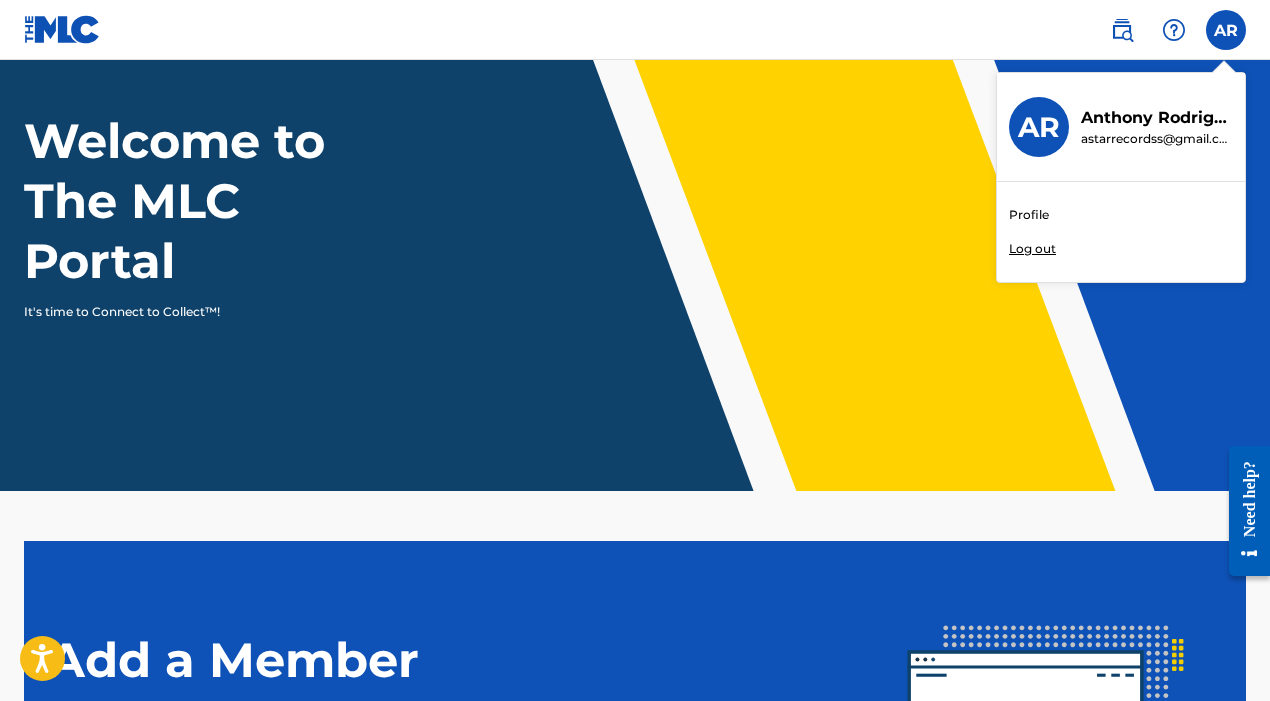 click on "Profile" at bounding box center [1029, 215] 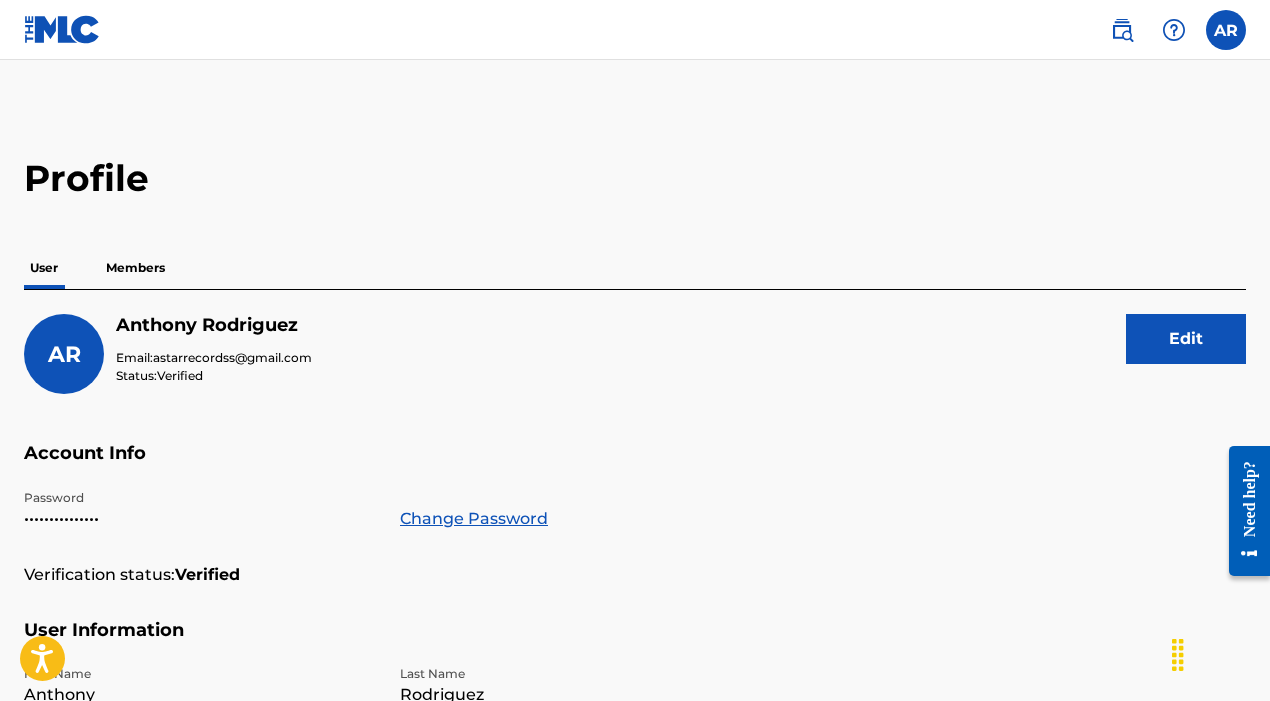 scroll, scrollTop: 0, scrollLeft: 0, axis: both 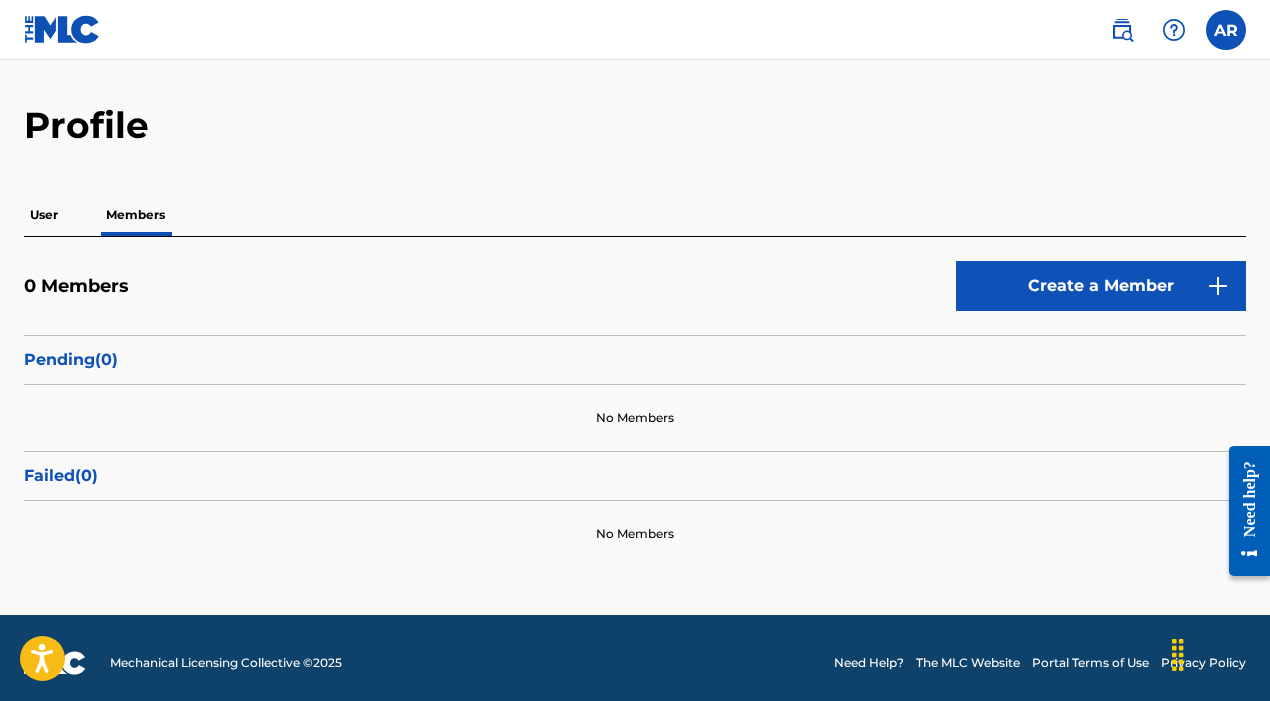 click on "Create a Member" at bounding box center (1101, 286) 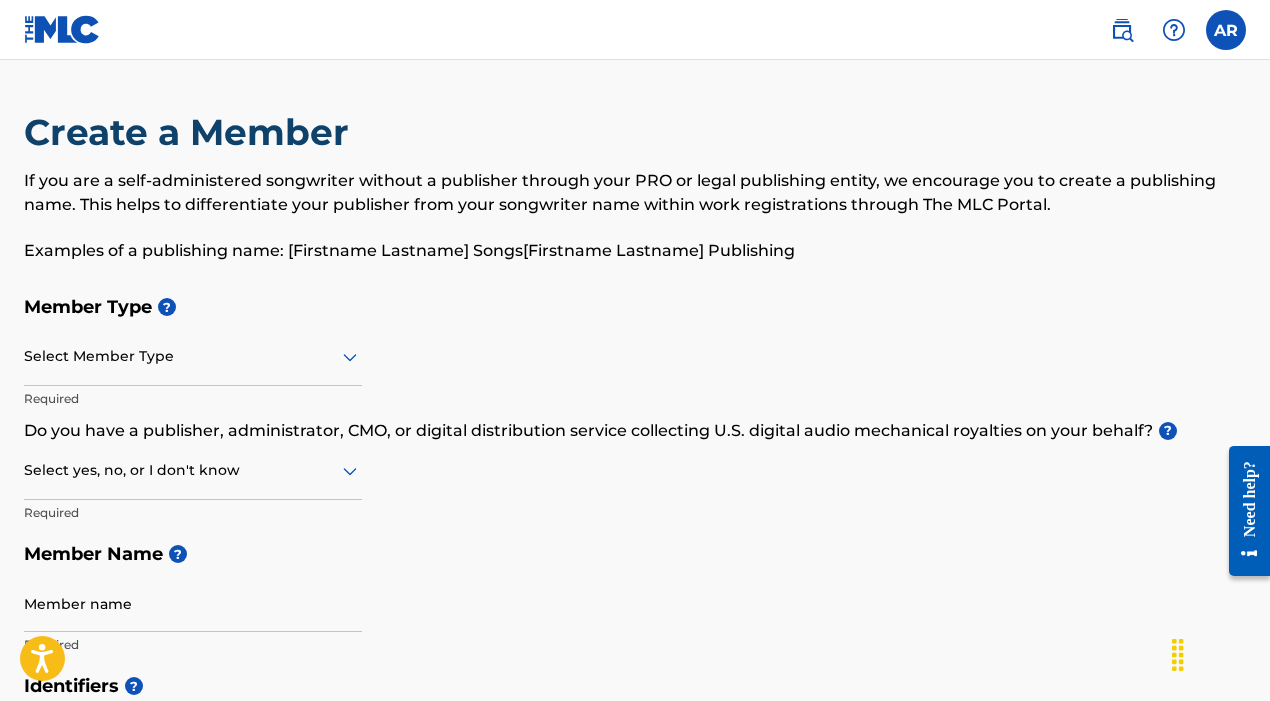 scroll, scrollTop: 0, scrollLeft: 0, axis: both 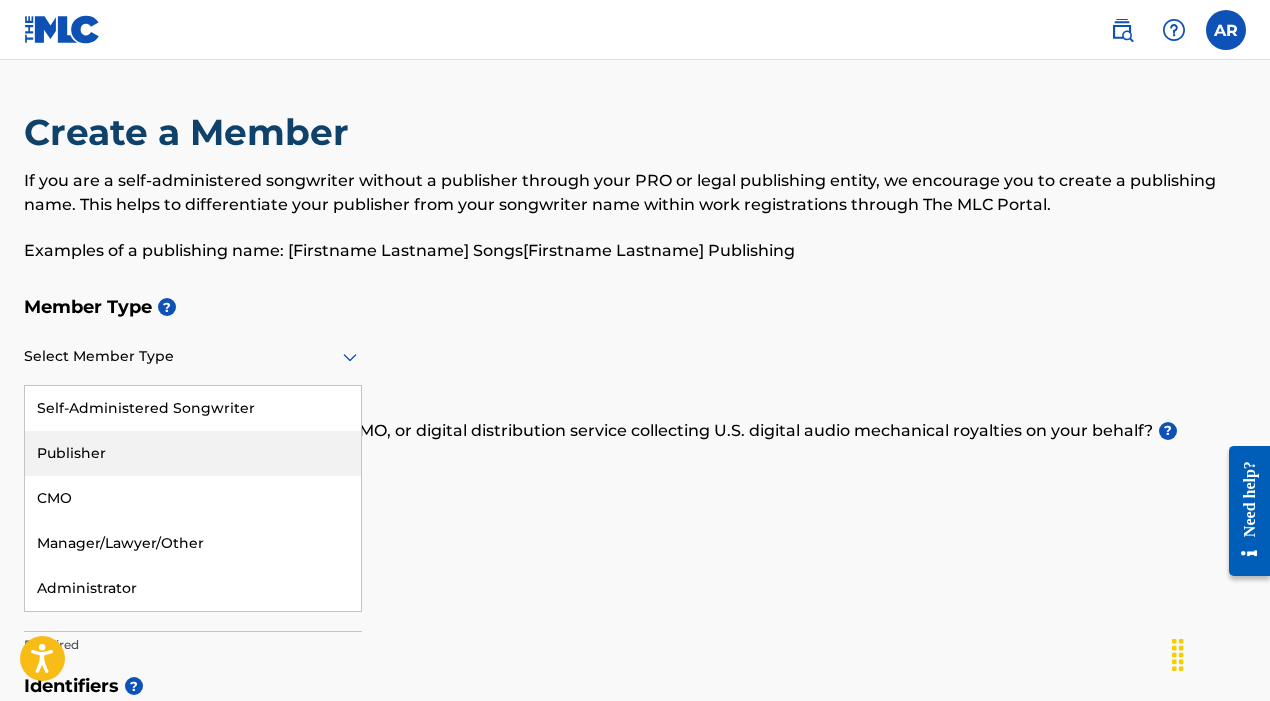 click on "Publisher" at bounding box center (193, 453) 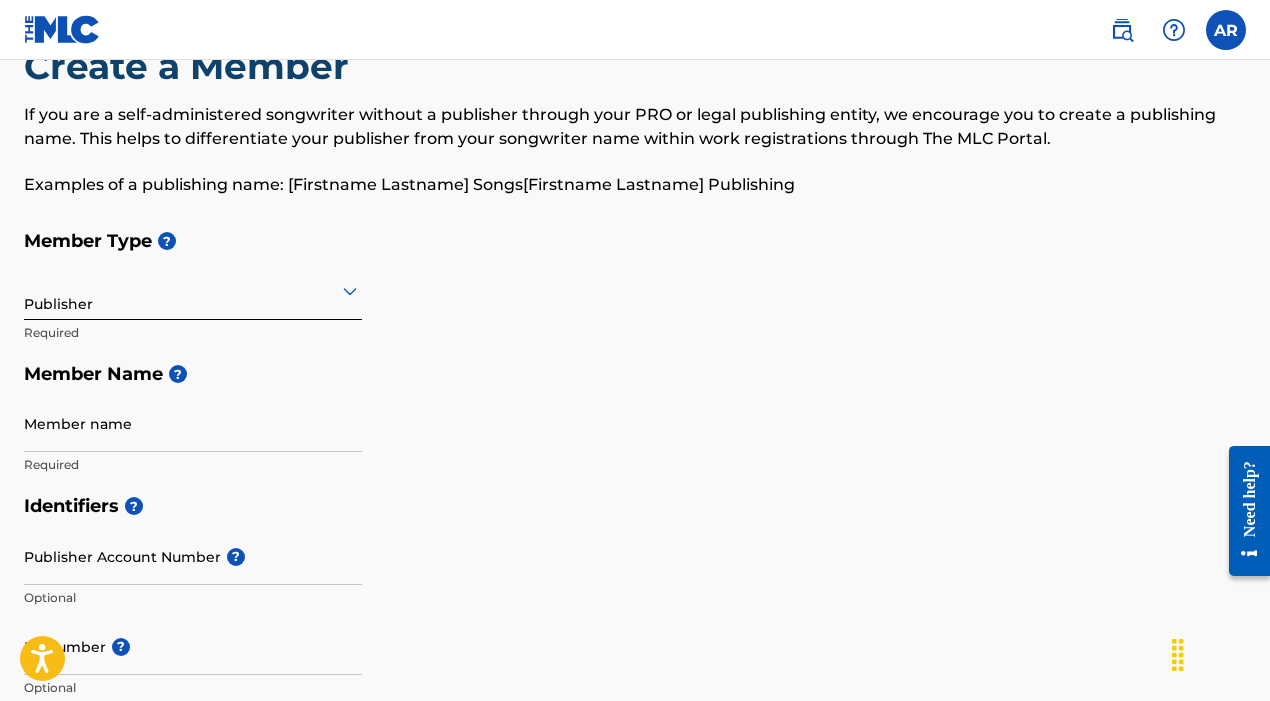 scroll, scrollTop: 67, scrollLeft: 0, axis: vertical 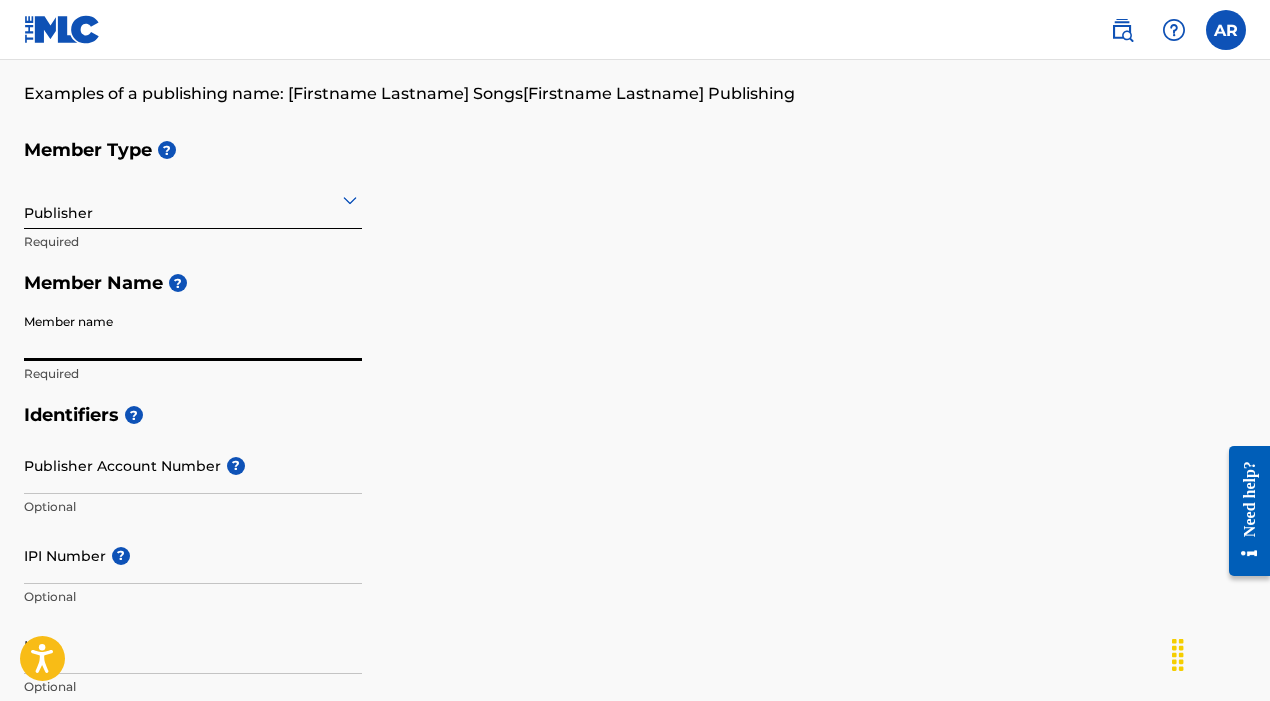 click on "Publisher Account Number ?" at bounding box center (193, 465) 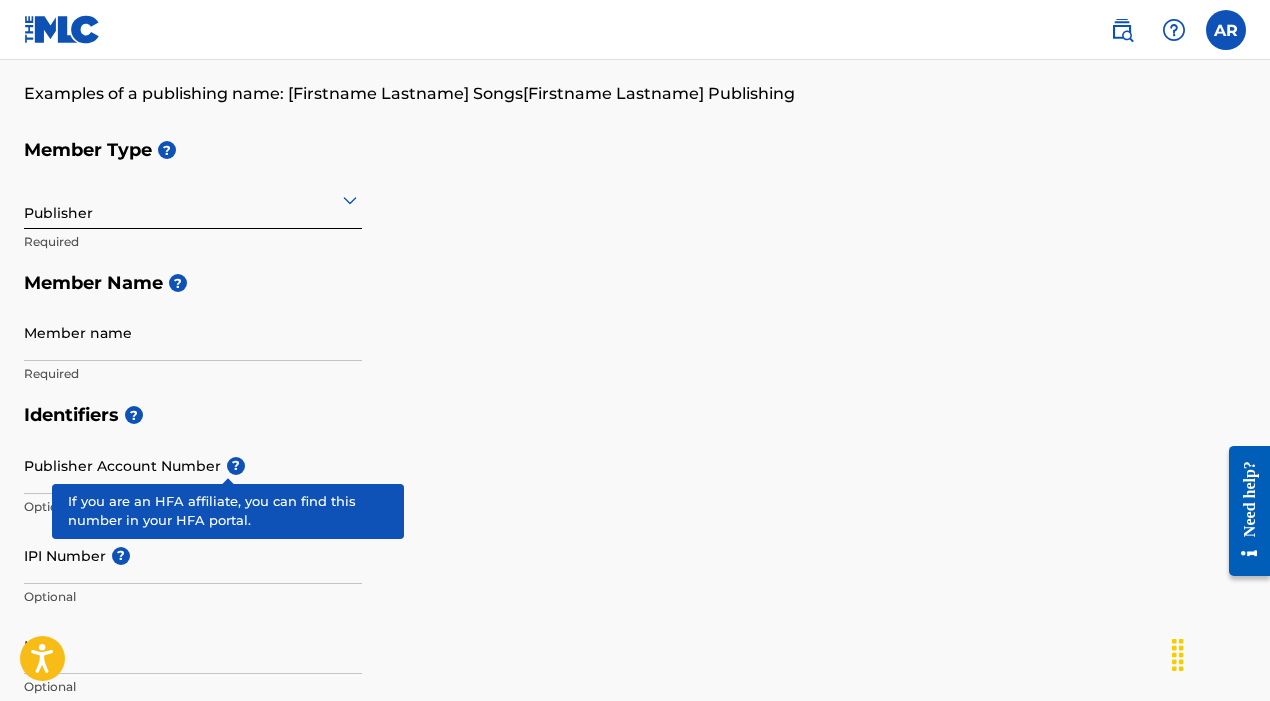 click on "Publisher Account Number ? Optional" at bounding box center [193, 482] 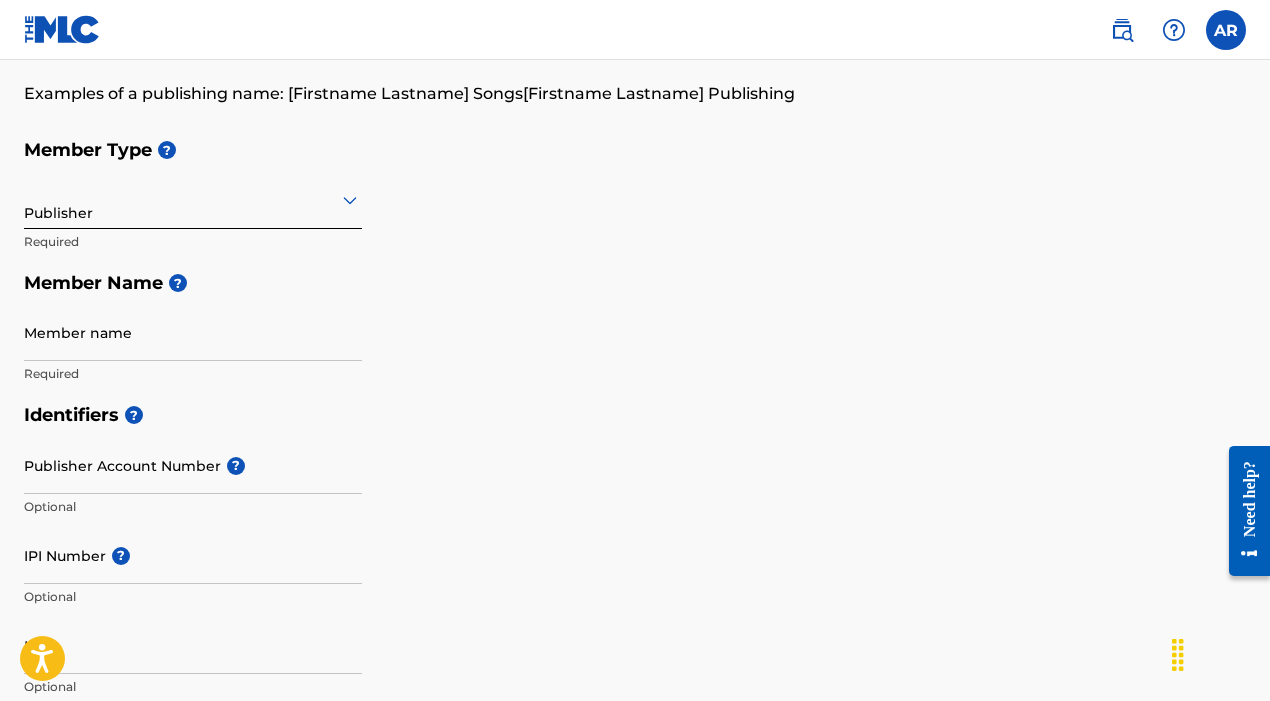 click on "Identifiers ?" at bounding box center (635, 415) 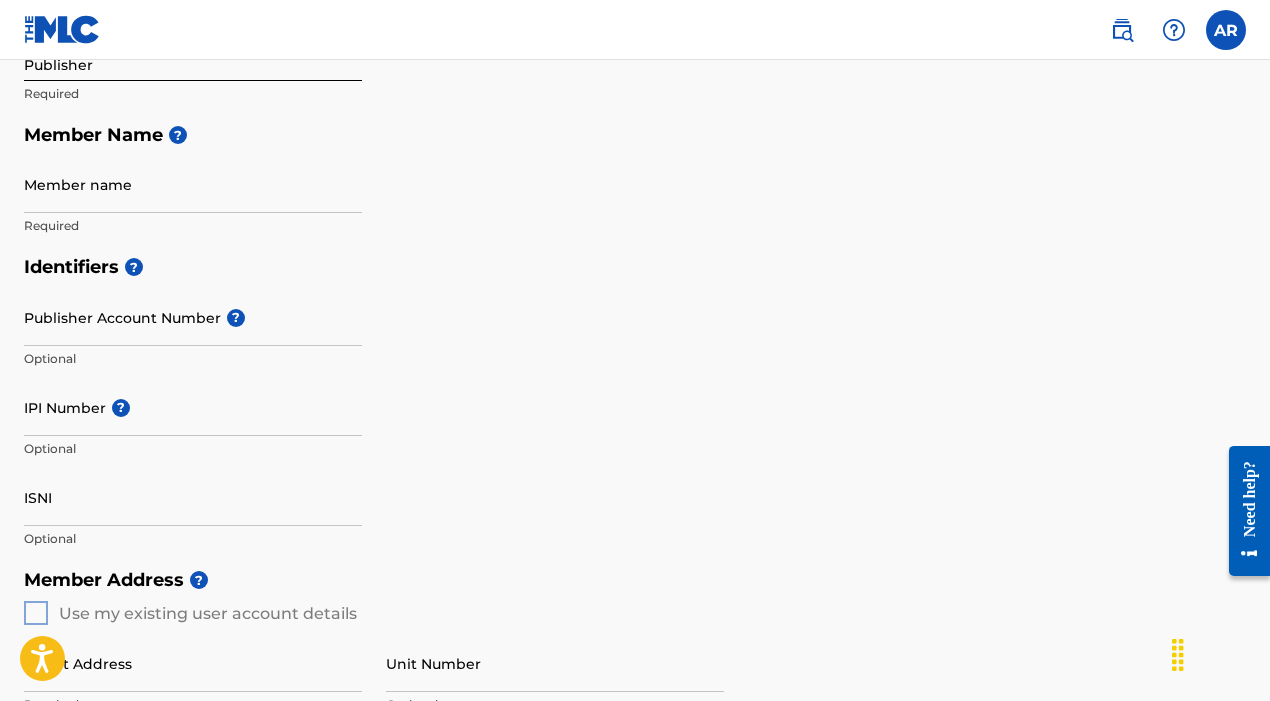click on "ISNI" at bounding box center (193, 497) 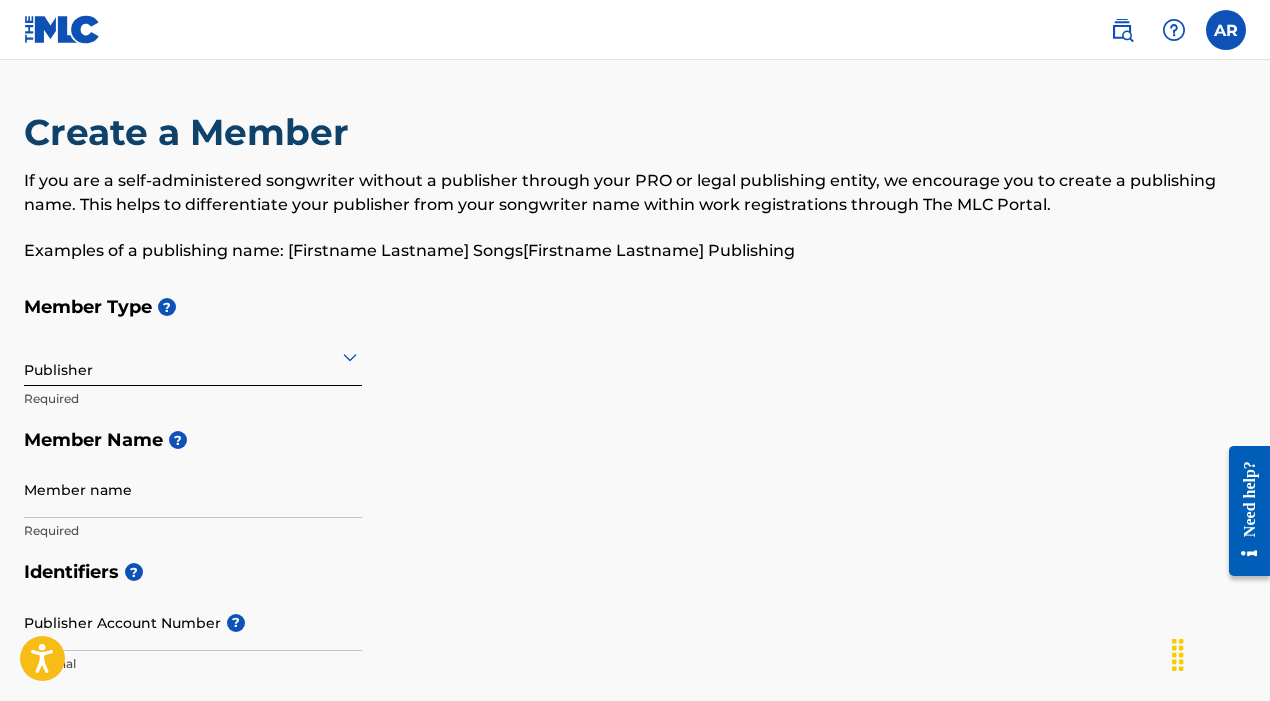 scroll, scrollTop: 0, scrollLeft: 0, axis: both 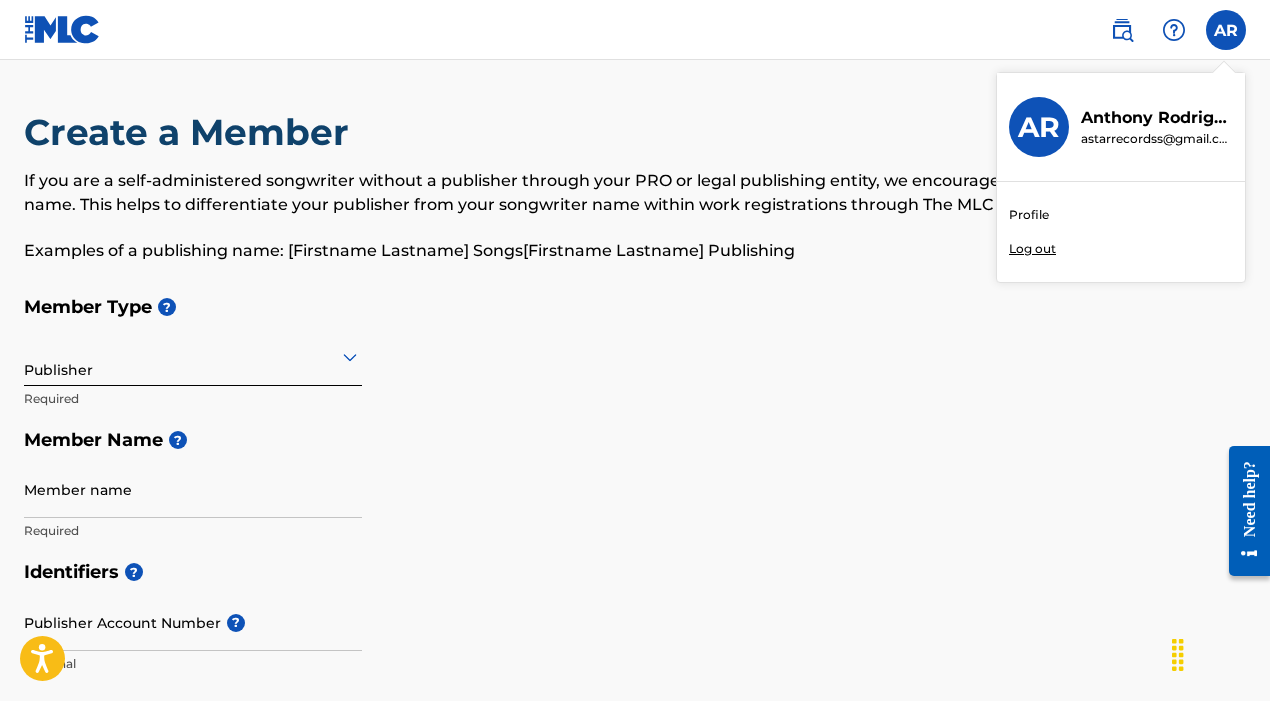 click on "Log out" at bounding box center [1032, 249] 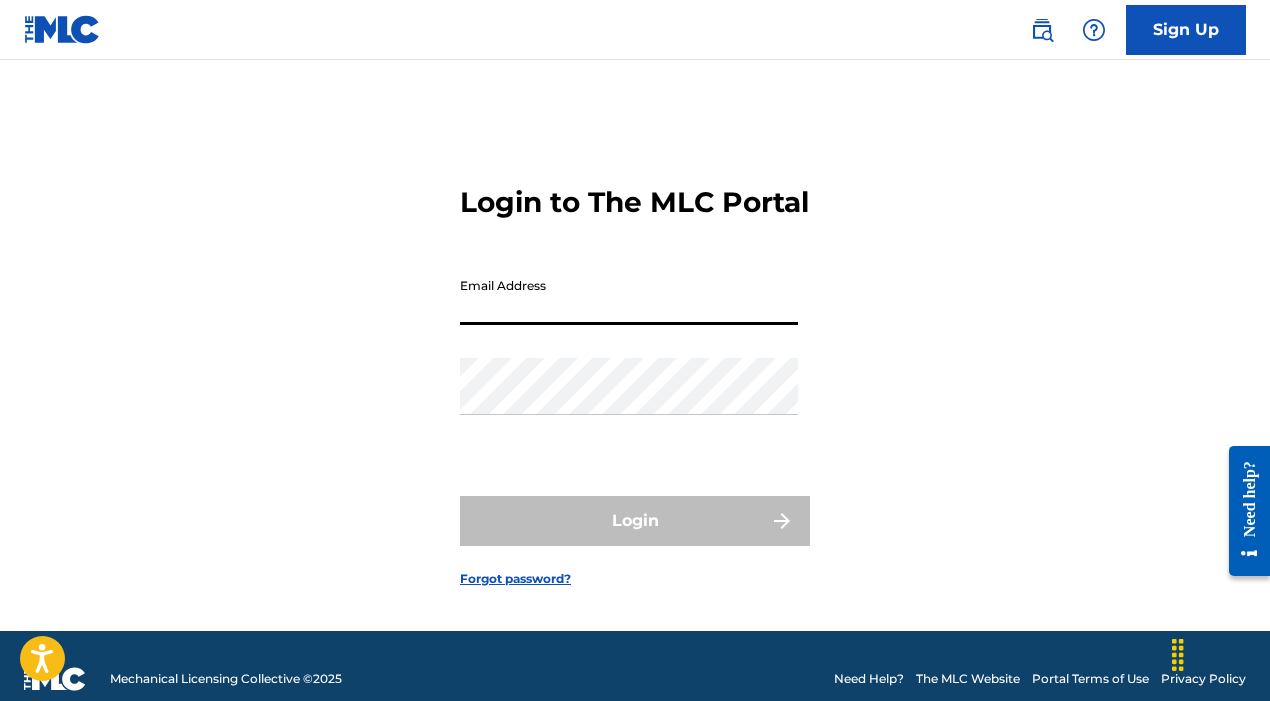click on "Email Address" at bounding box center (629, 296) 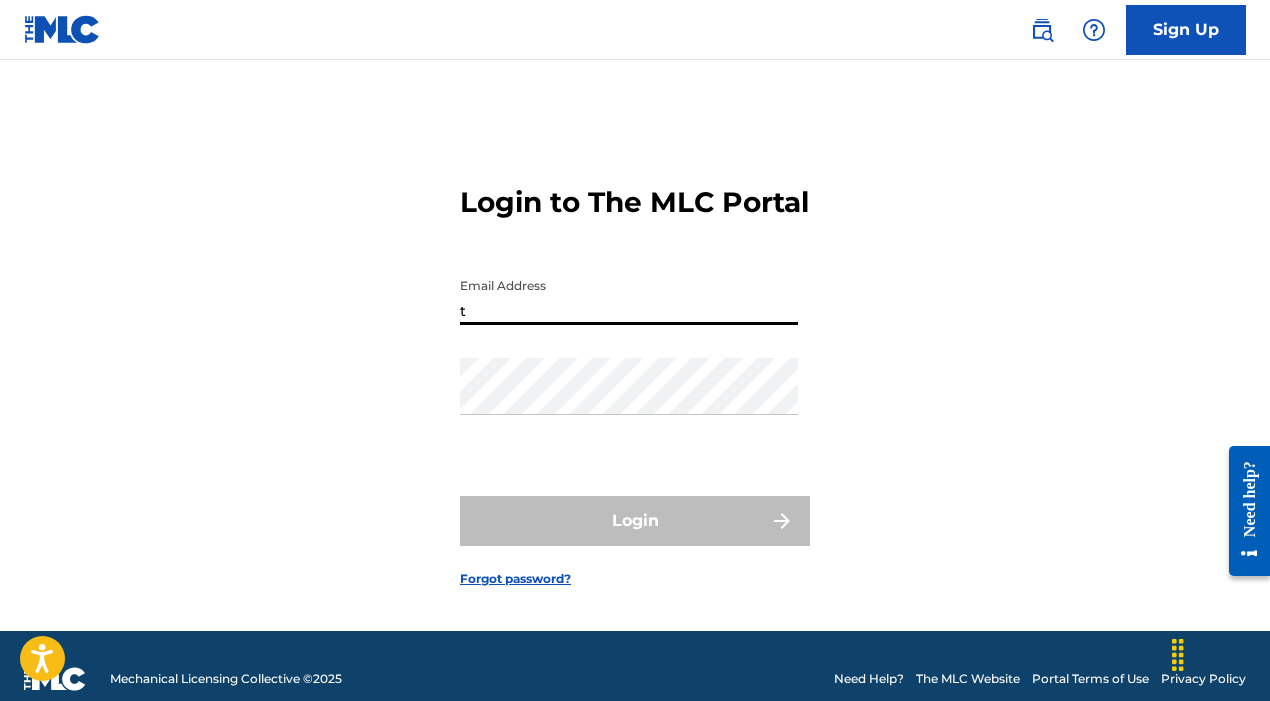 type on "tony_clavea@icloud.com" 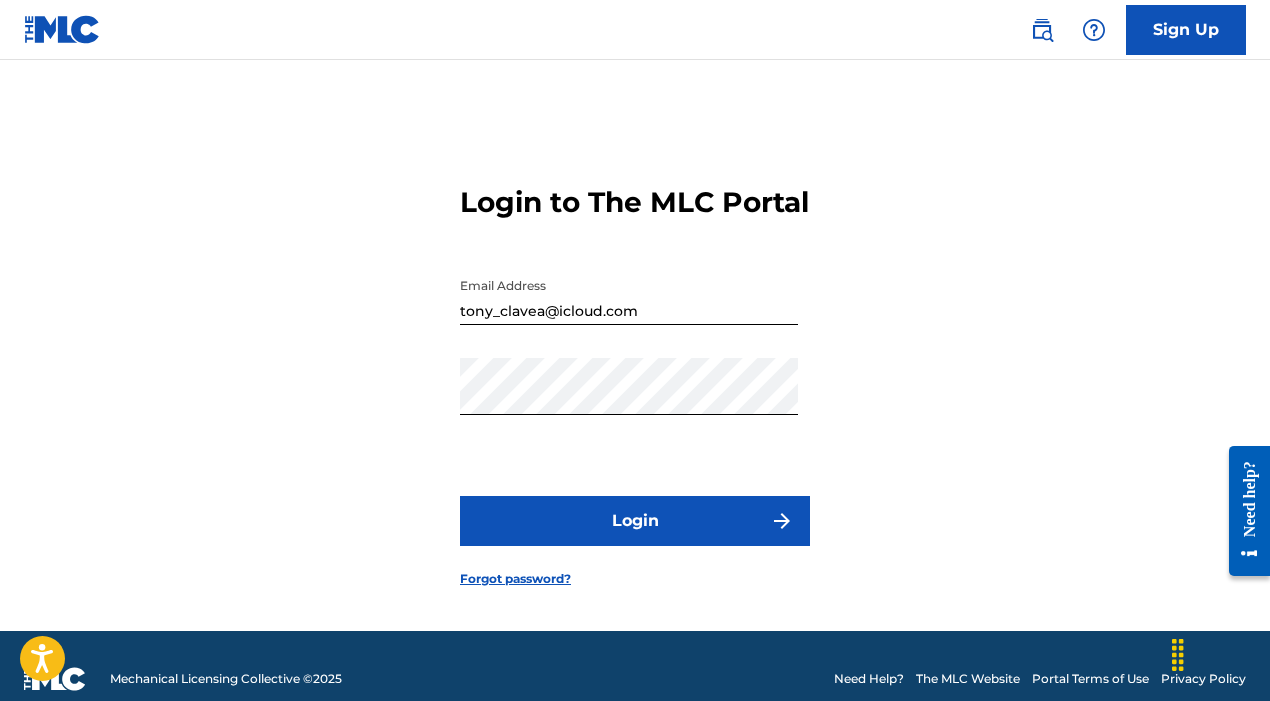 click on "Login to The MLC Portal Email Address tony_clavea@example.com Password Login Forgot password?" at bounding box center (635, 370) 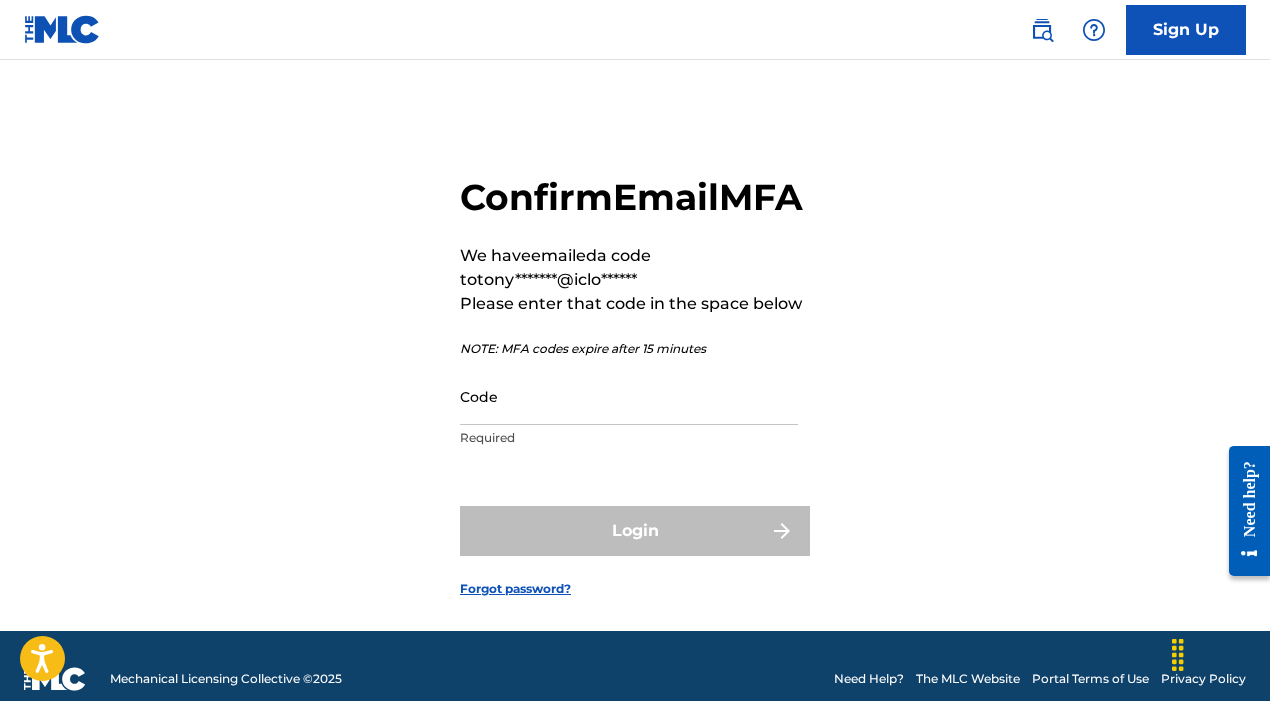click on "Code" at bounding box center [629, 396] 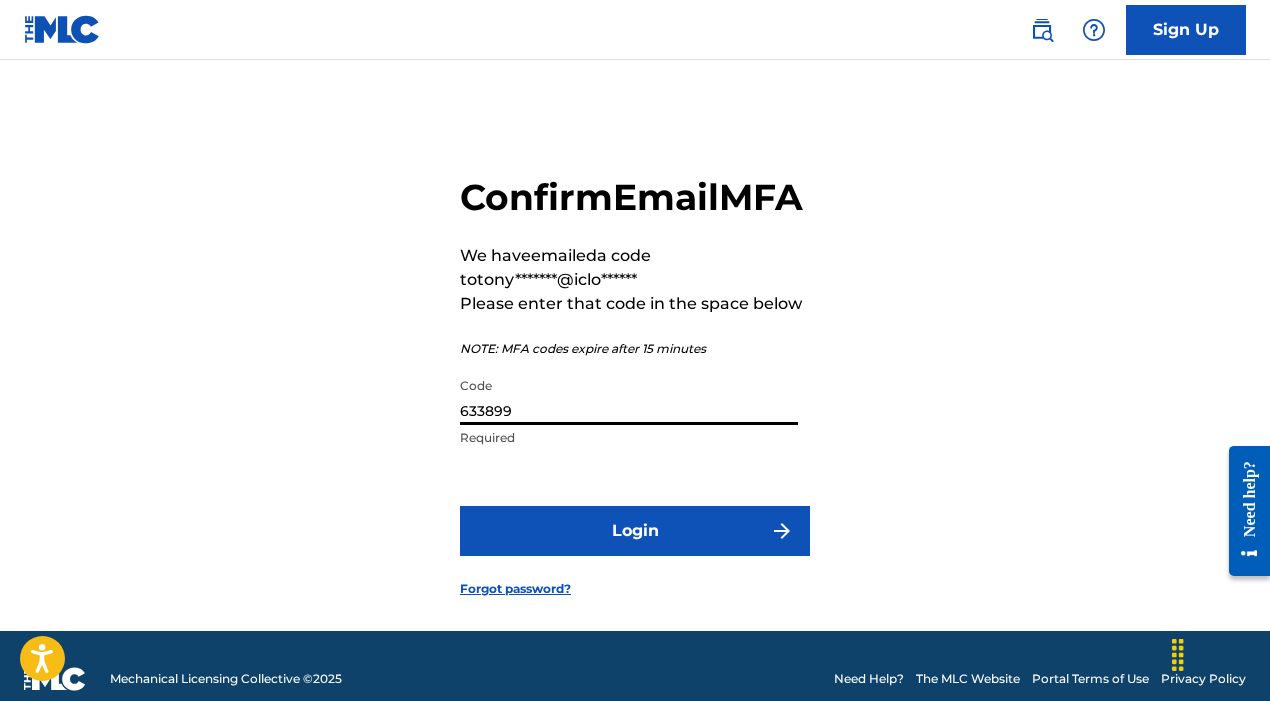 type on "633899" 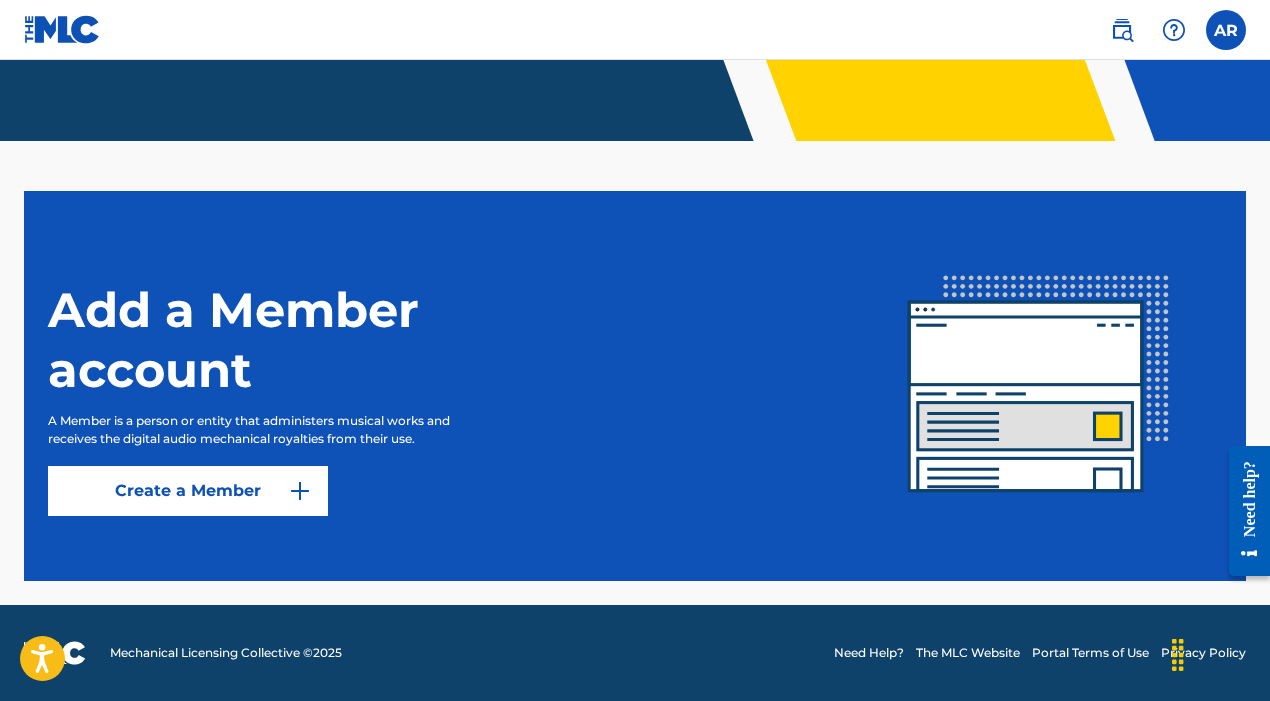 scroll, scrollTop: 445, scrollLeft: 0, axis: vertical 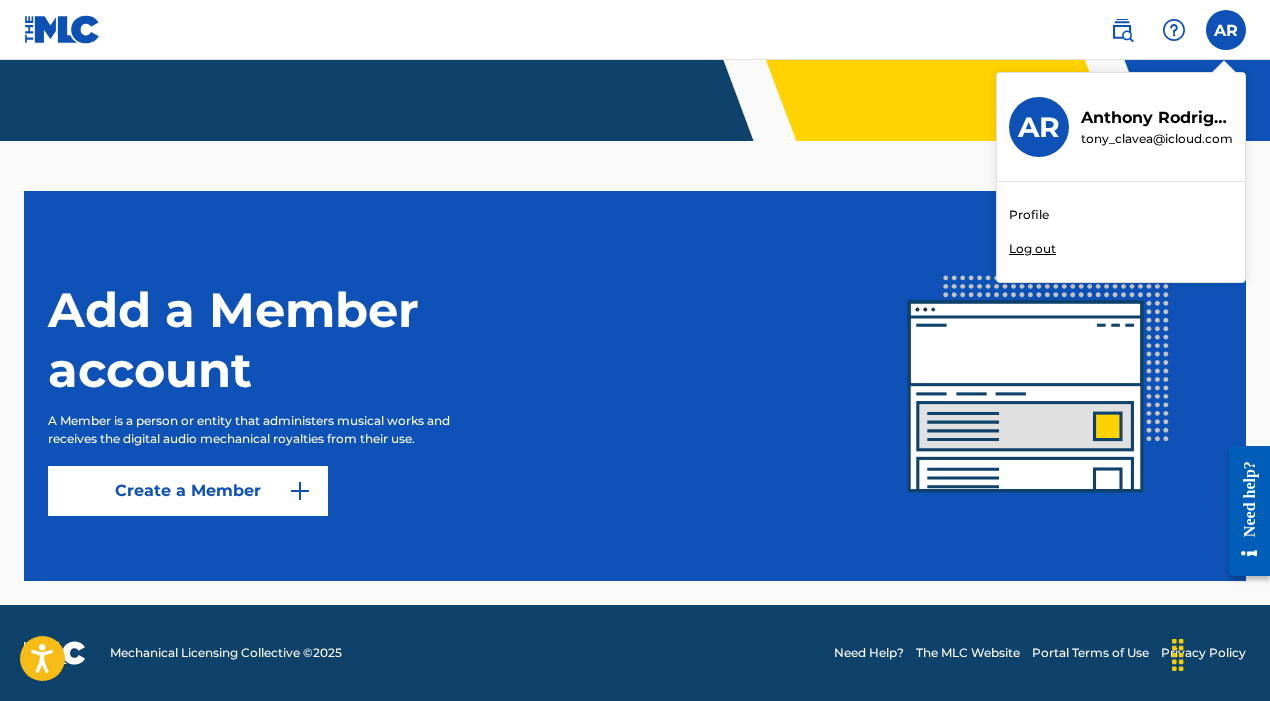 click on "tony_clavea@icloud.com" at bounding box center [1157, 139] 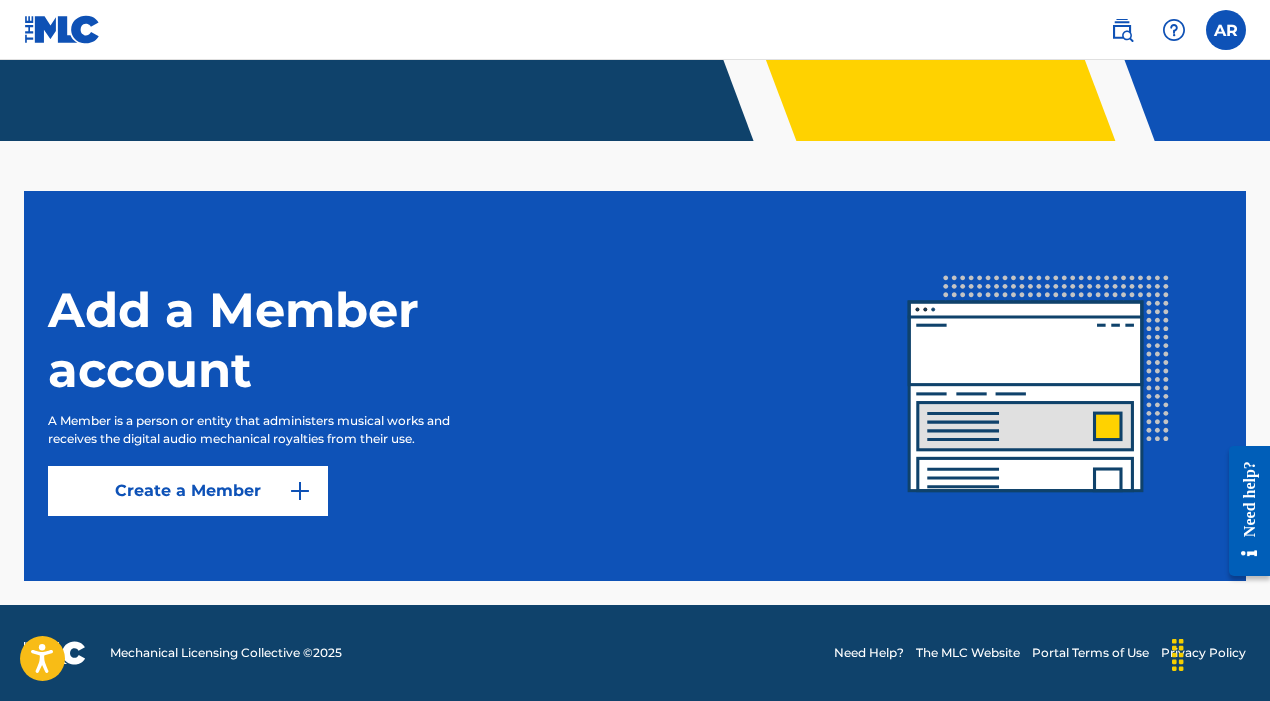 click on "AR AR [NAME] [NAME] tony_clavea@example.com Profile Log out" at bounding box center [635, 30] 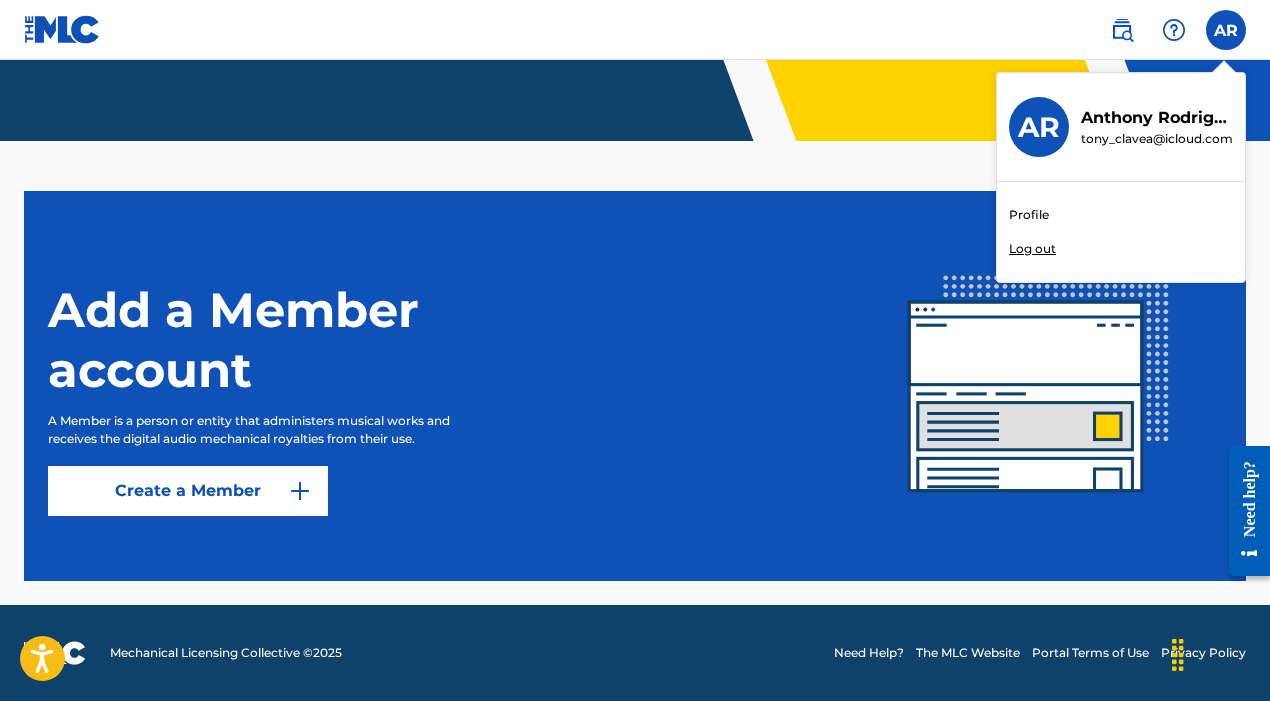 click on "Profile" at bounding box center (1029, 215) 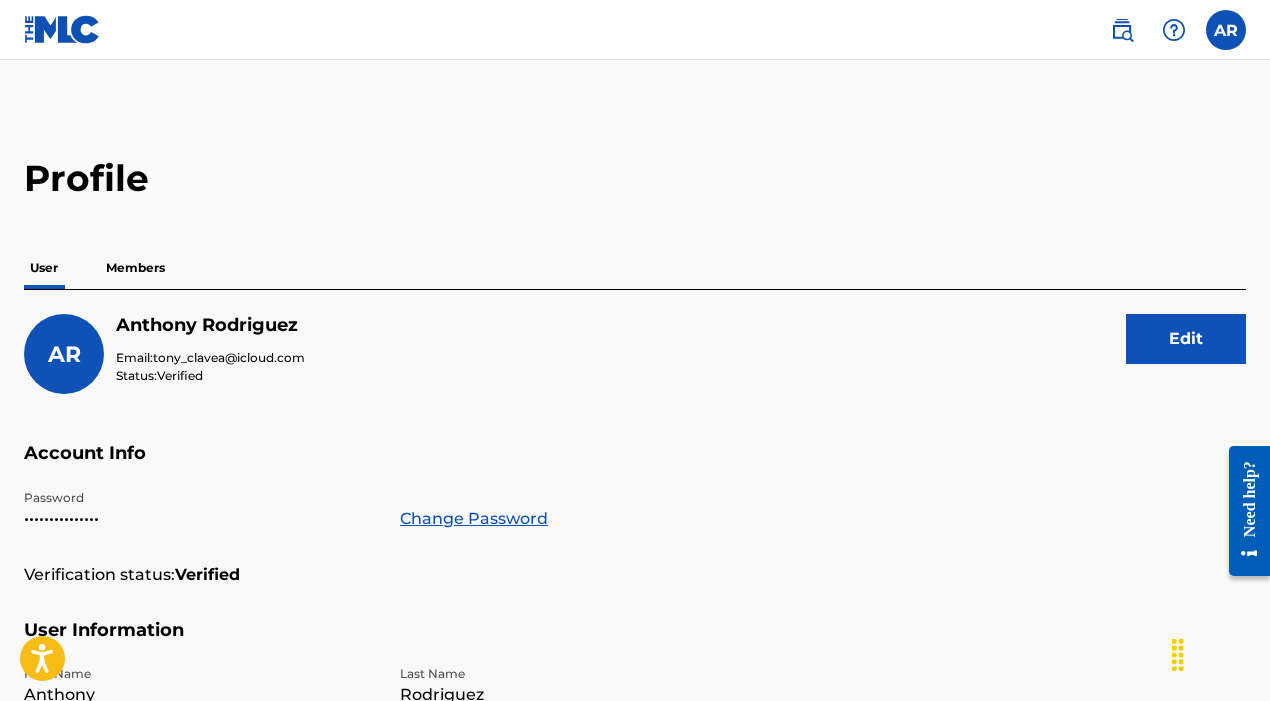 scroll, scrollTop: 0, scrollLeft: 0, axis: both 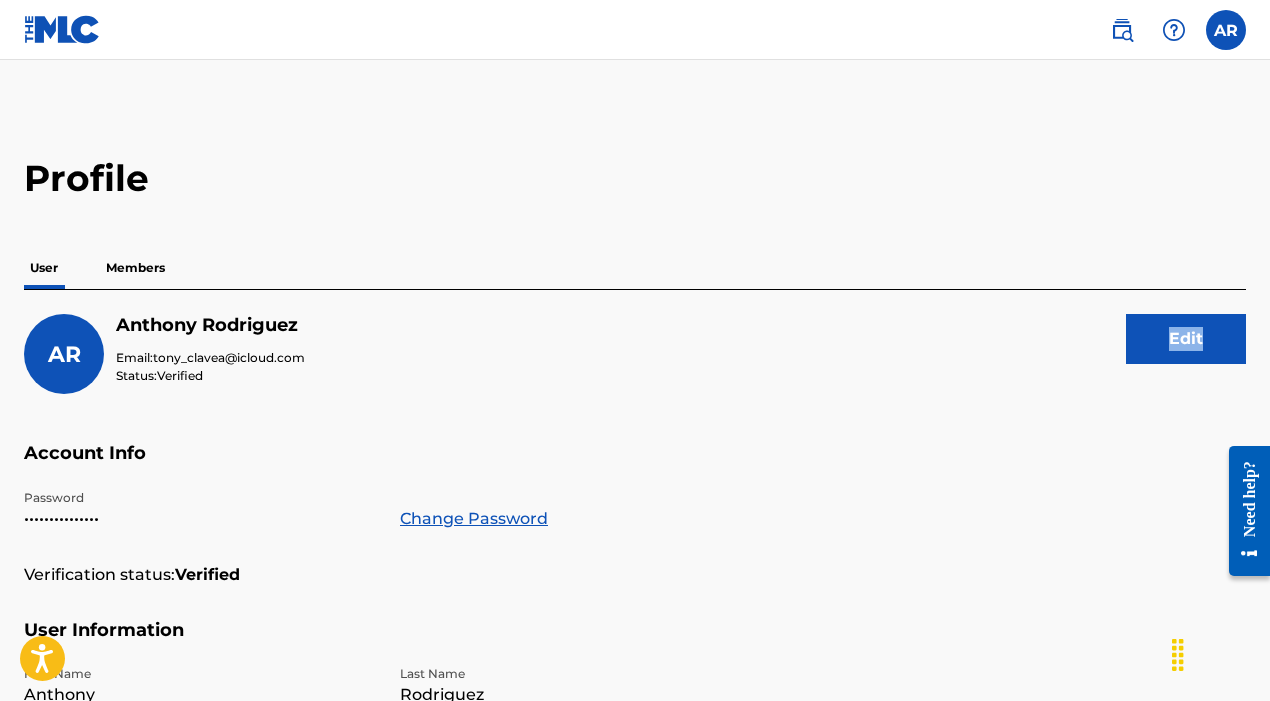 click on "AR Anthony   Rodriguez Email:  tony_clavea@icloud.com Status:  Verified Edit Account Info Password ••••••••••••••• Change Password Verification status:   Verified User Information First Name Anthony Last Name Rodriguez Date Of Birth Mar 17 2002 Address Street Address 12806 w la reata ave Unit Number City / Town Avondale State / Province Arizona Country United States ZIP / Postal Code 85392 Contact Information Phone Number +1-480-2592119 Email Address tony_clavea@icloud.com" at bounding box center (635, 746) 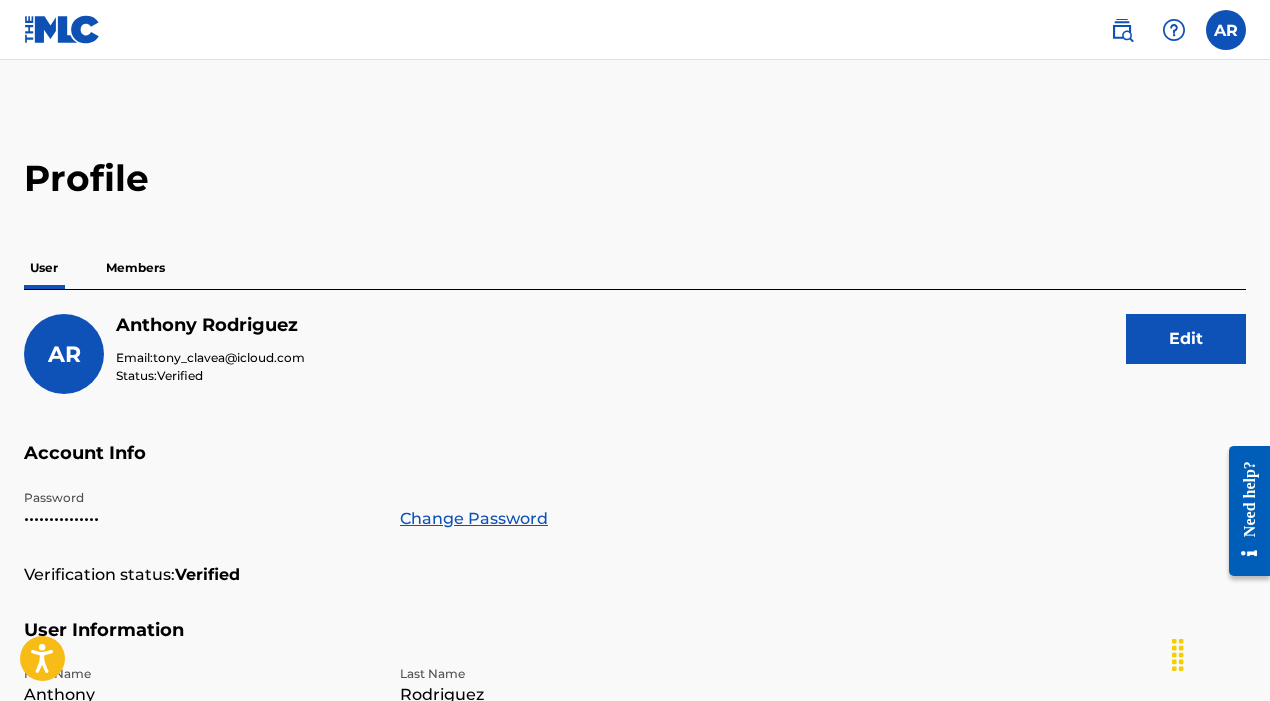 click on "User Members" at bounding box center (635, 268) 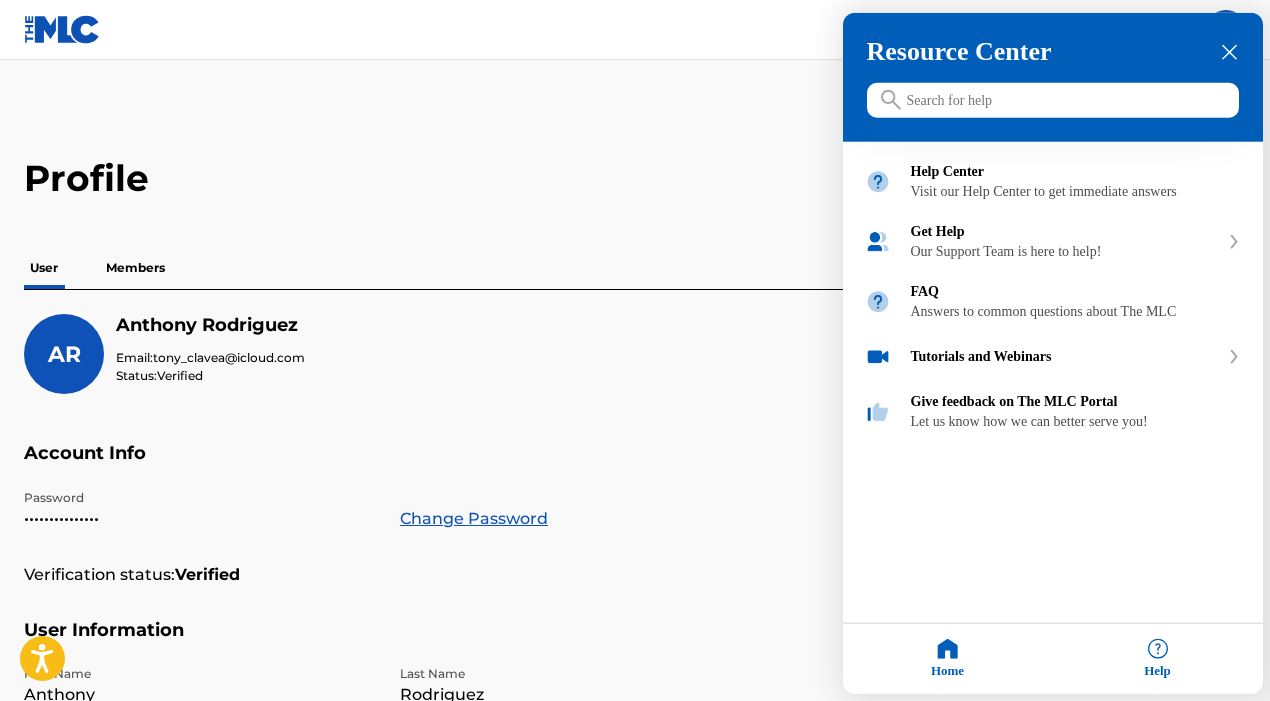click at bounding box center [635, 350] 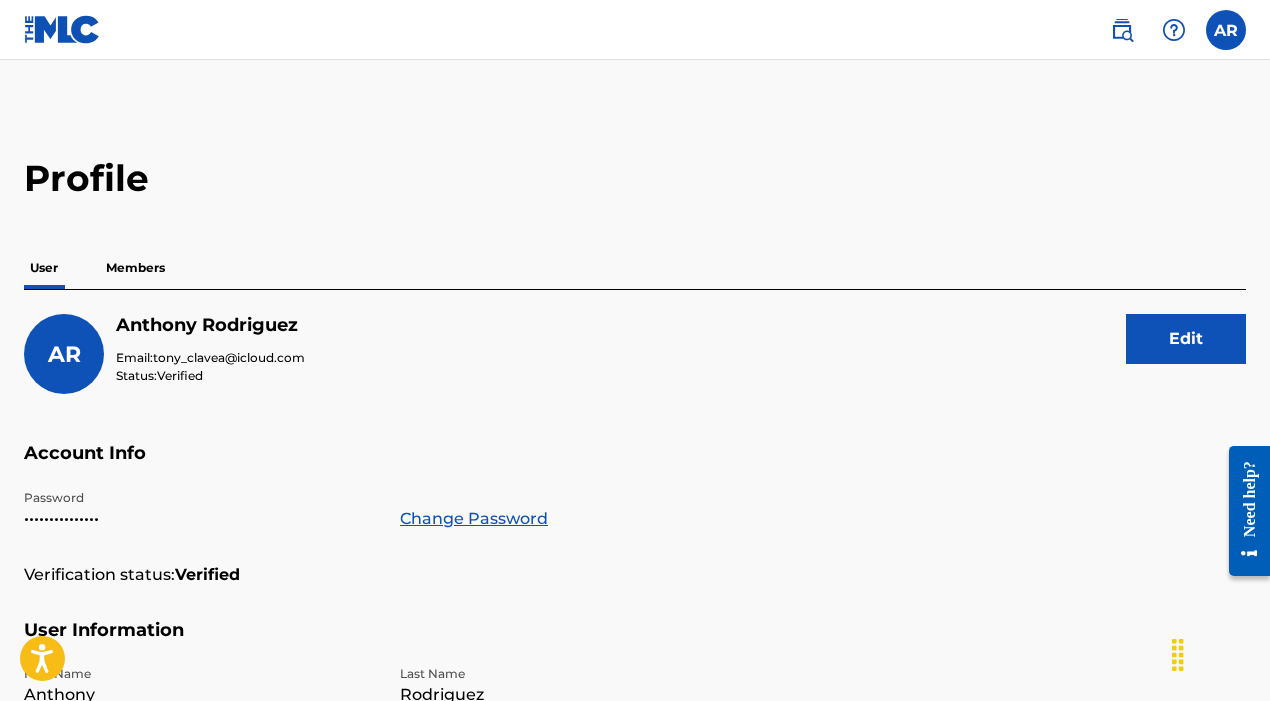 click at bounding box center [1122, 30] 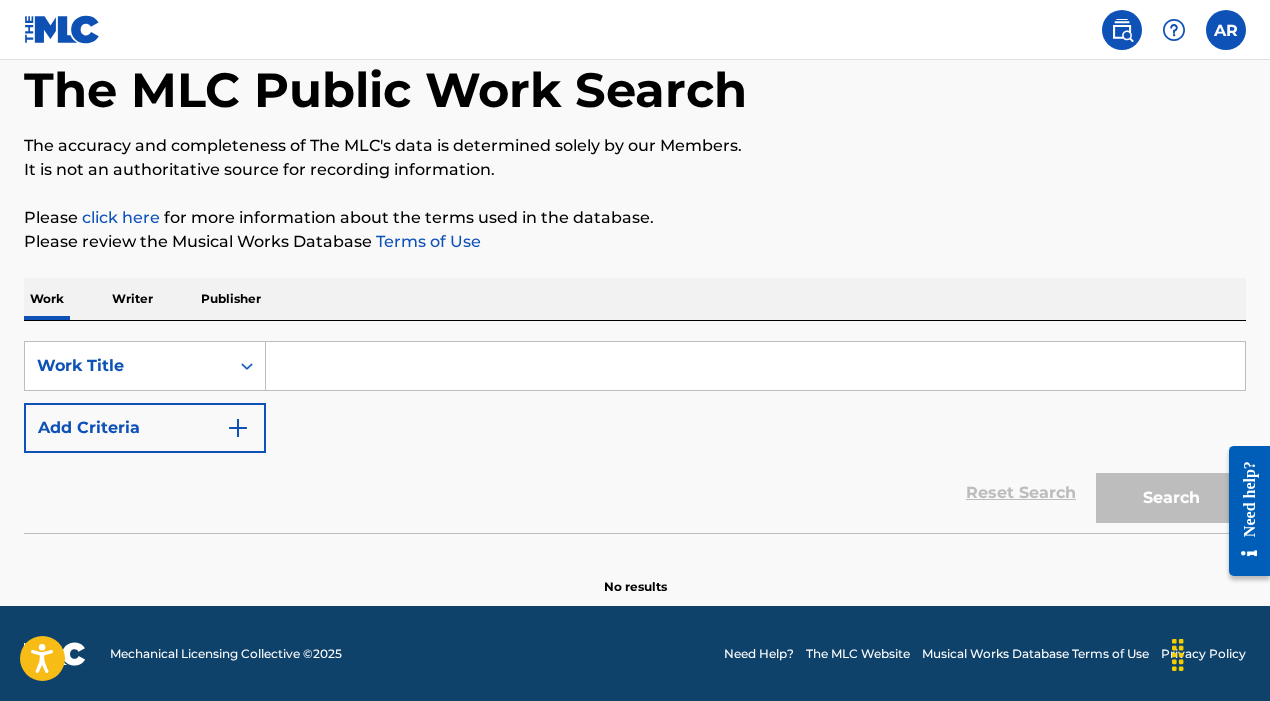 scroll, scrollTop: 91, scrollLeft: 0, axis: vertical 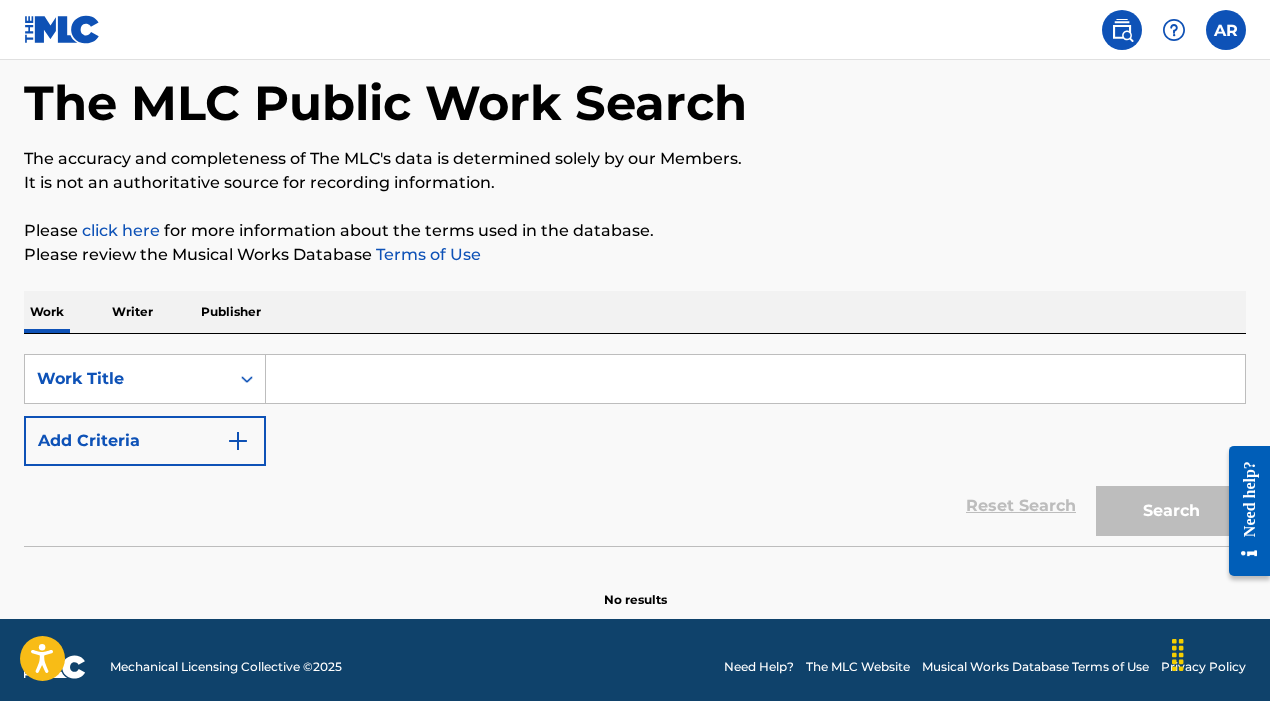 click on "Writer" at bounding box center (132, 312) 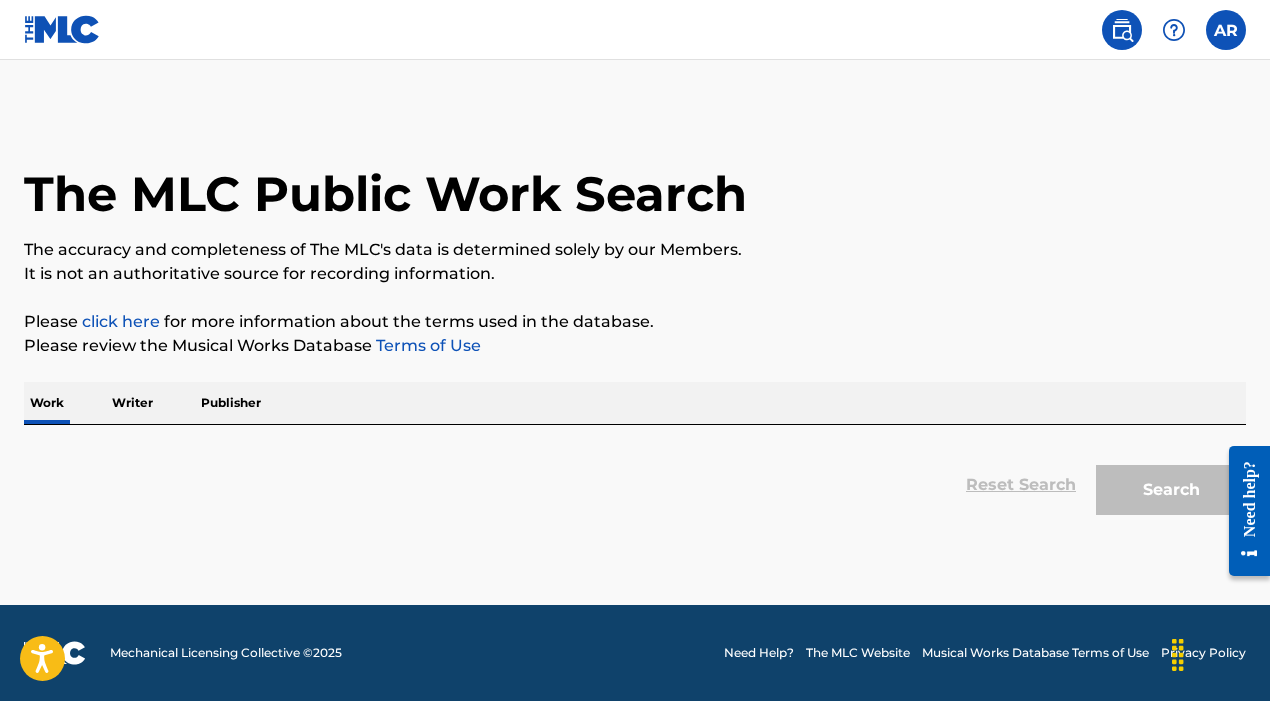 scroll, scrollTop: 0, scrollLeft: 0, axis: both 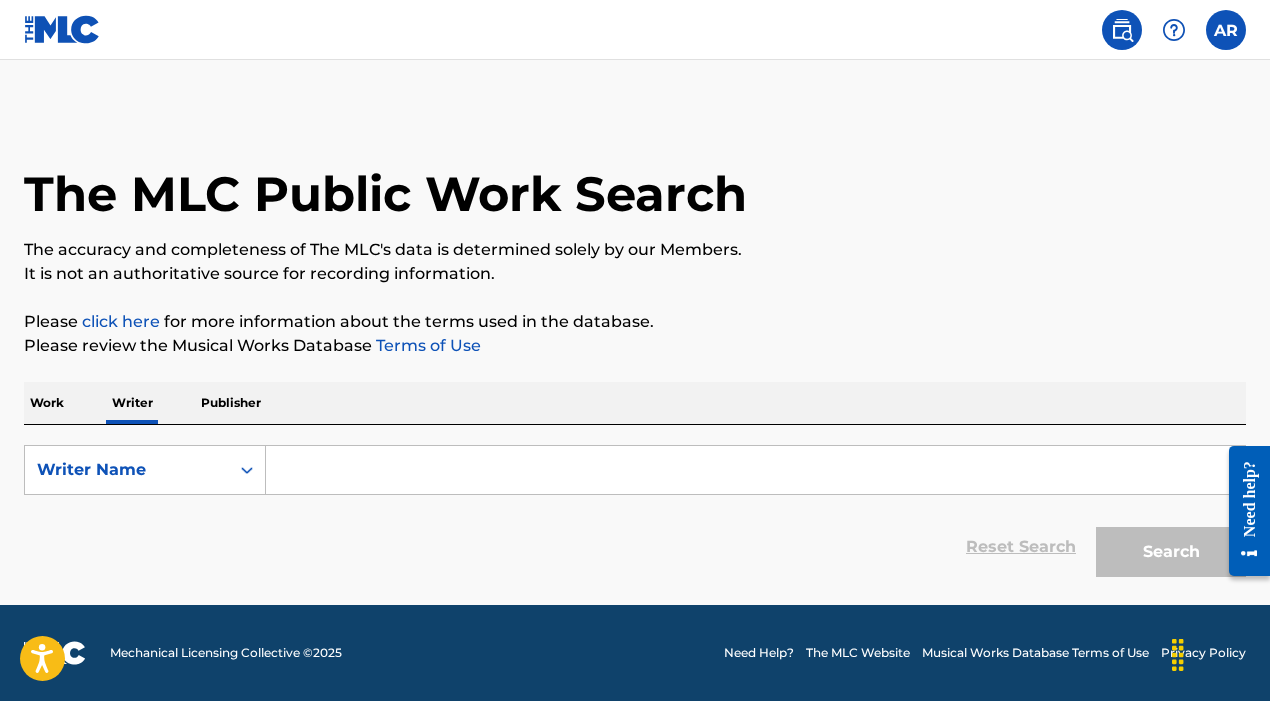 click at bounding box center (755, 470) 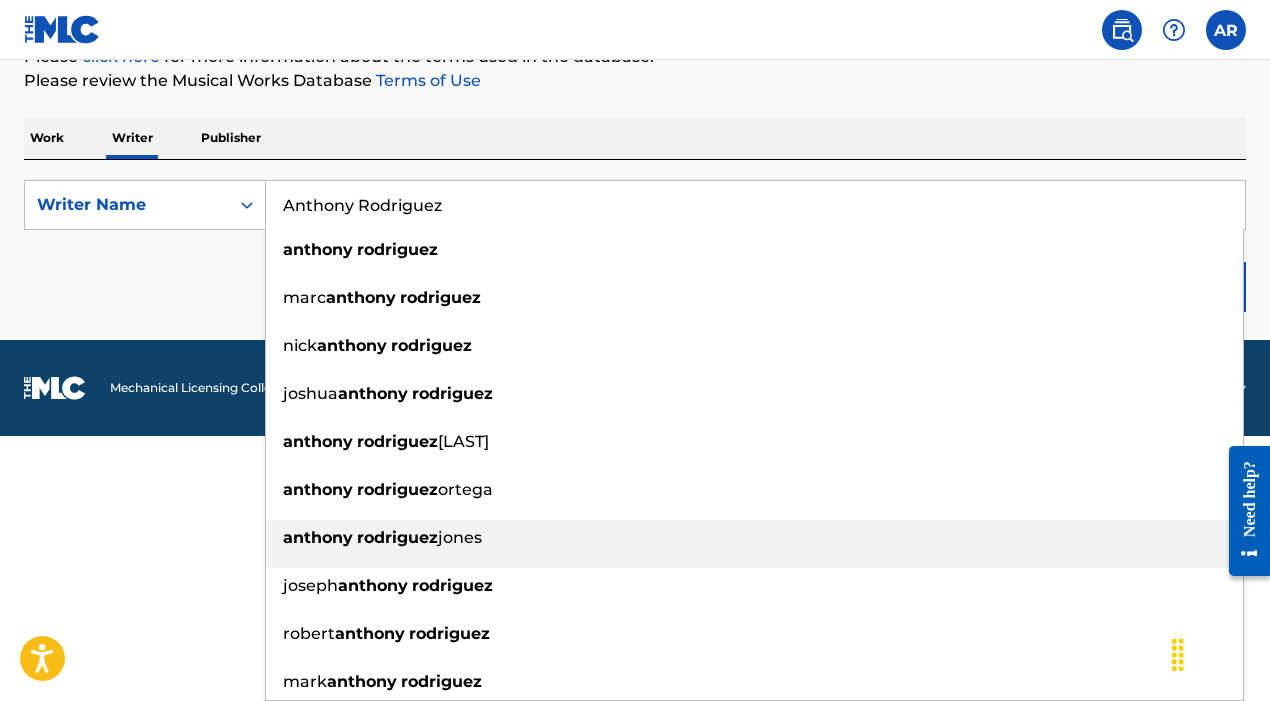 scroll, scrollTop: 265, scrollLeft: 0, axis: vertical 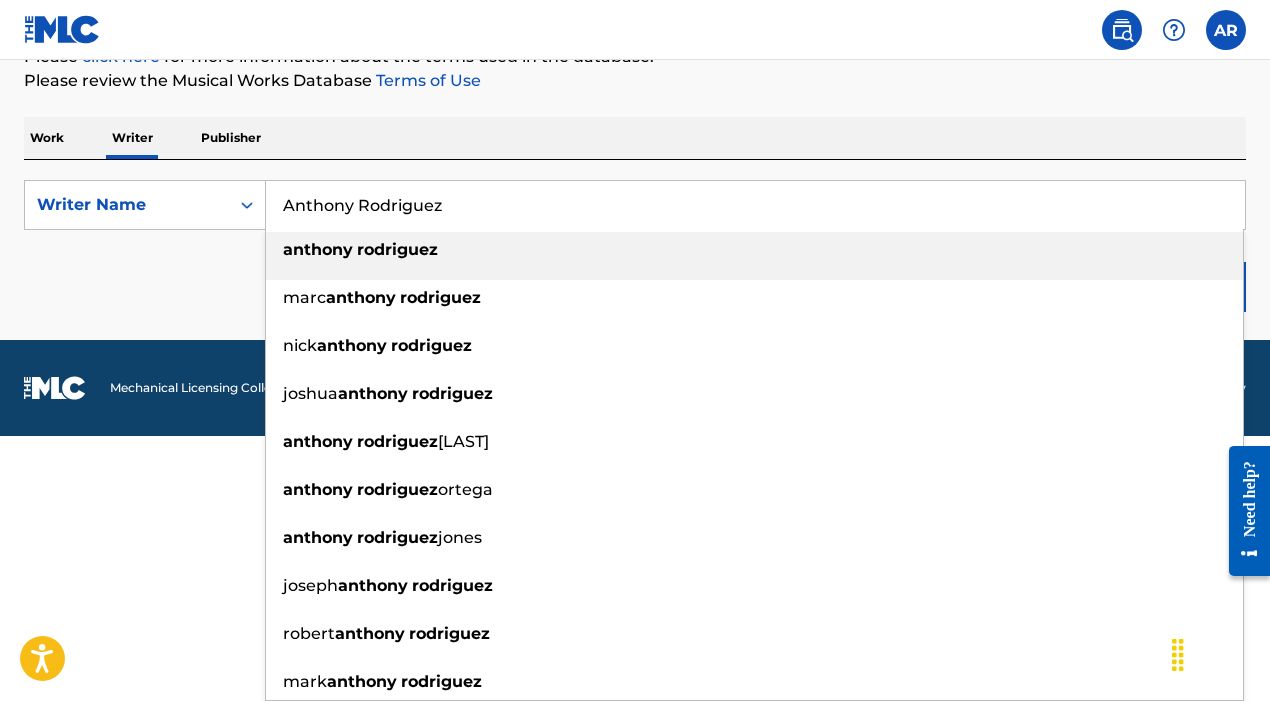 click on "[FIRST] [LAST]" at bounding box center [754, 250] 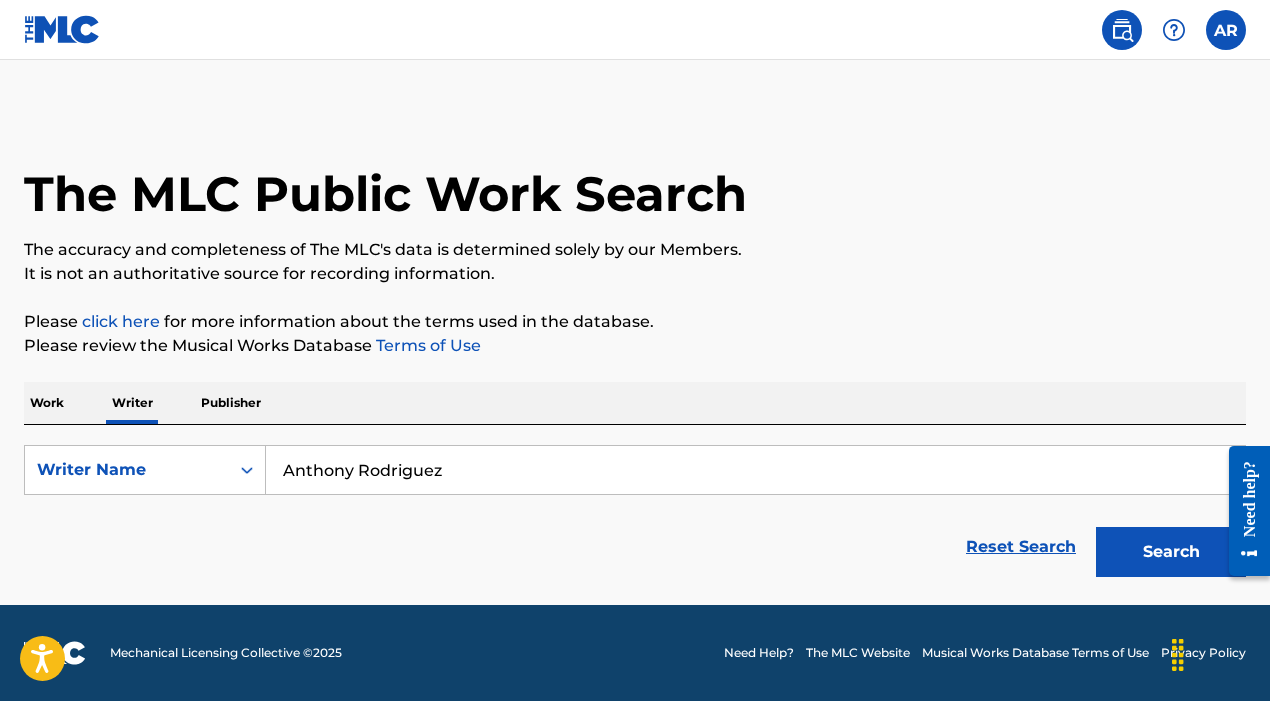 type on "[FIRST] [LAST]" 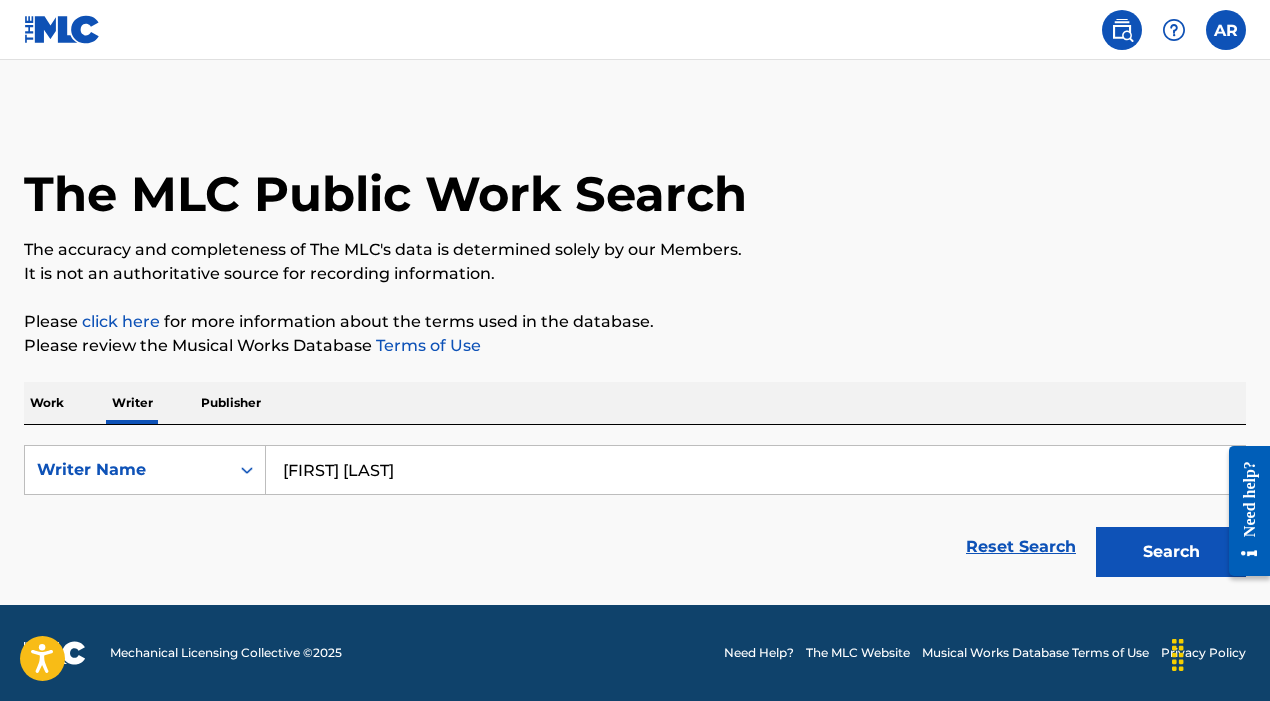 scroll, scrollTop: 0, scrollLeft: 0, axis: both 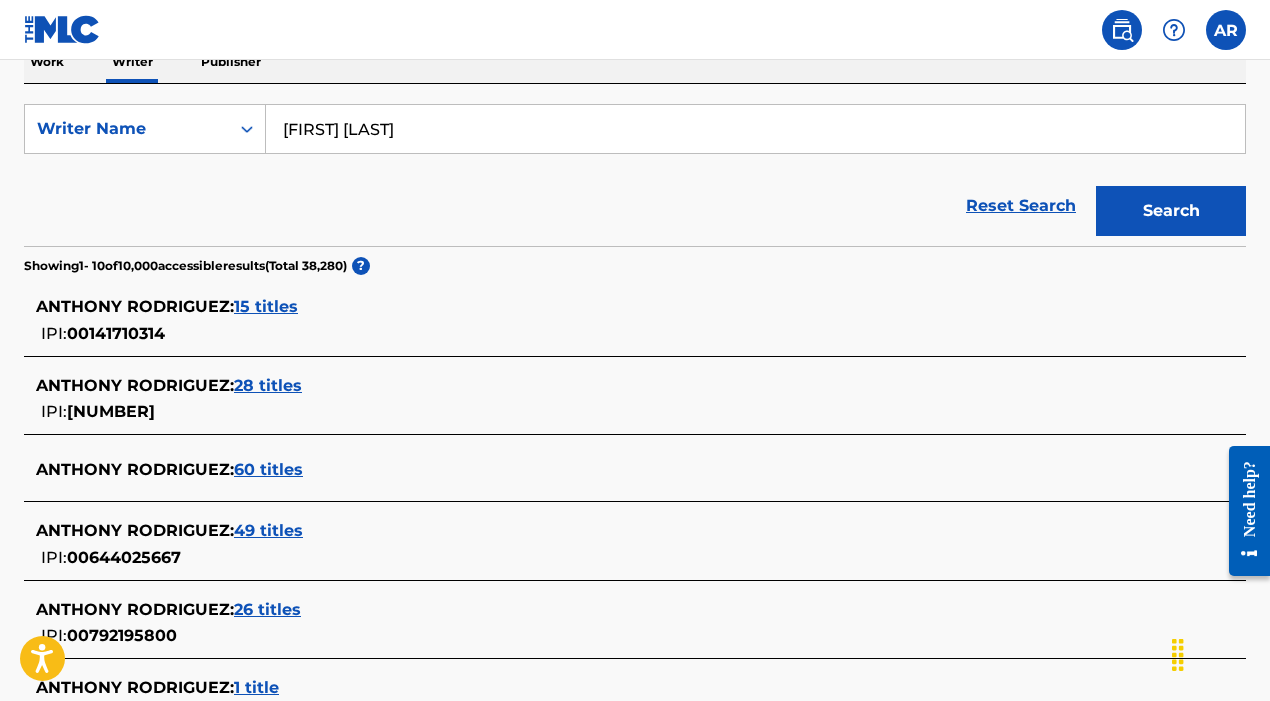 click on "15 titles" at bounding box center (266, 306) 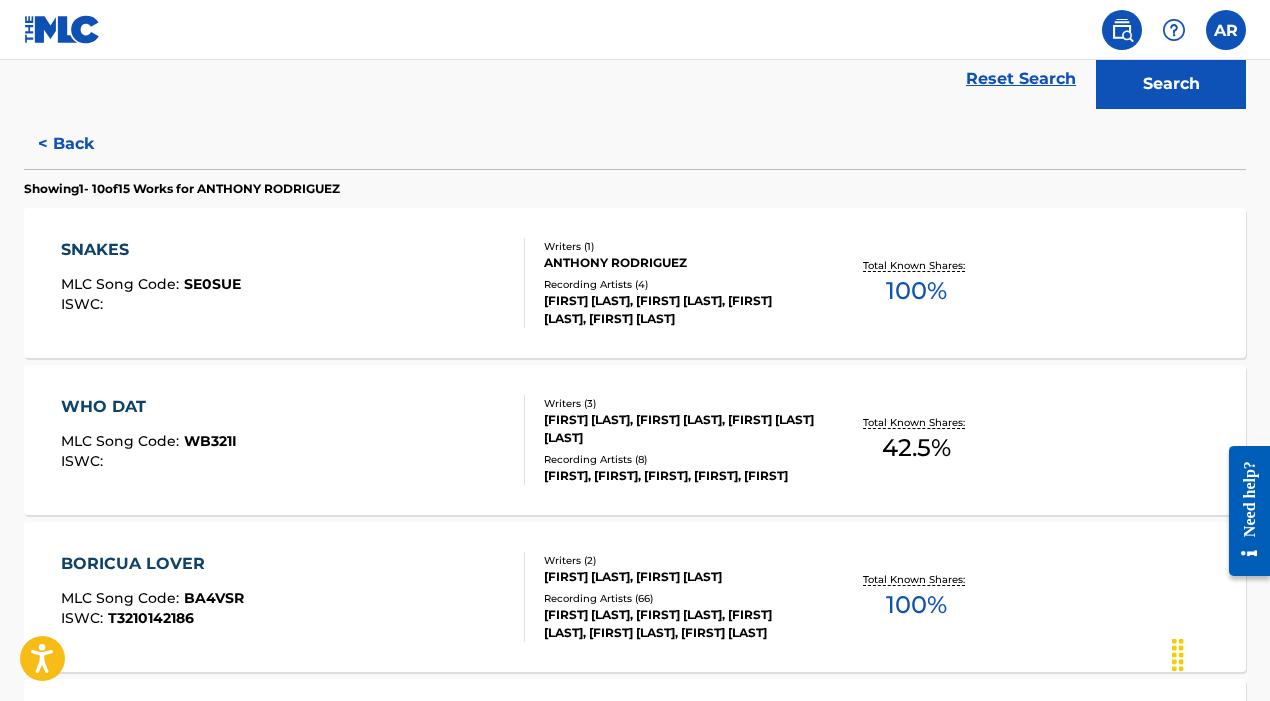 scroll, scrollTop: 473, scrollLeft: 0, axis: vertical 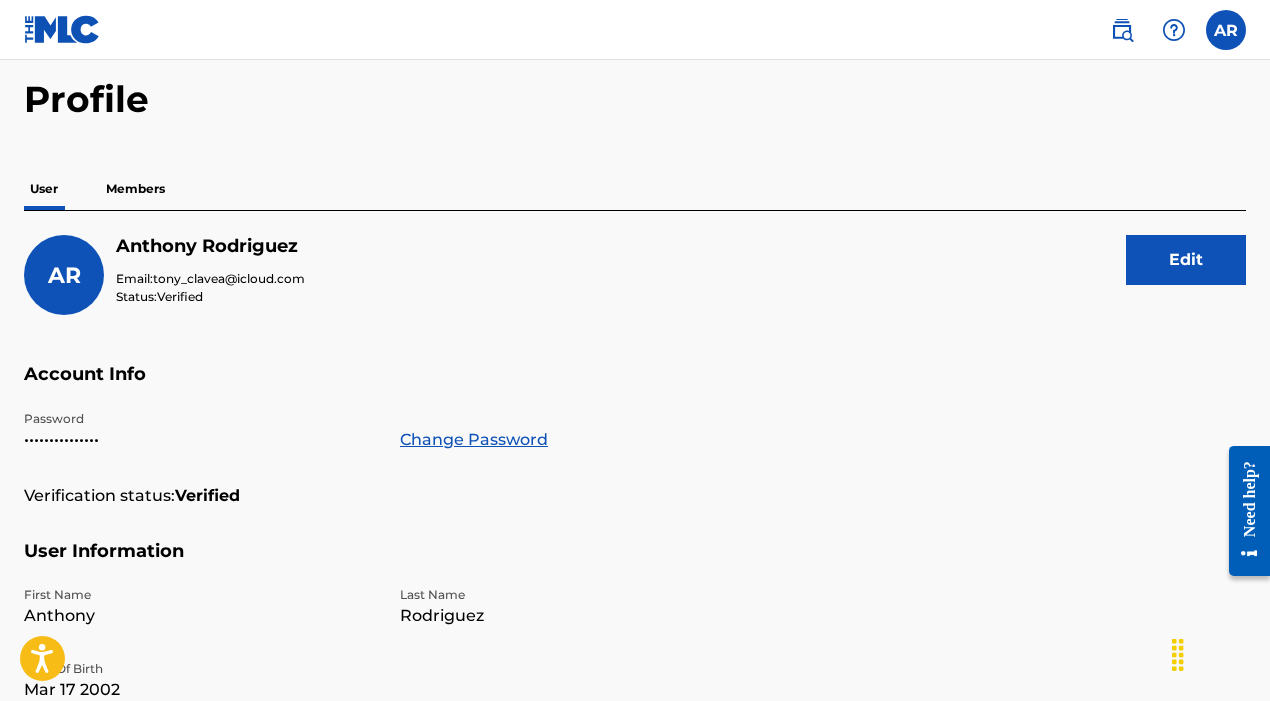 click at bounding box center (1122, 30) 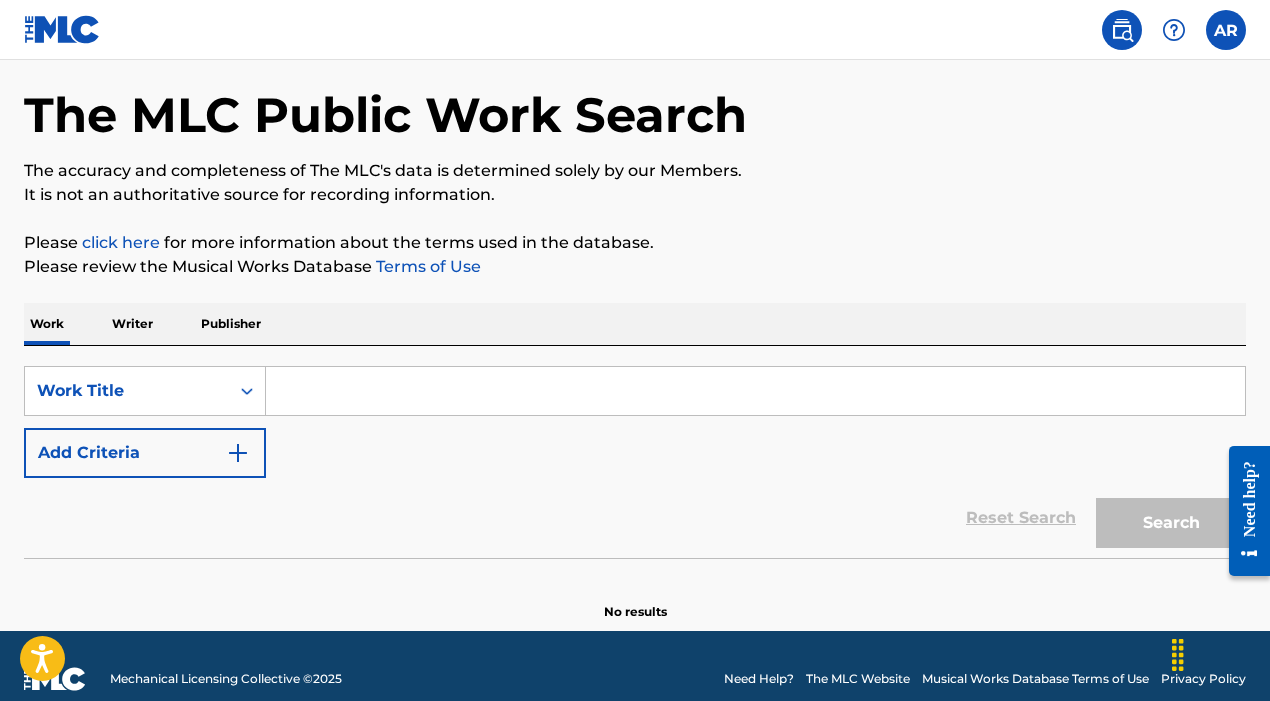 scroll, scrollTop: 0, scrollLeft: 0, axis: both 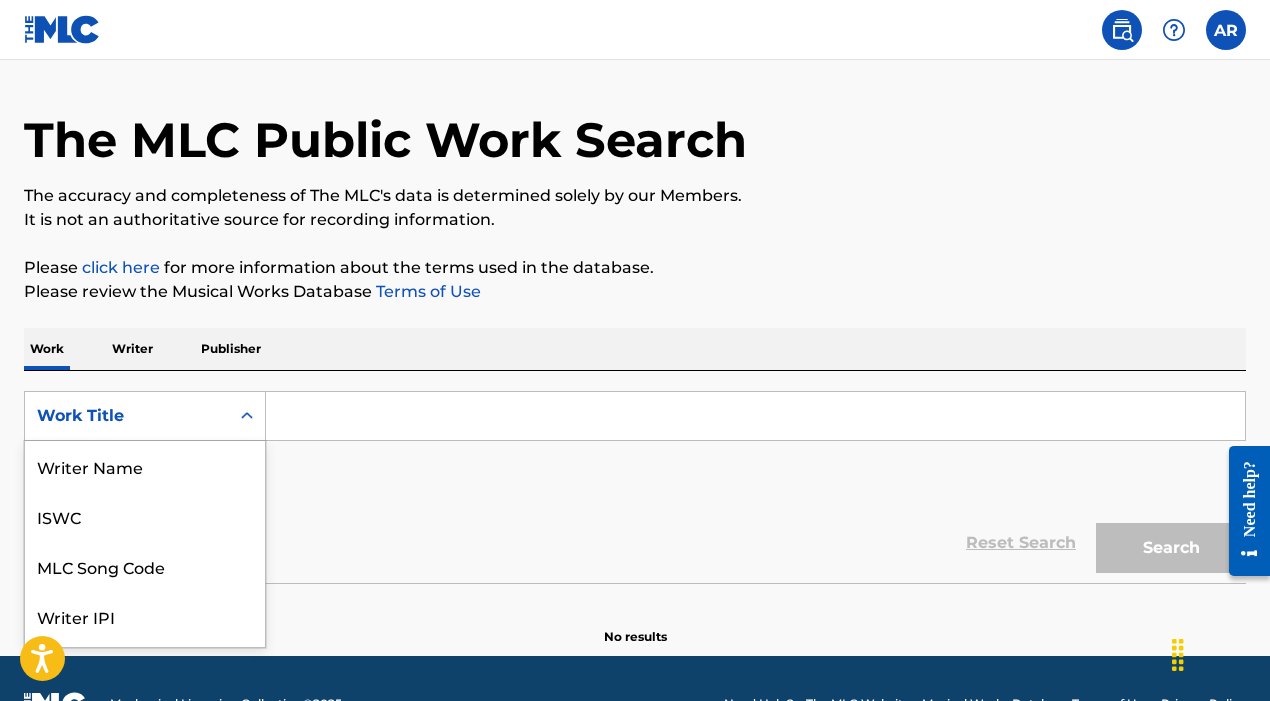 click on "Work Title selected, 8 of 8. 8 results available. Use Up and Down to choose options, press Enter to select the currently focused option, press Escape to exit the menu, press Tab to select the option and exit the menu. Work Title Writer Name ISWC MLC Song Code Writer IPI Publisher Name Publisher IPI MLC Publisher Number Work Title" at bounding box center [145, 416] 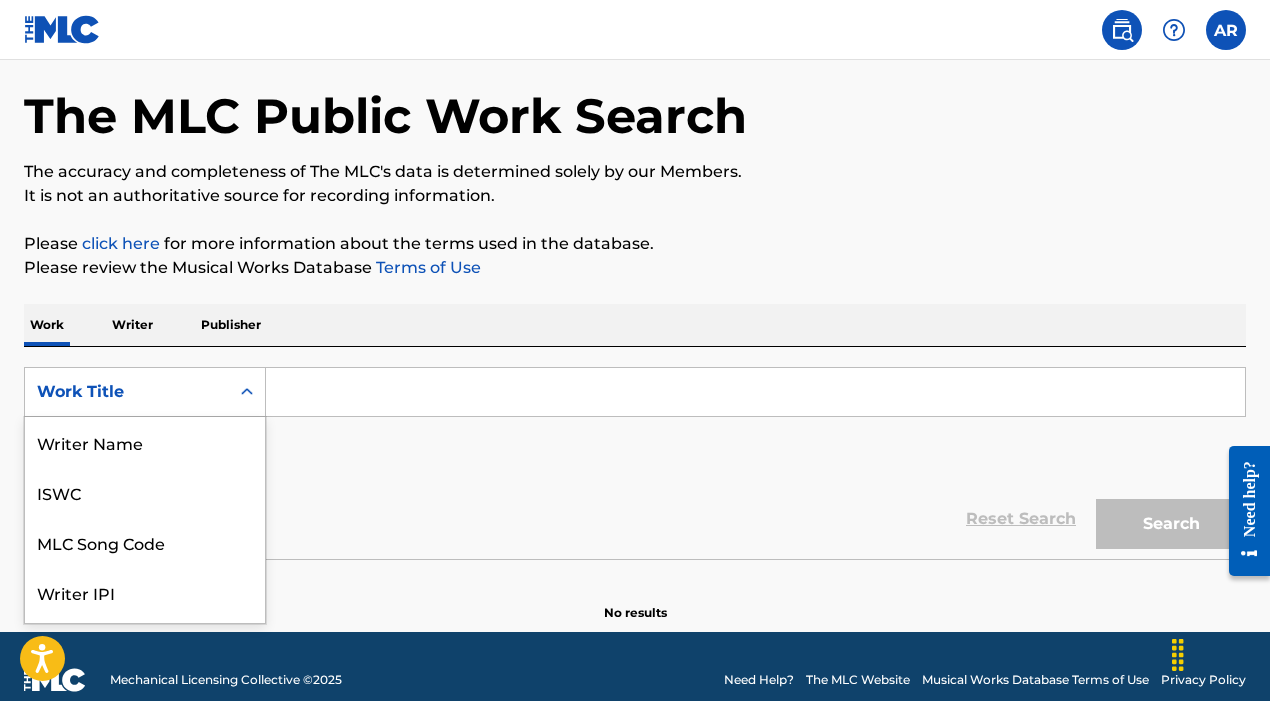 scroll, scrollTop: 100, scrollLeft: 0, axis: vertical 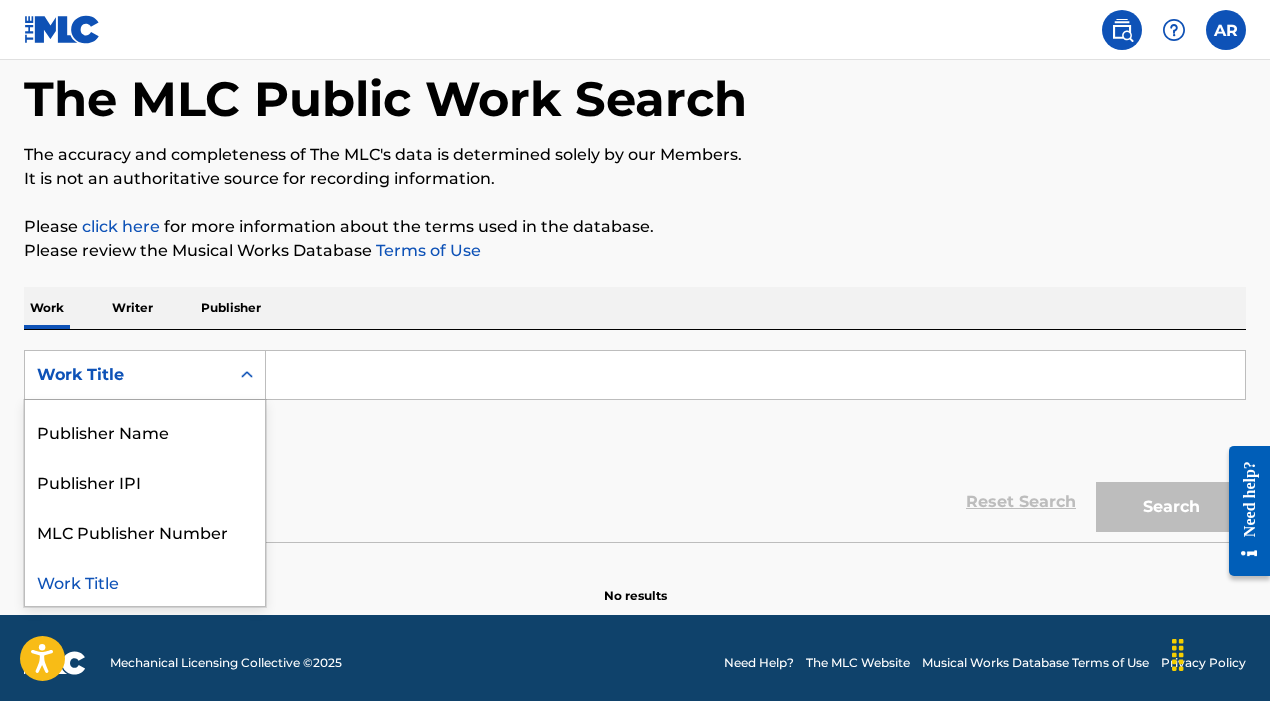 click on "Work Title" at bounding box center [145, 581] 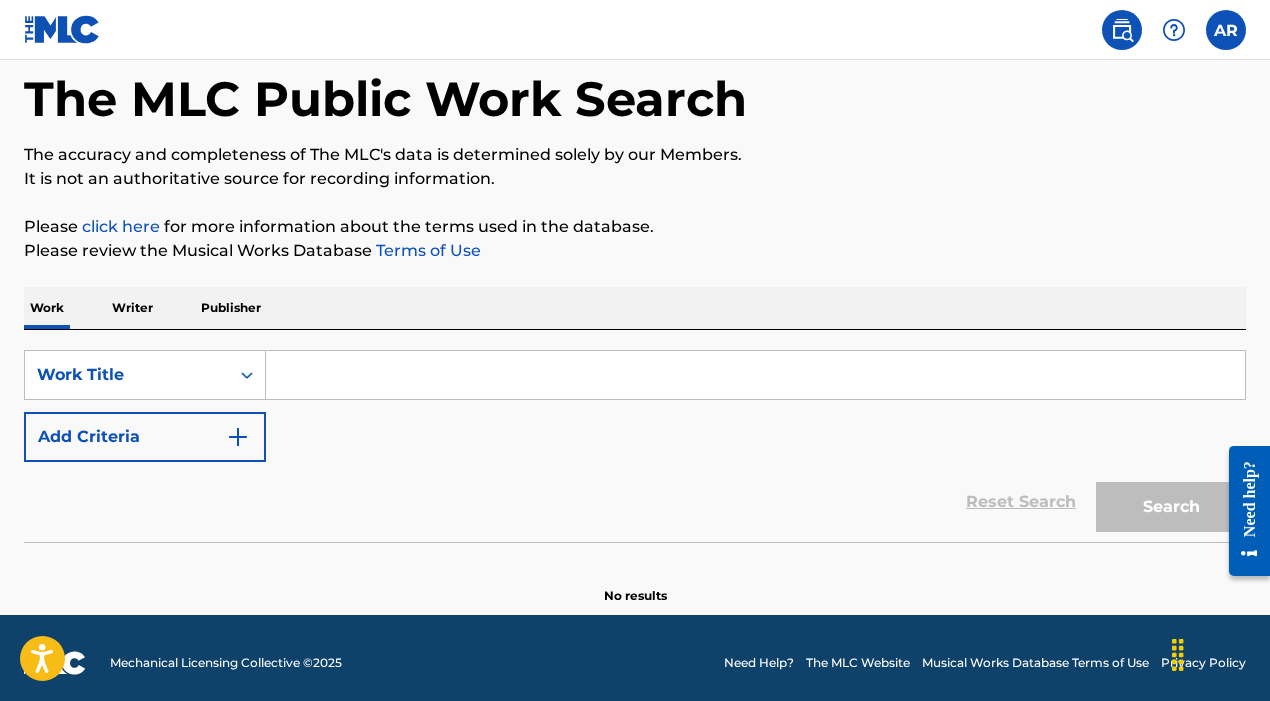 click at bounding box center (755, 375) 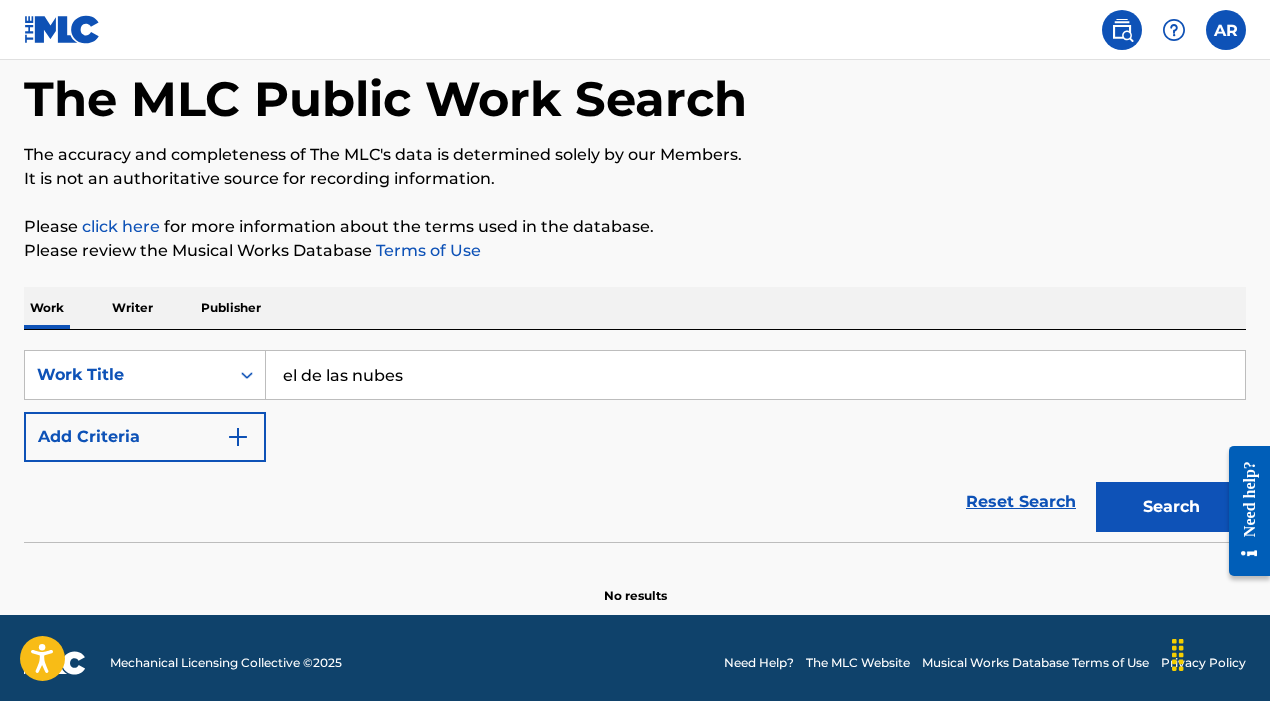 type on "el de las nubes" 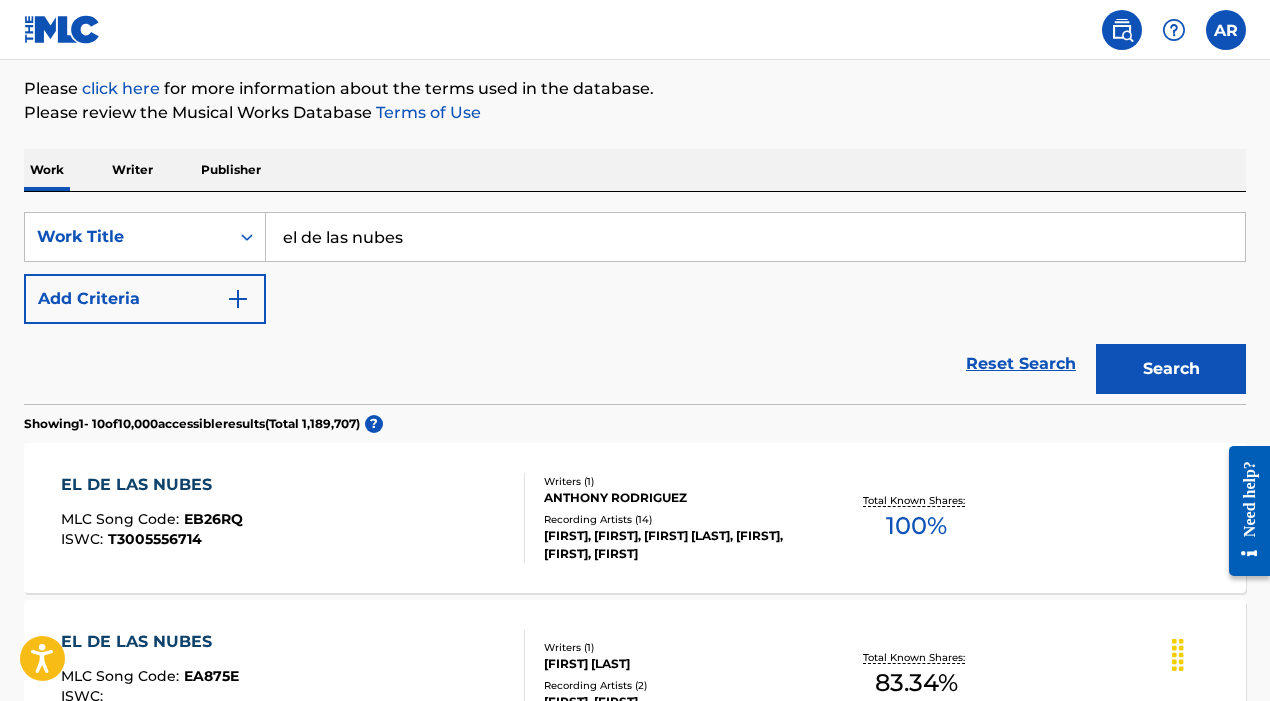 scroll, scrollTop: 245, scrollLeft: 0, axis: vertical 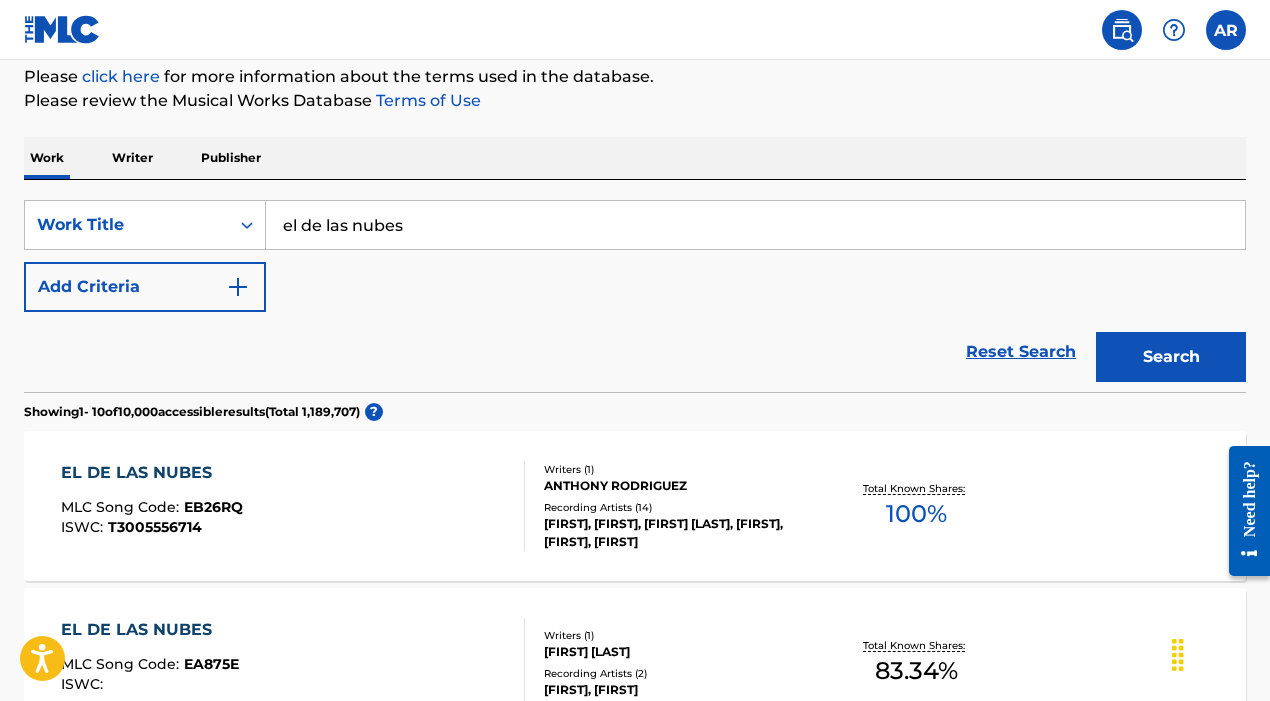 click on "ANTHONY RODRIGUEZ" at bounding box center [679, 486] 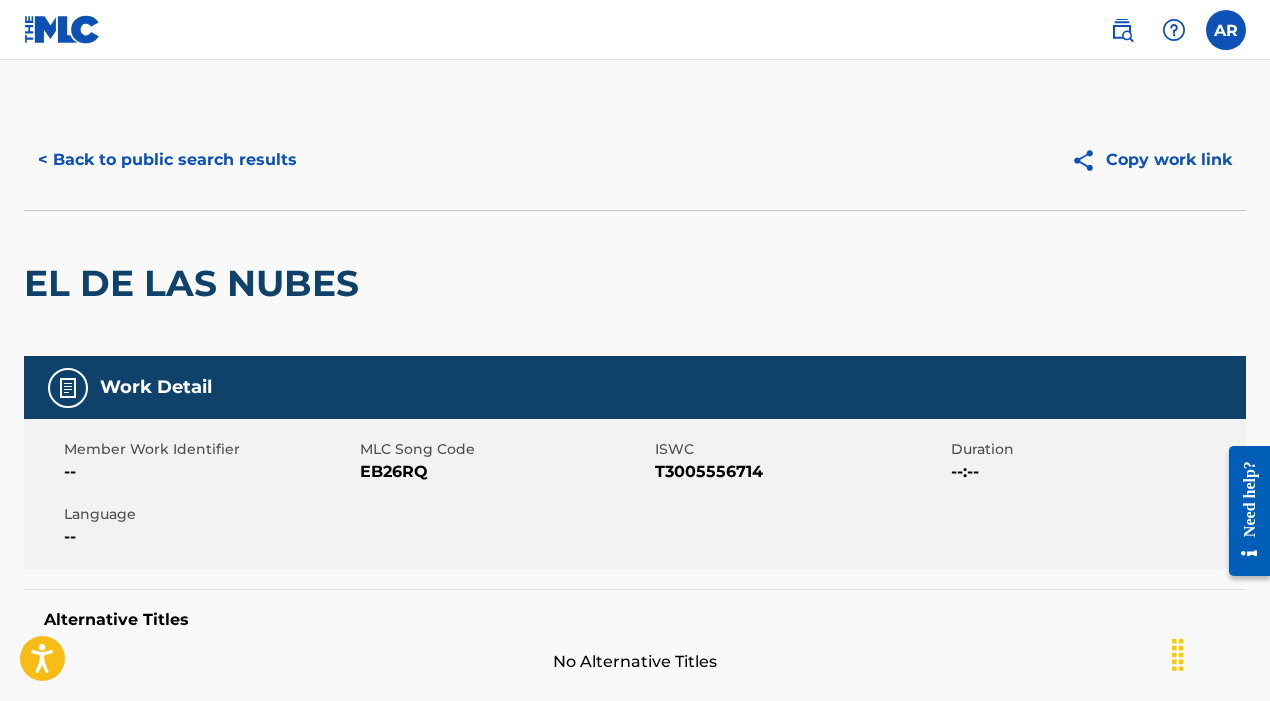 scroll, scrollTop: 0, scrollLeft: 0, axis: both 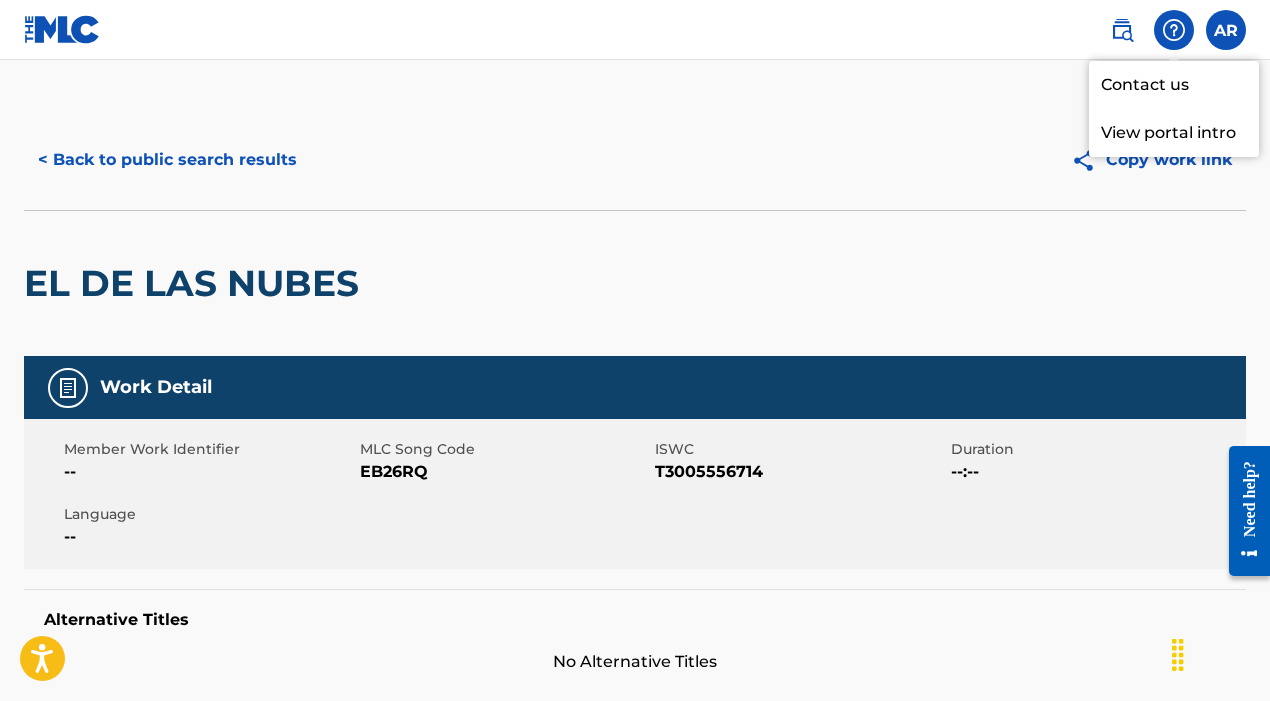 click on "View portal intro" at bounding box center [1174, 133] 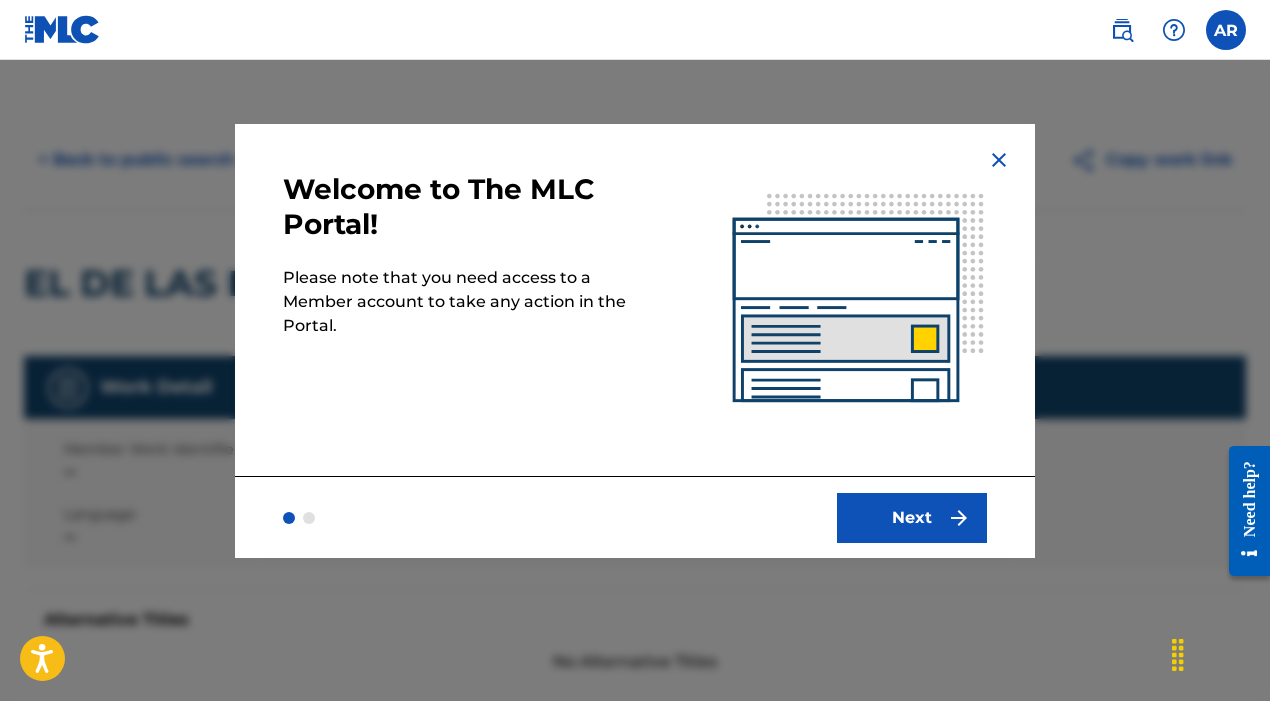 click on "Next" at bounding box center (912, 518) 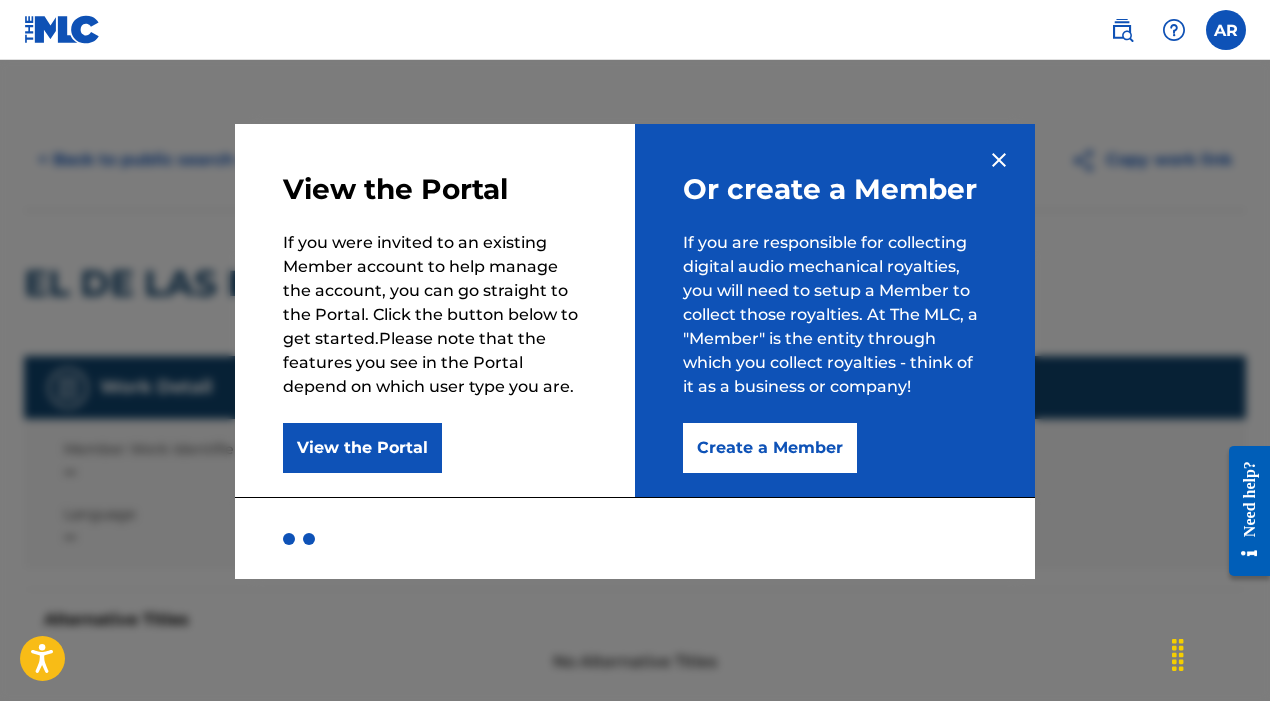 click on "View the Portal If you were invited to an existing Member account to help manage the account, you can go straight to the Portal. Click the button below to get started.Please note that the features you see in the Portal depend on which user type you are. View the Portal" at bounding box center [435, 310] 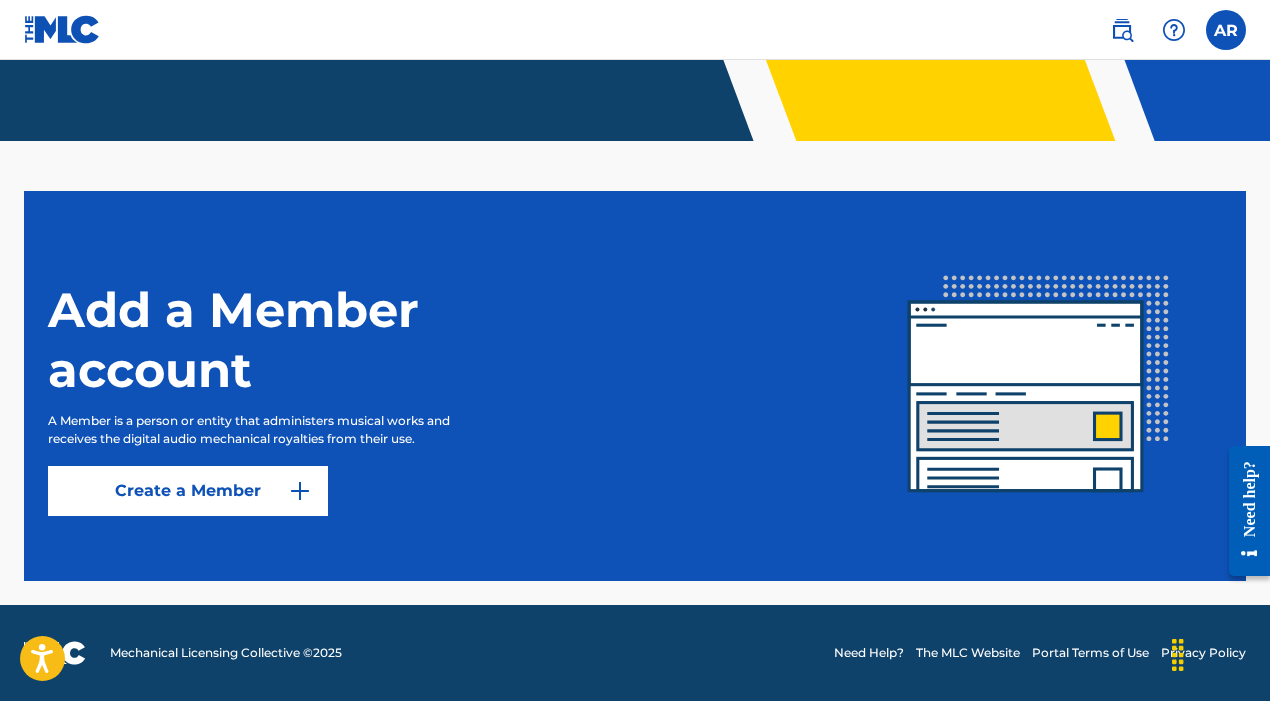 scroll, scrollTop: 445, scrollLeft: 0, axis: vertical 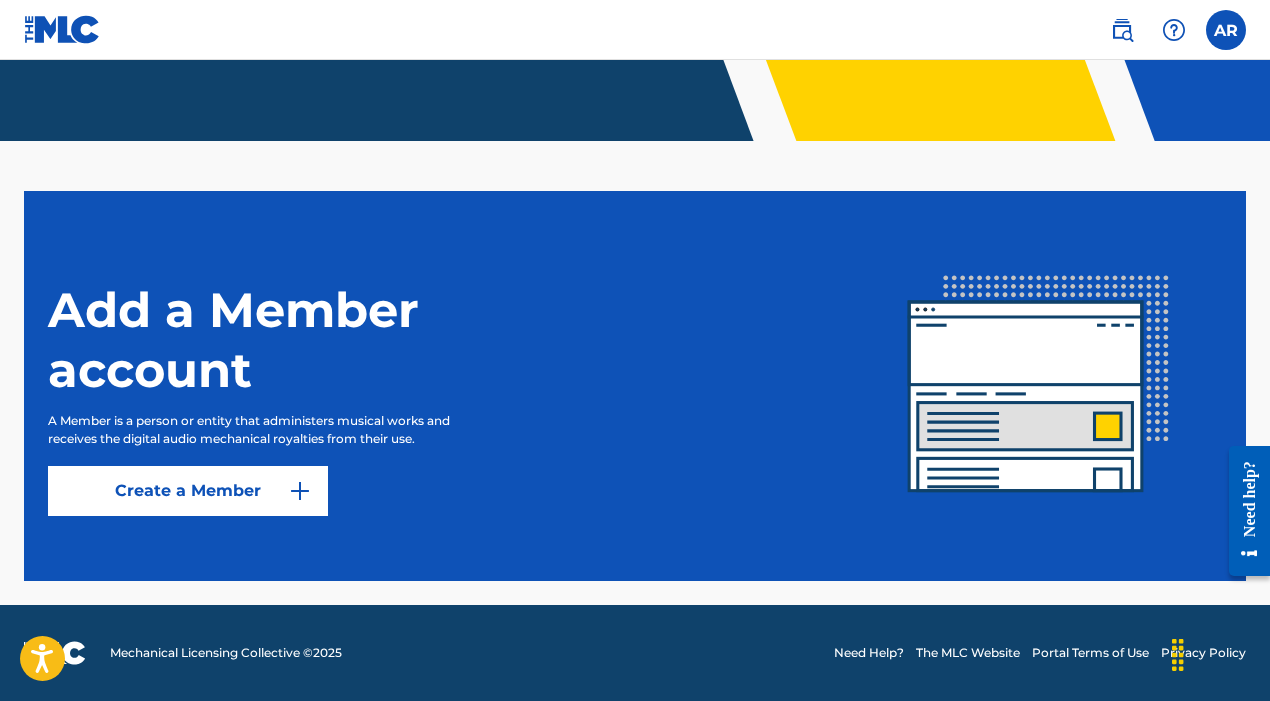 click at bounding box center (300, 491) 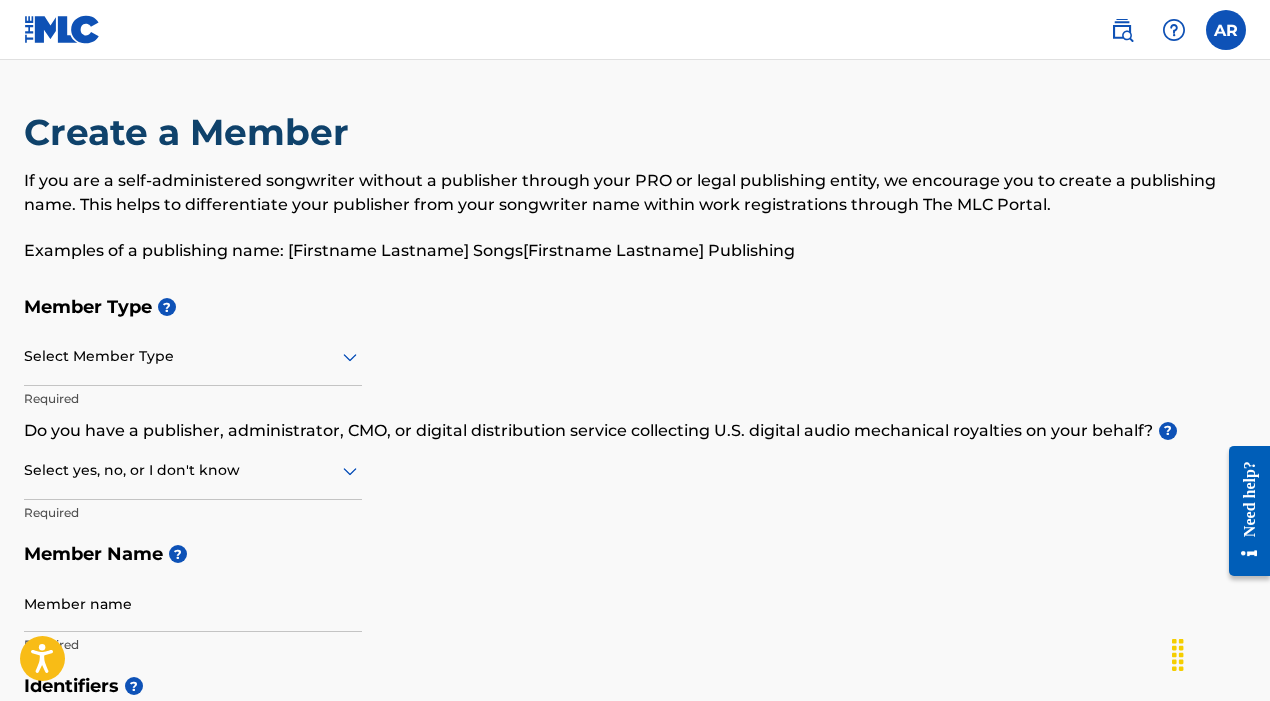 click at bounding box center (1226, 30) 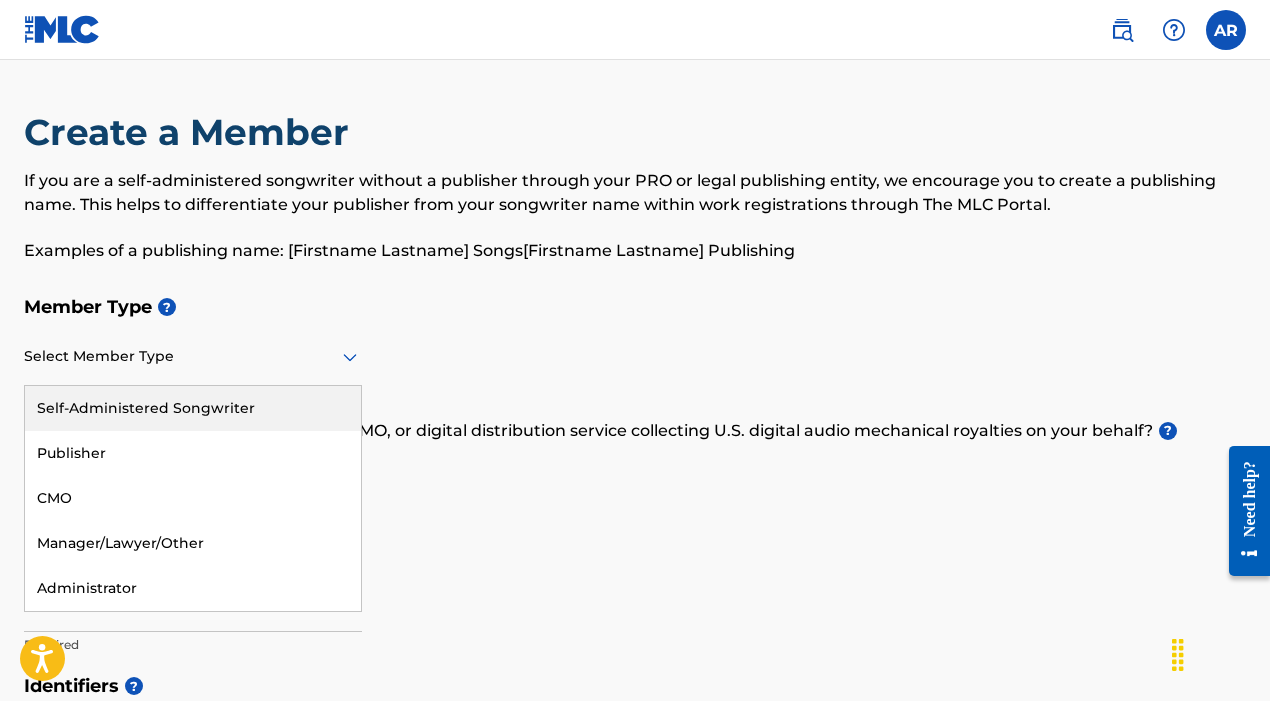 click on "Self-Administered Songwriter" at bounding box center (193, 408) 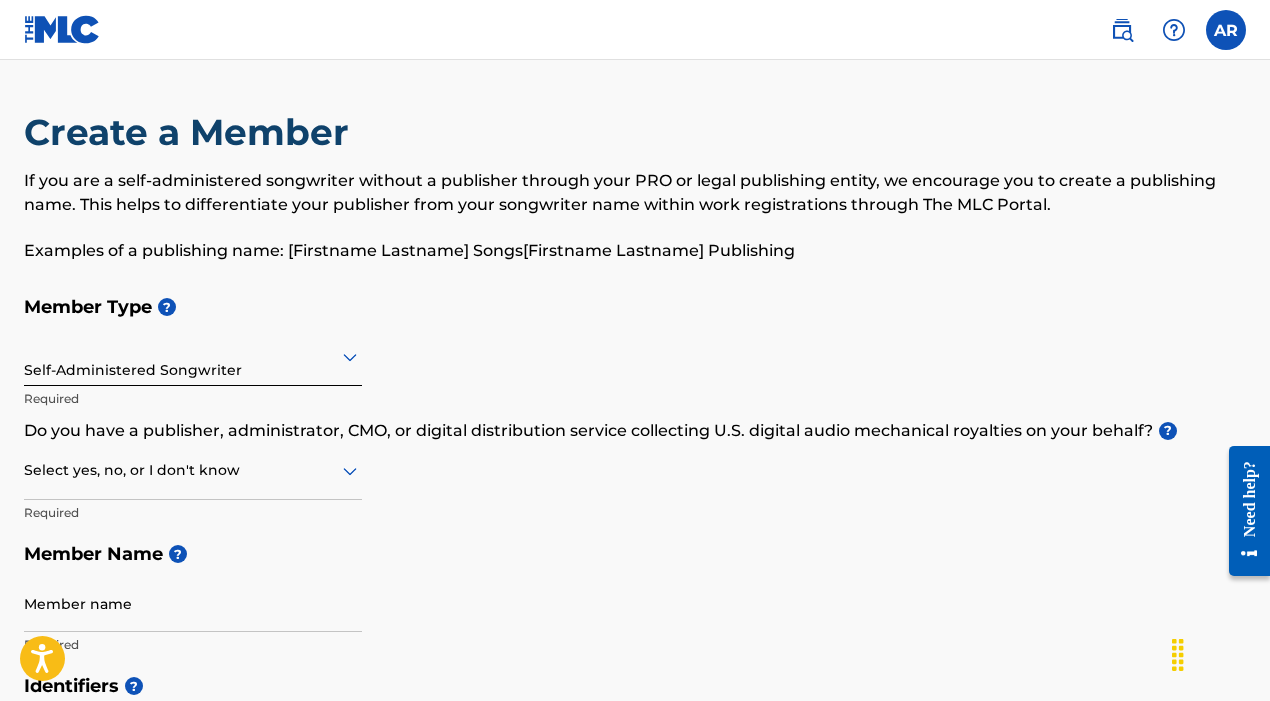 click on "Self-Administered Songwriter" at bounding box center [193, 356] 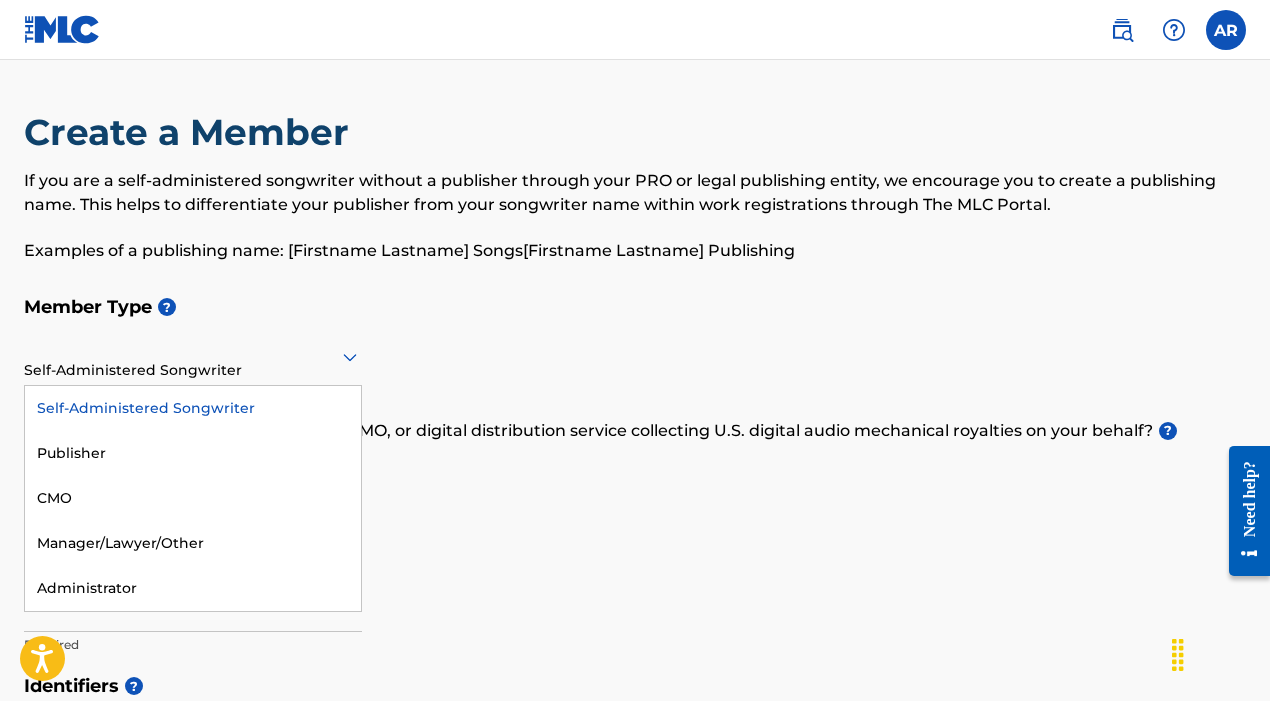 click on "Self-Administered Songwriter" at bounding box center [193, 408] 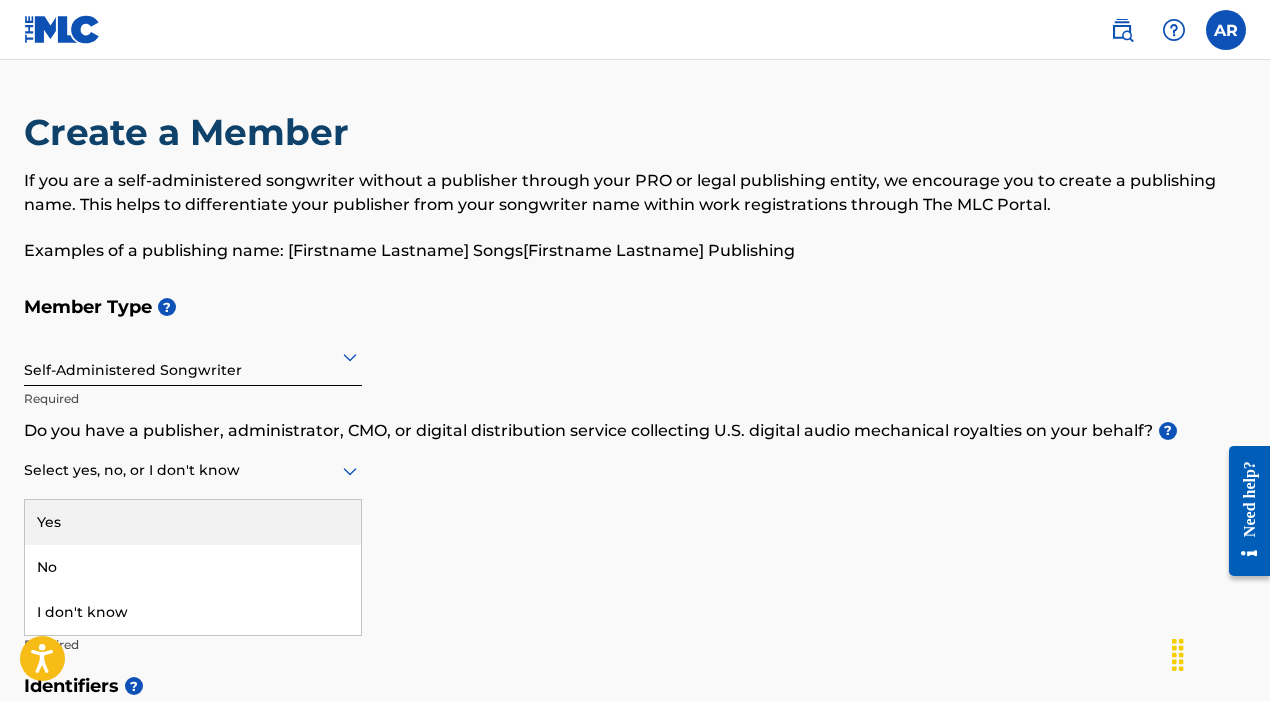 click 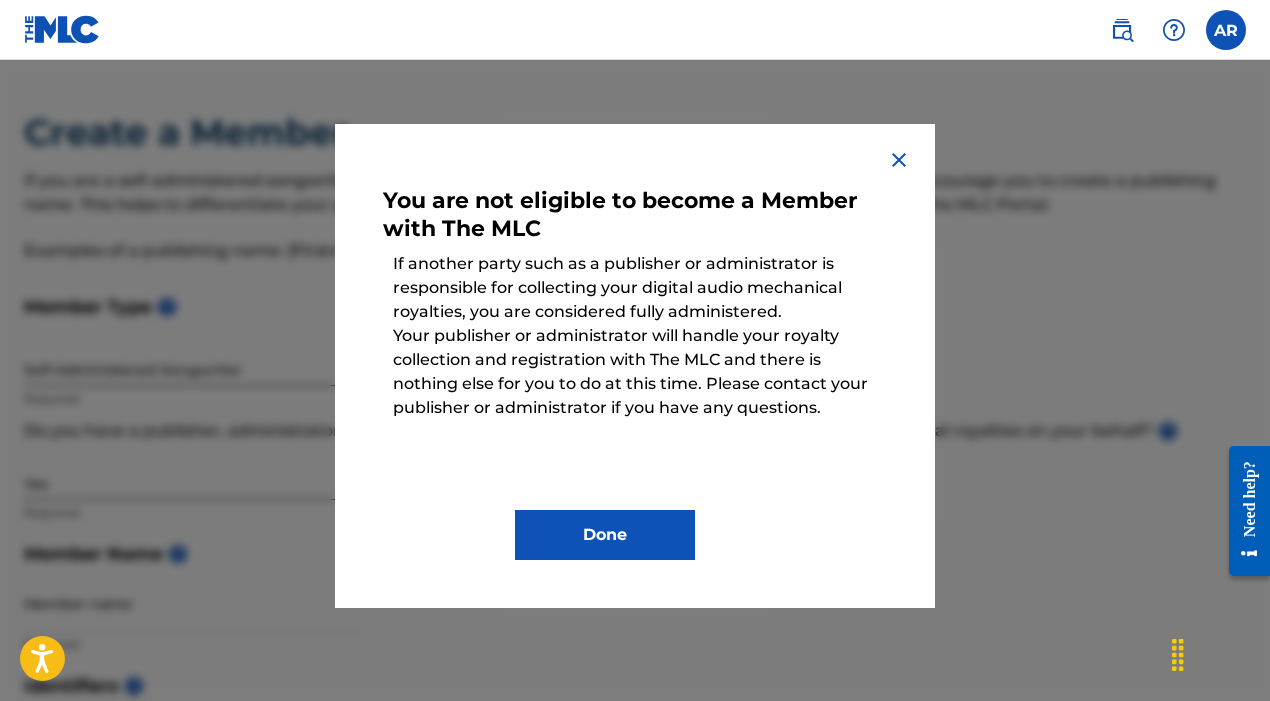 click on "Done" at bounding box center [605, 535] 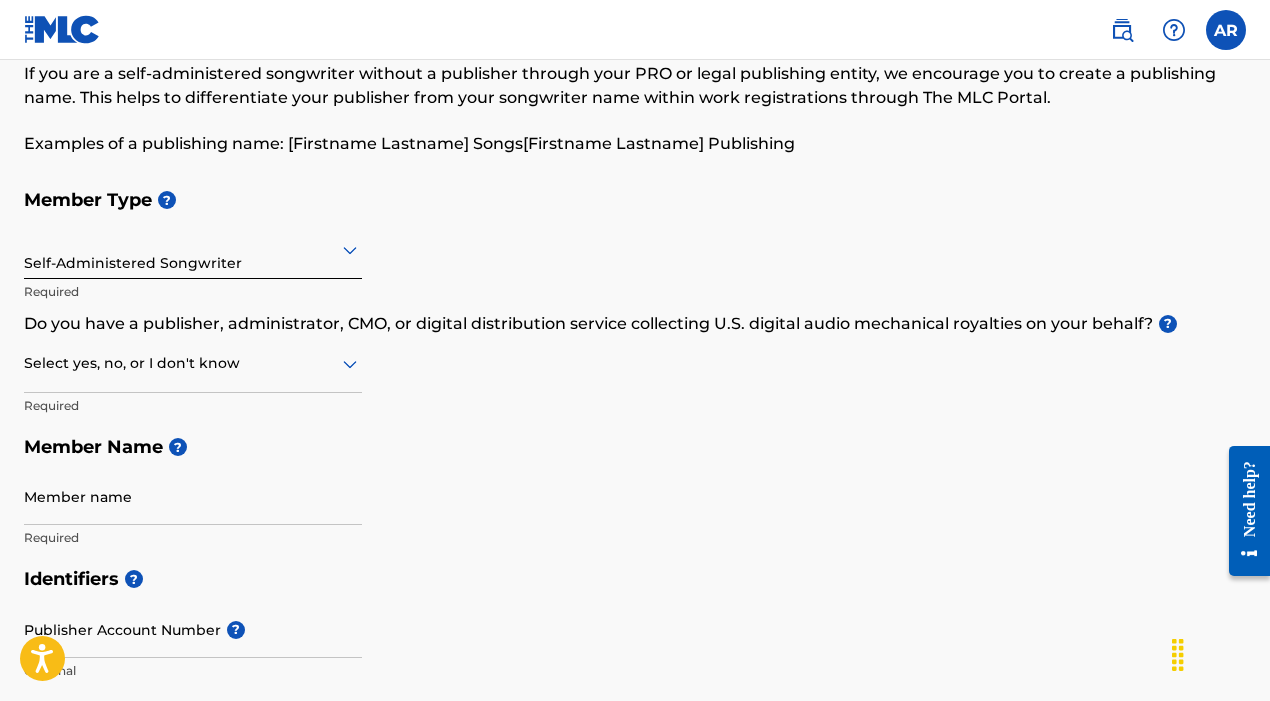 scroll, scrollTop: 111, scrollLeft: 0, axis: vertical 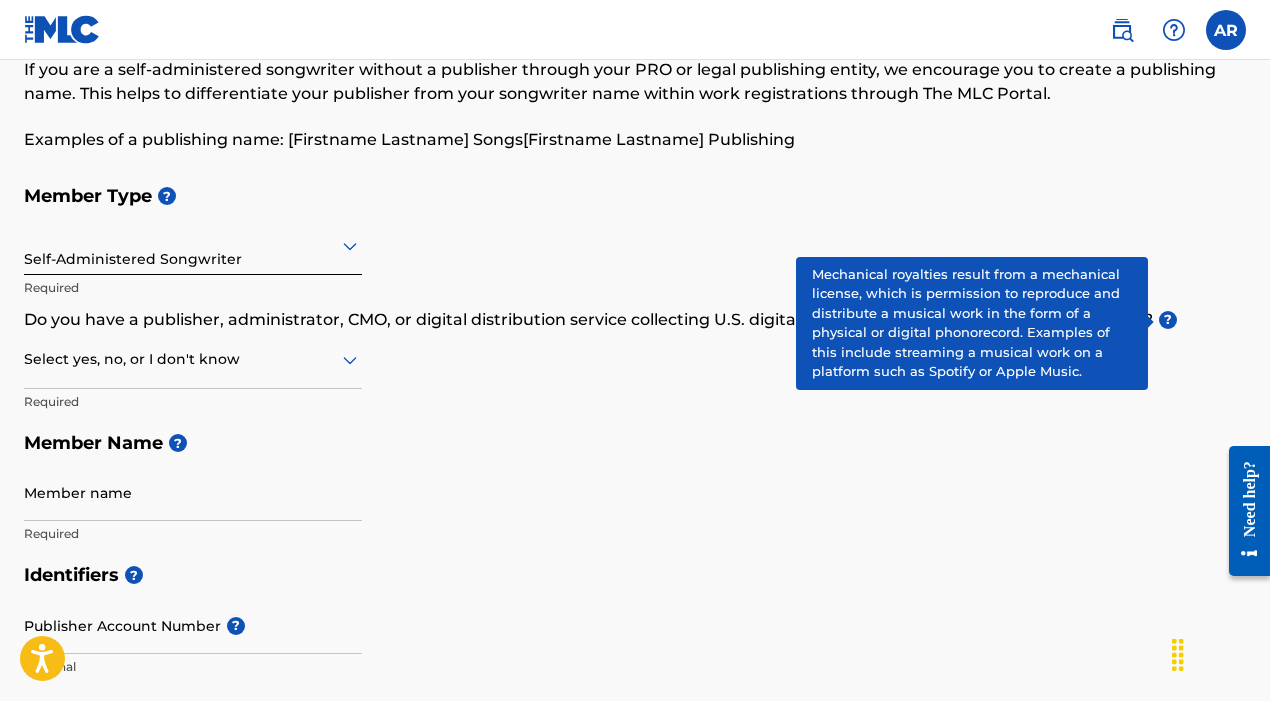 click on "?" at bounding box center [1168, 320] 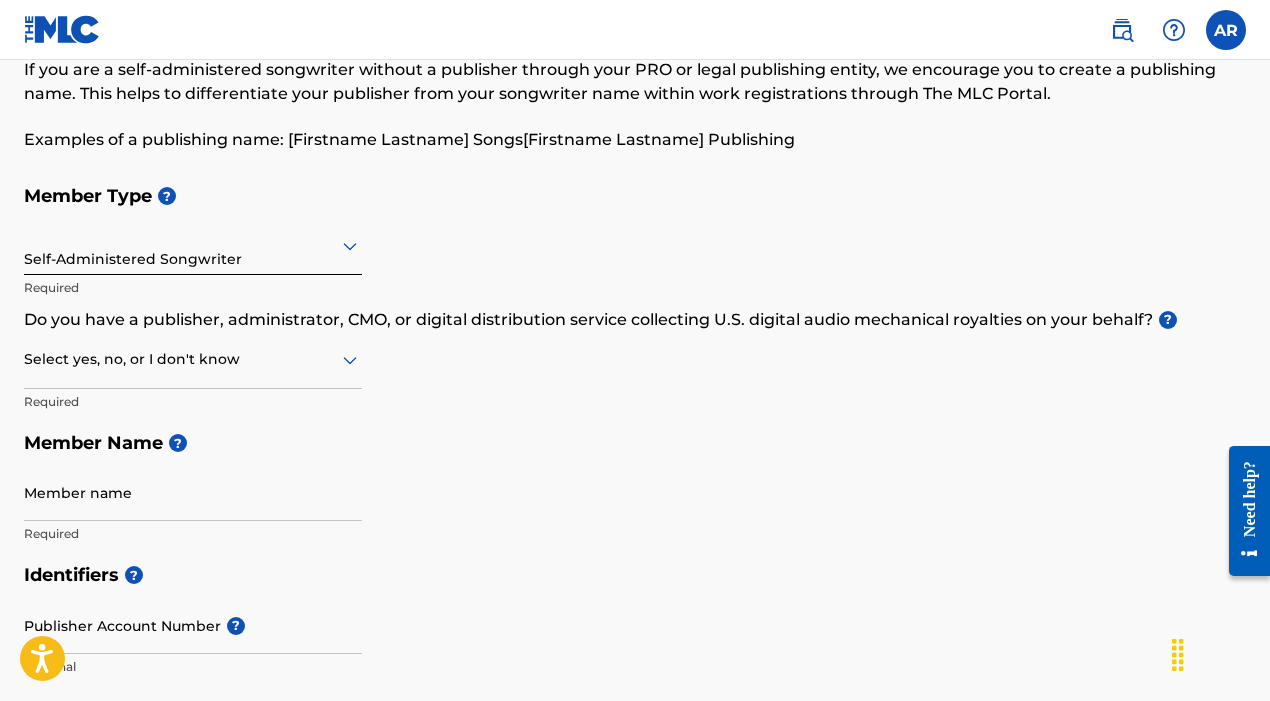 click on "Select yes, no, or I don't know" at bounding box center (193, 360) 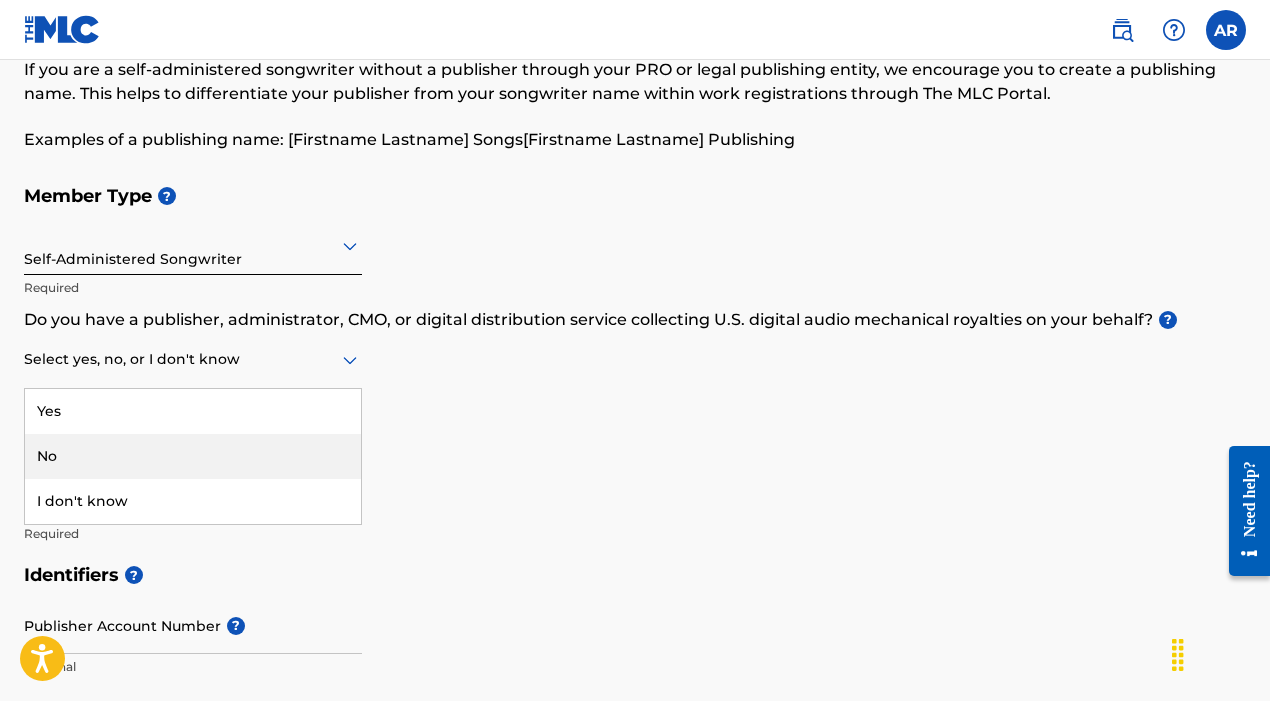 click on "No" at bounding box center (193, 456) 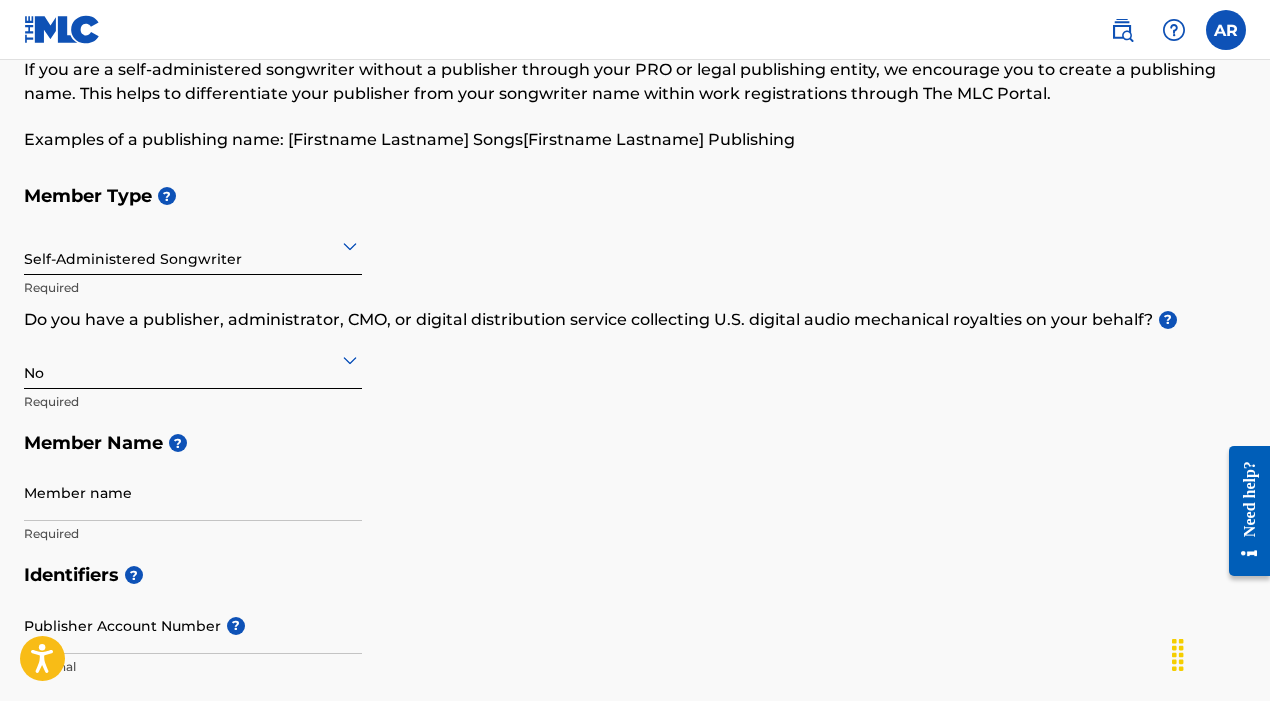 click on "Self-Administered Songwriter" at bounding box center (193, 245) 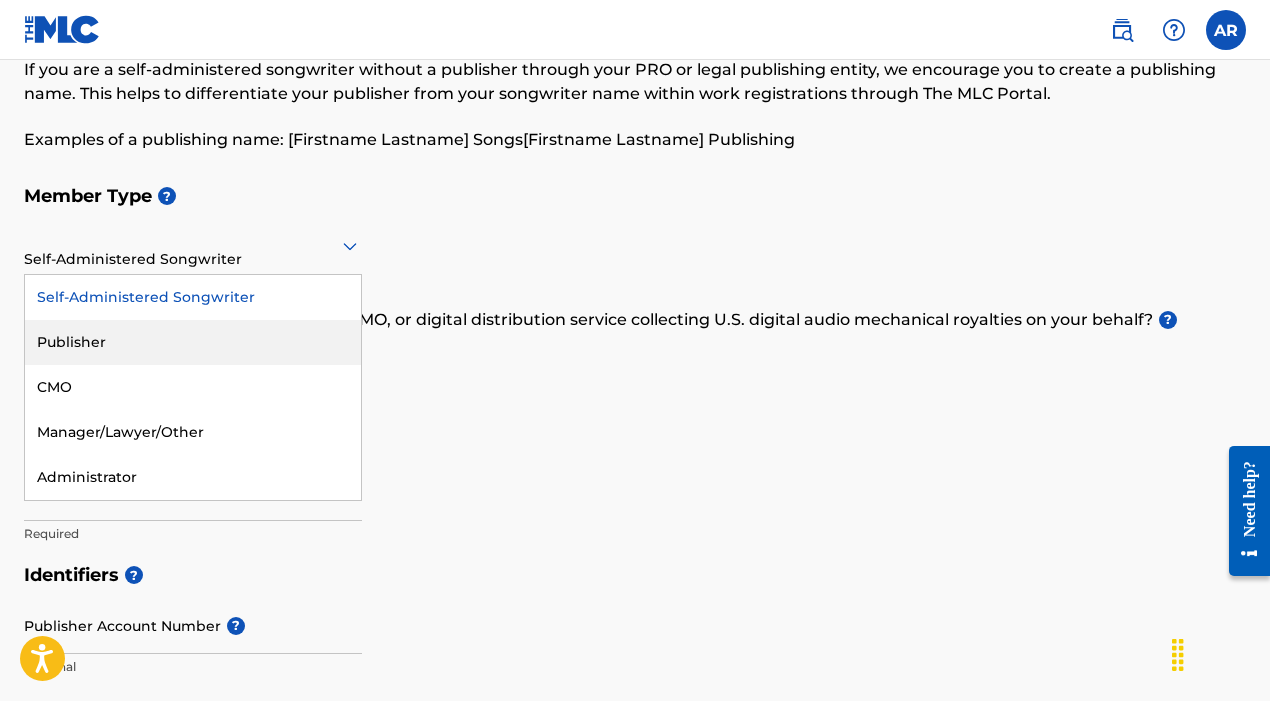 click on "Publisher" at bounding box center [193, 342] 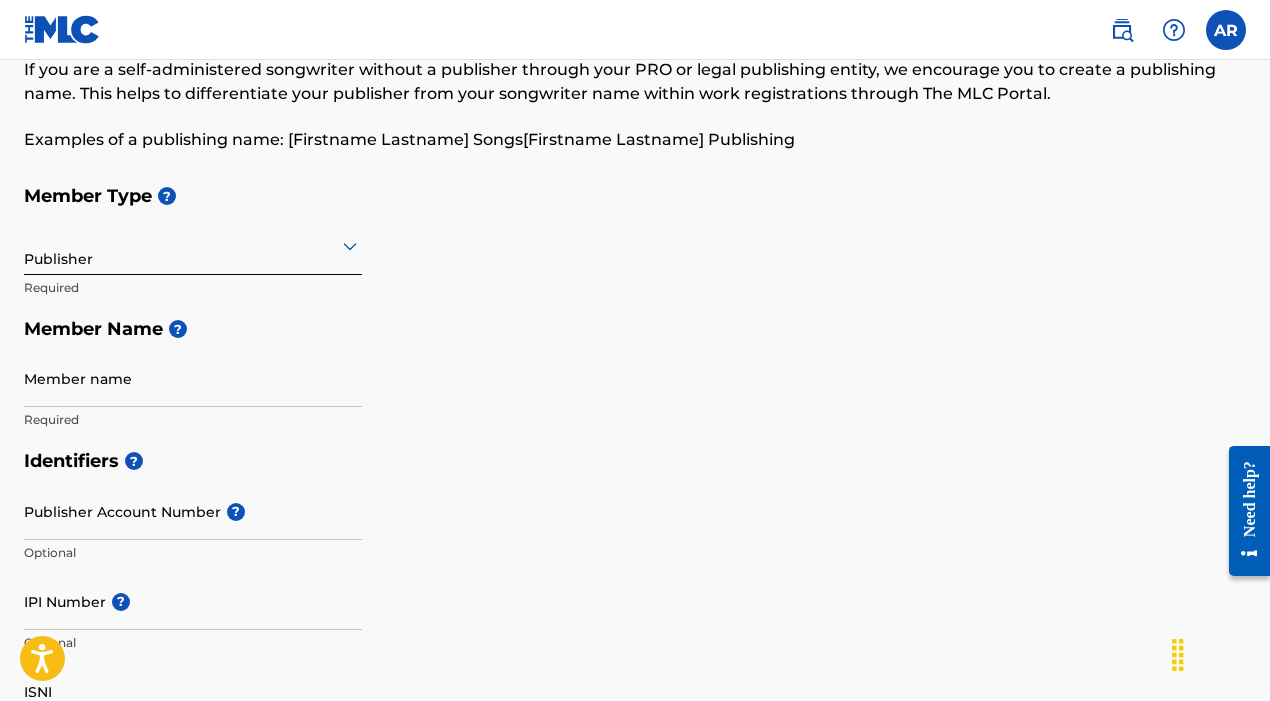 click on "Member Name ?" at bounding box center (635, 329) 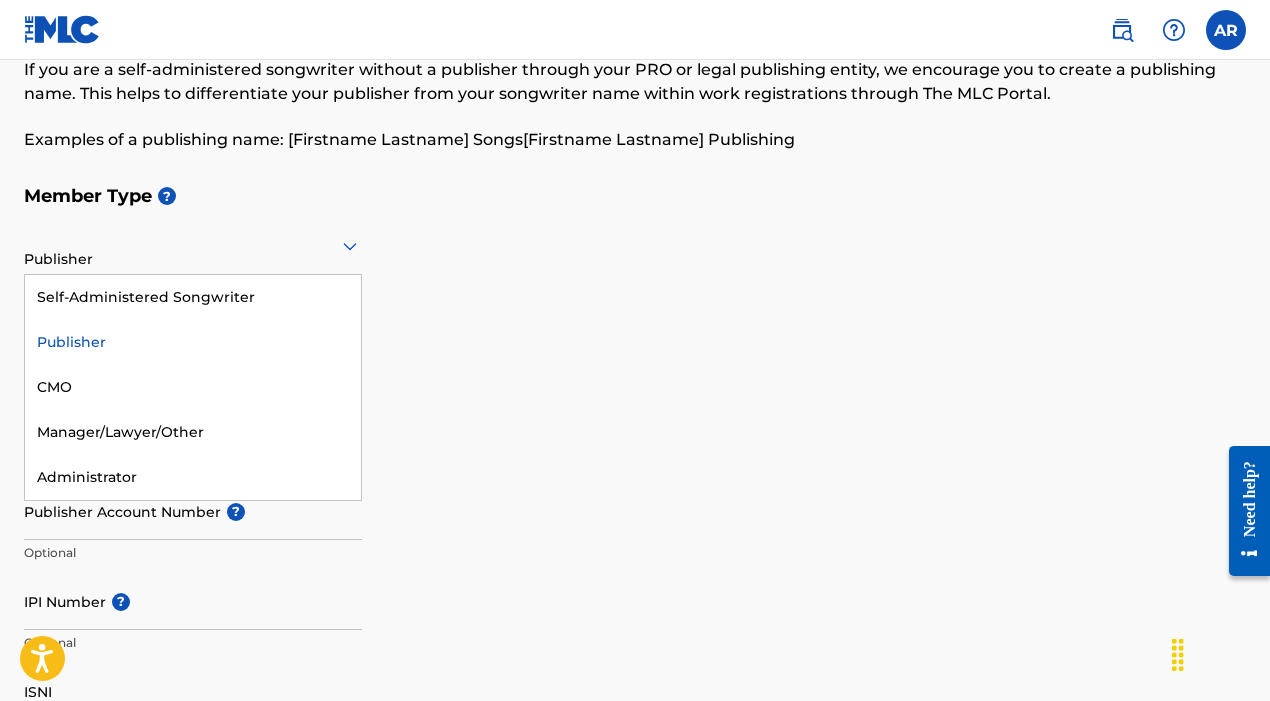 click on "Publisher" at bounding box center (193, 245) 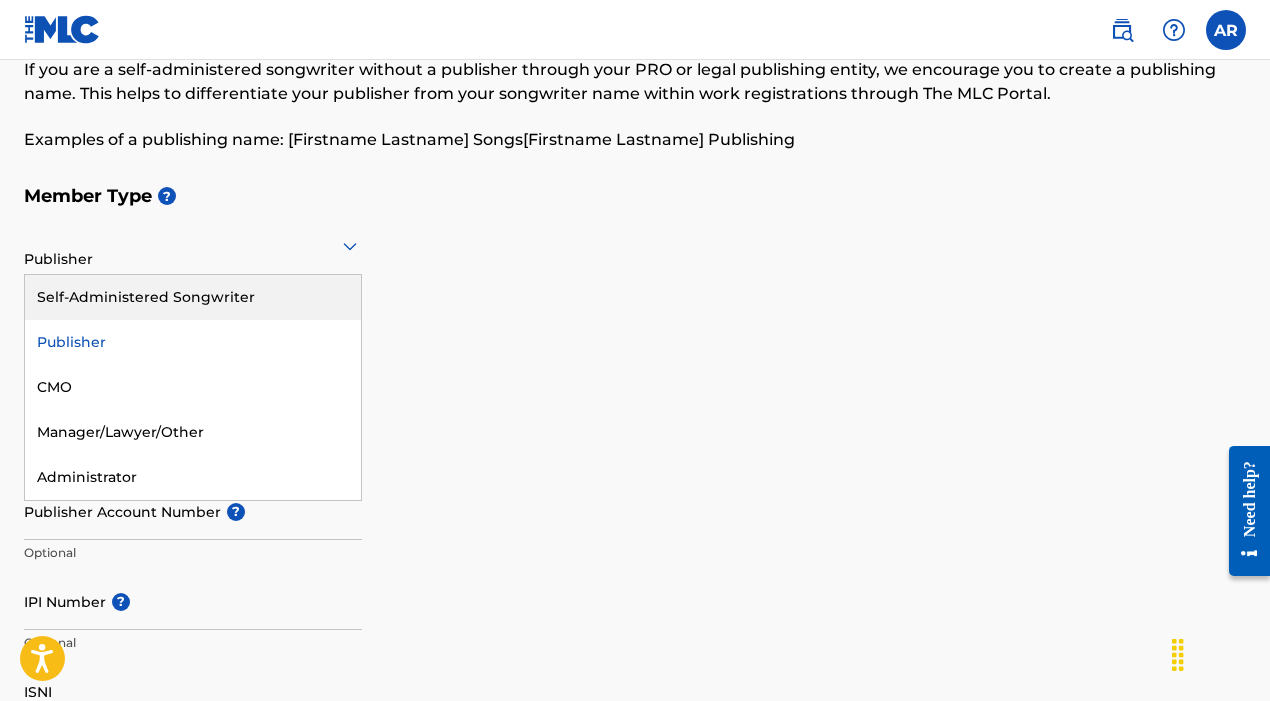 click on "Self-Administered Songwriter" at bounding box center (193, 297) 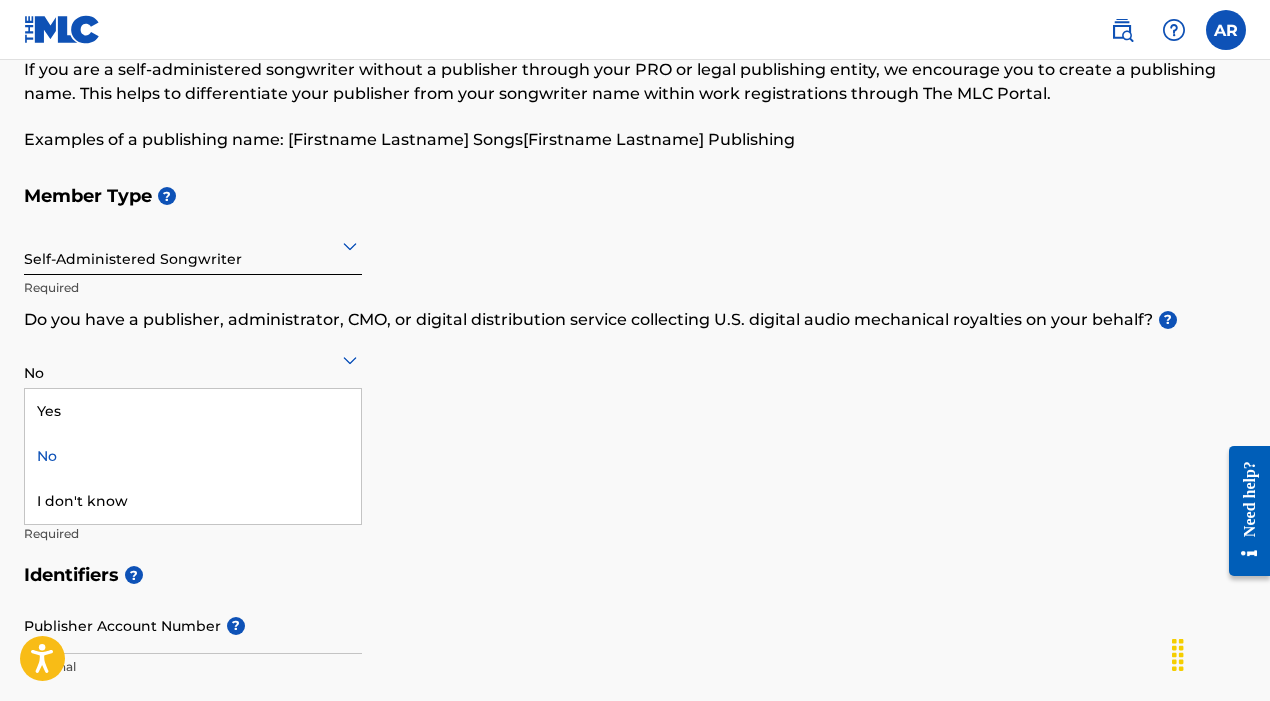 click 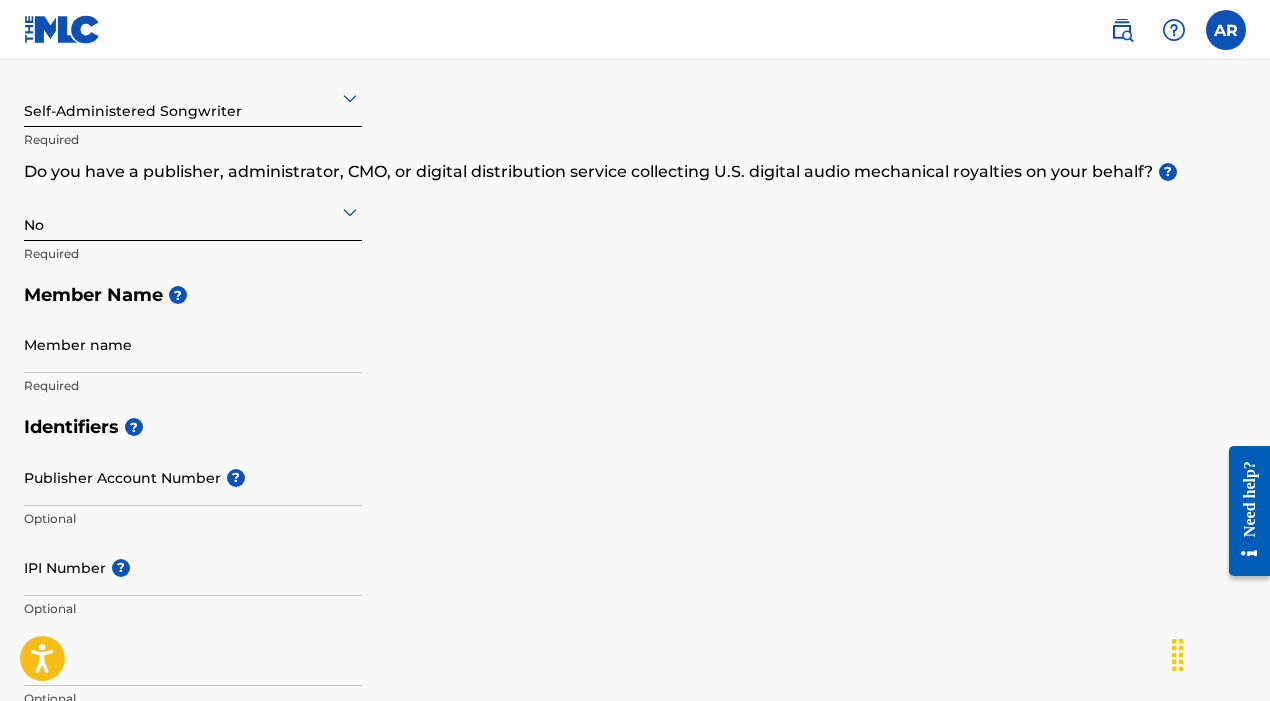 scroll, scrollTop: 304, scrollLeft: 0, axis: vertical 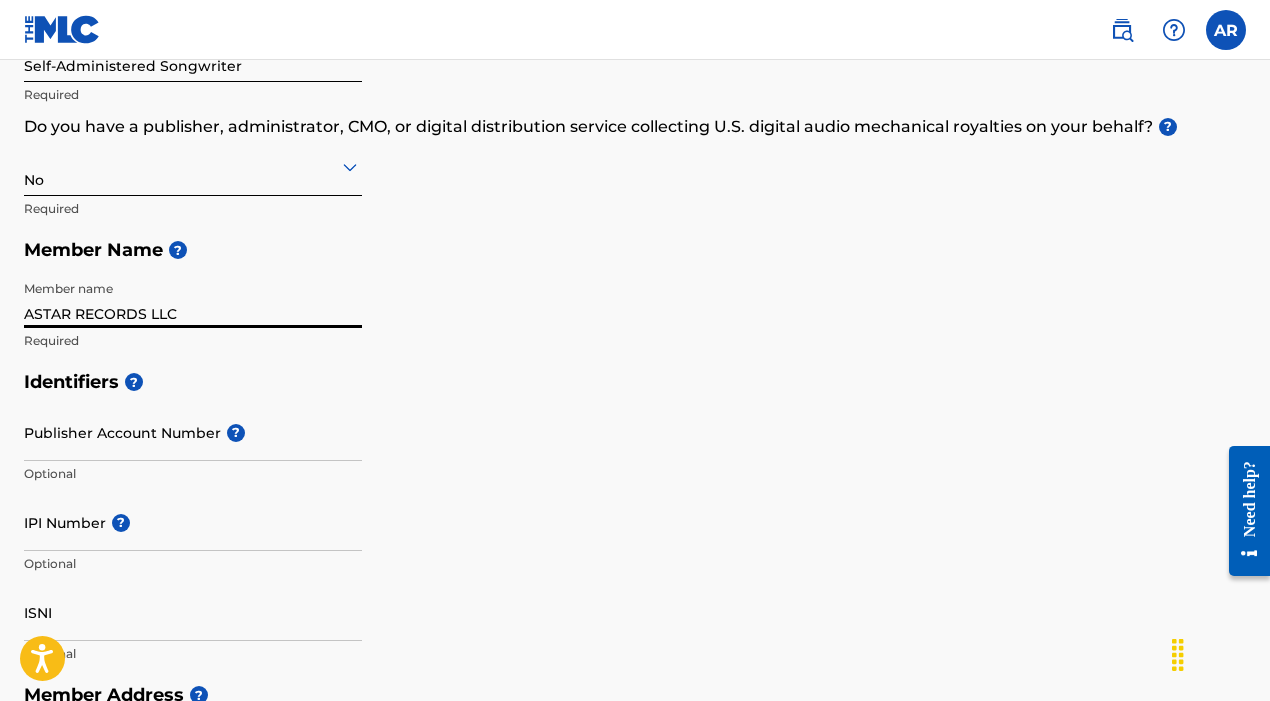 type on "ASTAR RECORDS LLC" 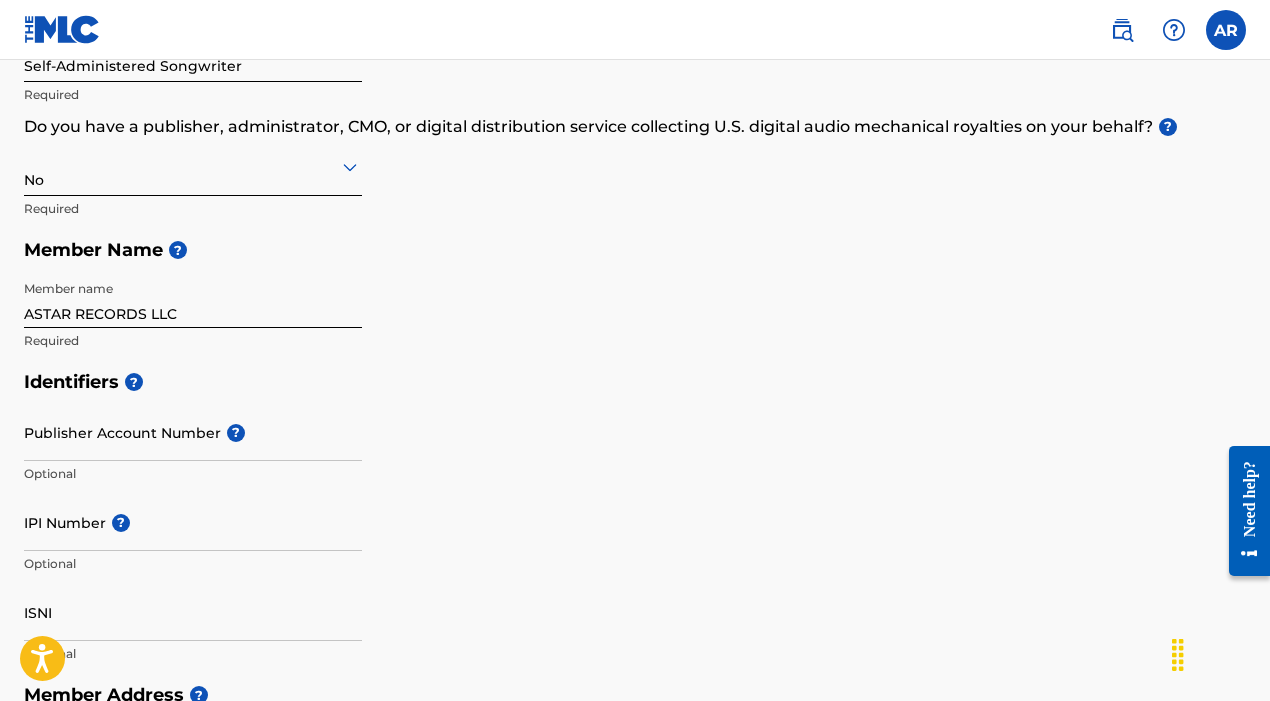 click at bounding box center (1226, 30) 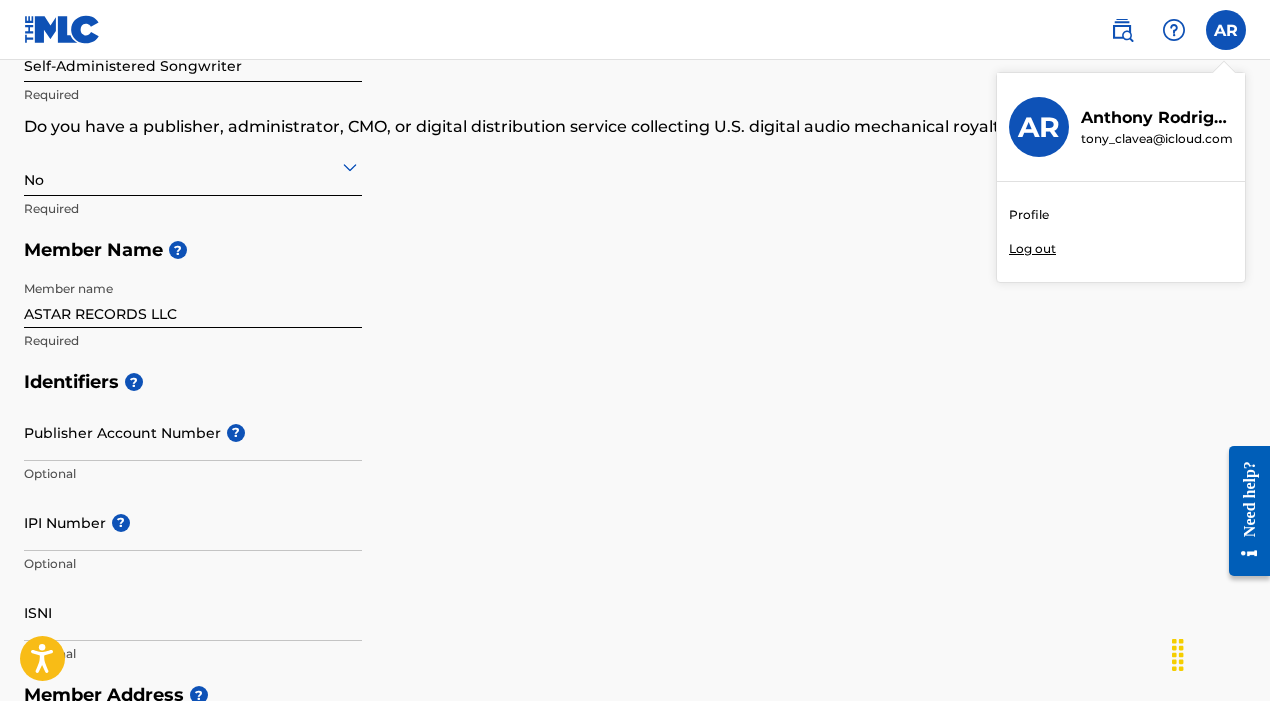click on "Log out" at bounding box center [1032, 249] 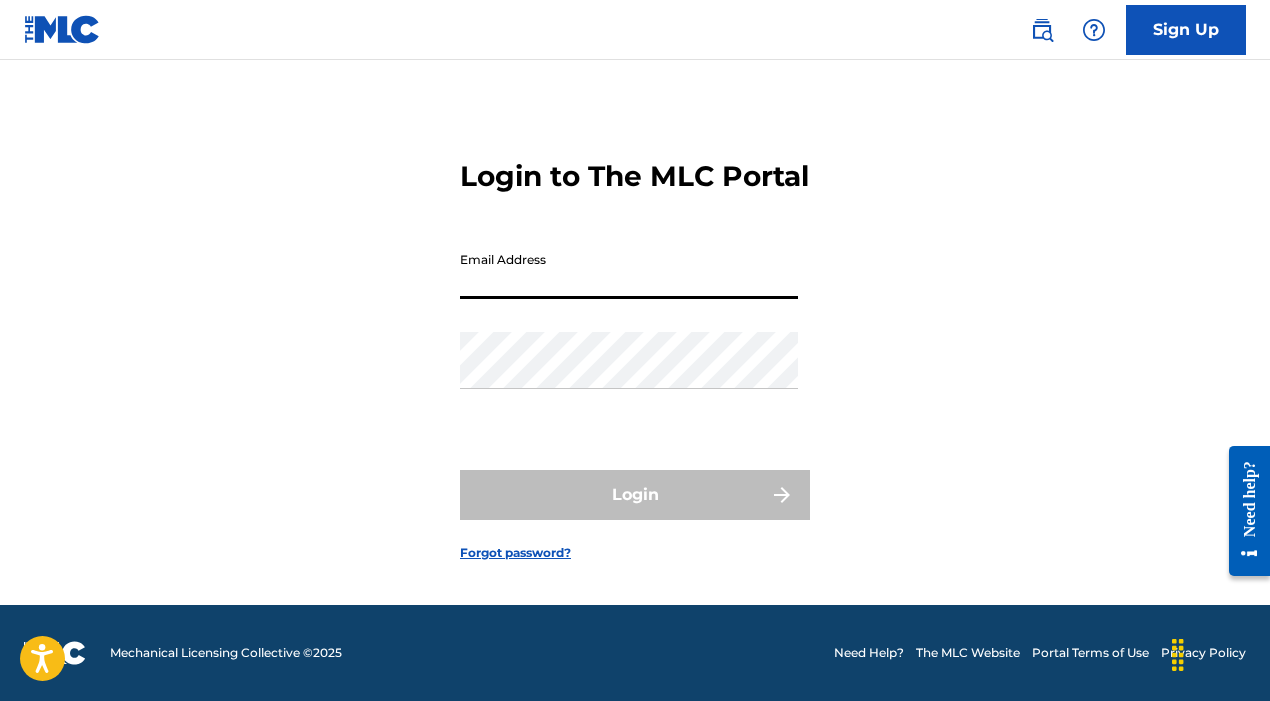 scroll, scrollTop: 0, scrollLeft: 0, axis: both 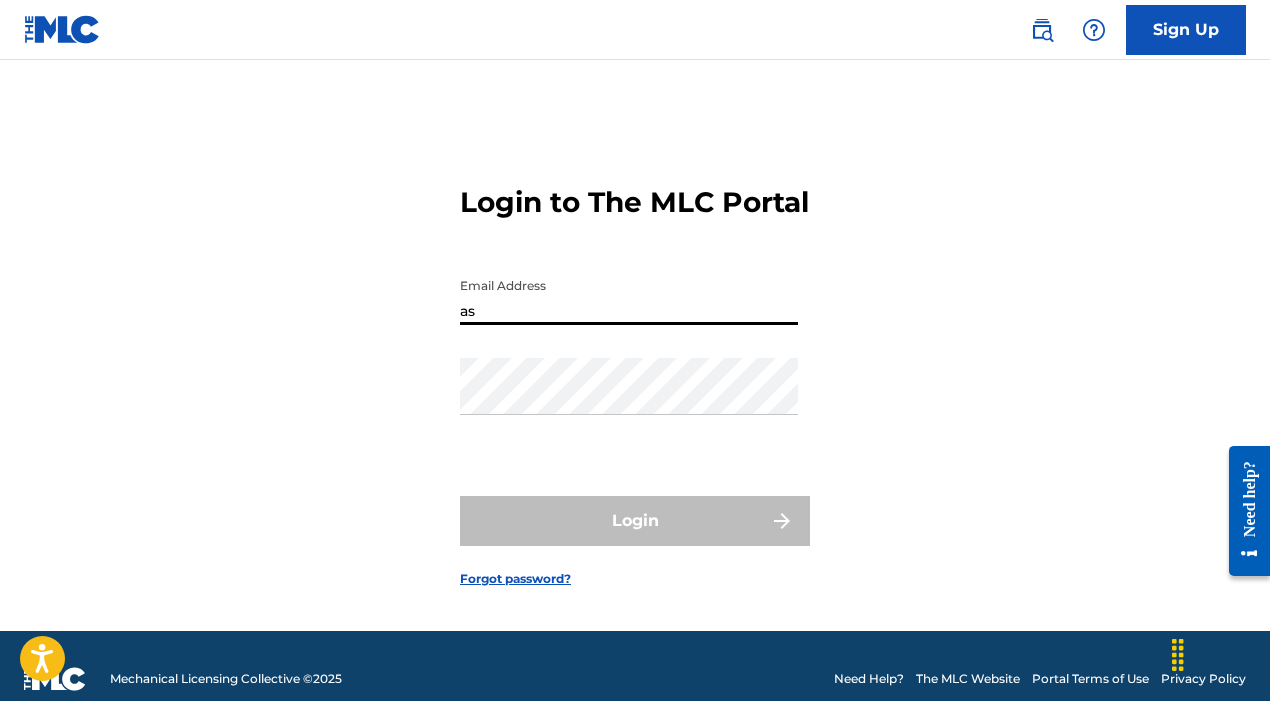 type on "astarrecordss@gmail.com" 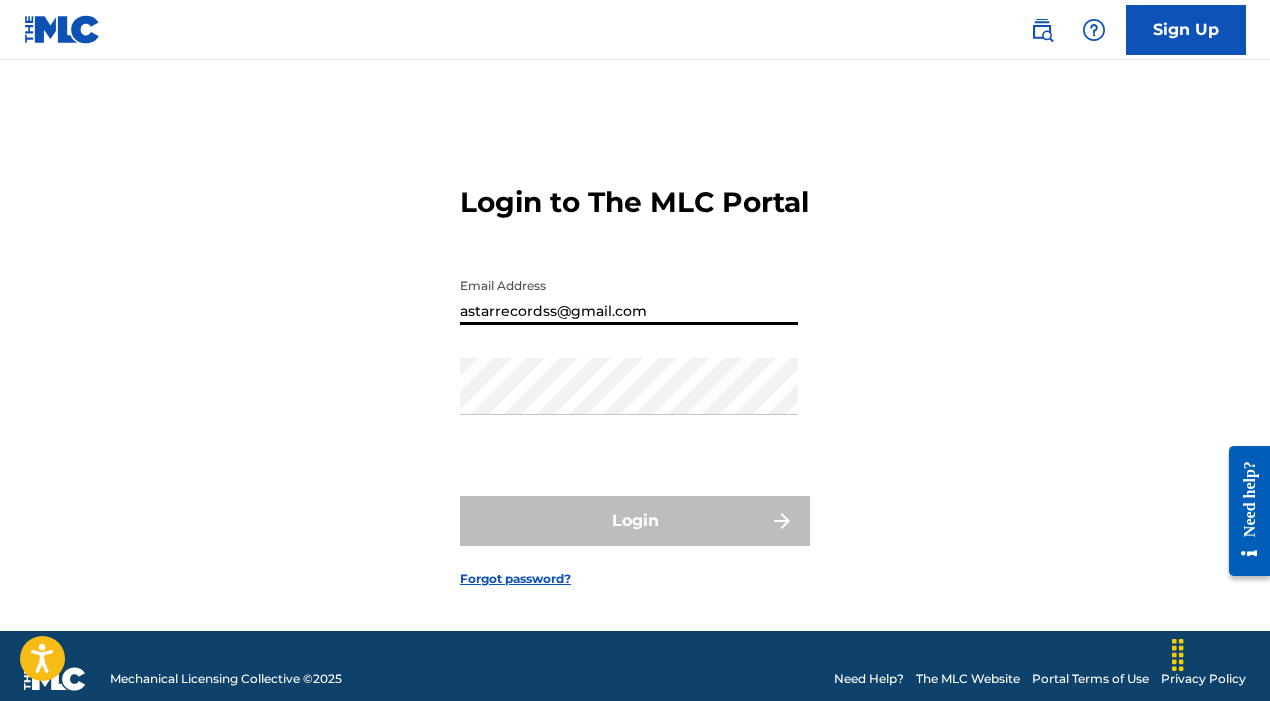 click on "Login" at bounding box center (635, 521) 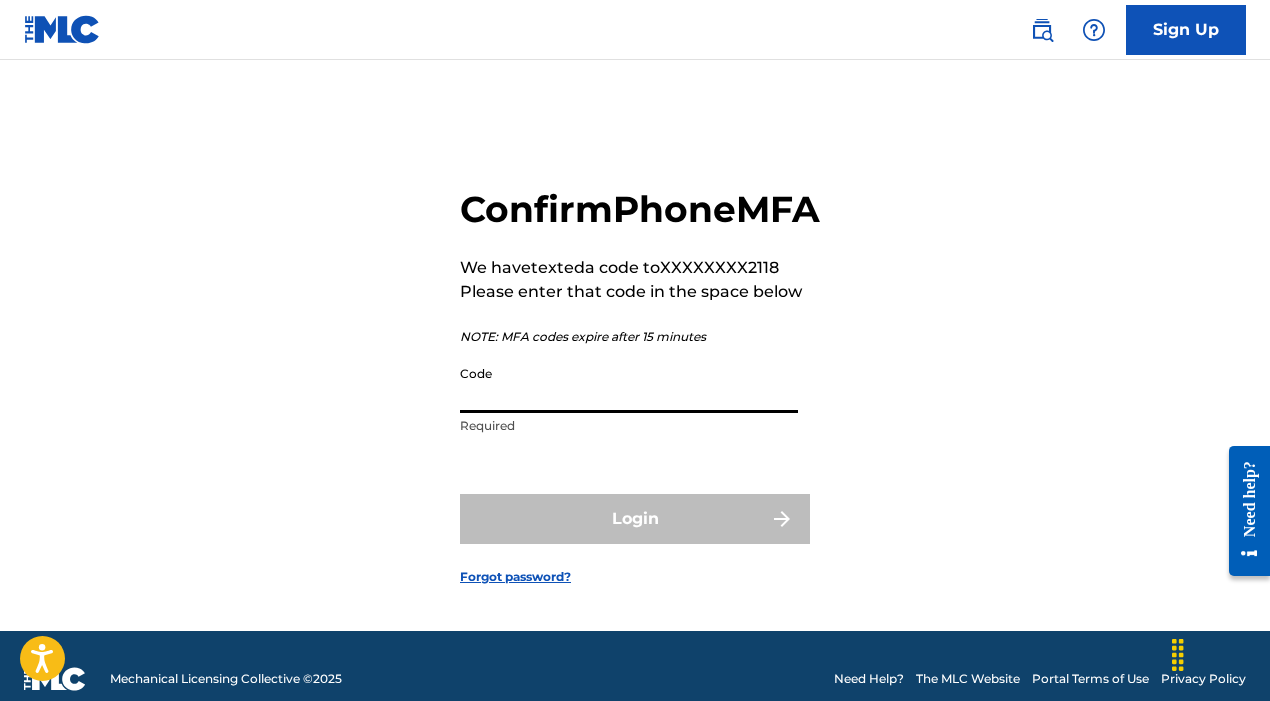 click on "Code" at bounding box center [629, 384] 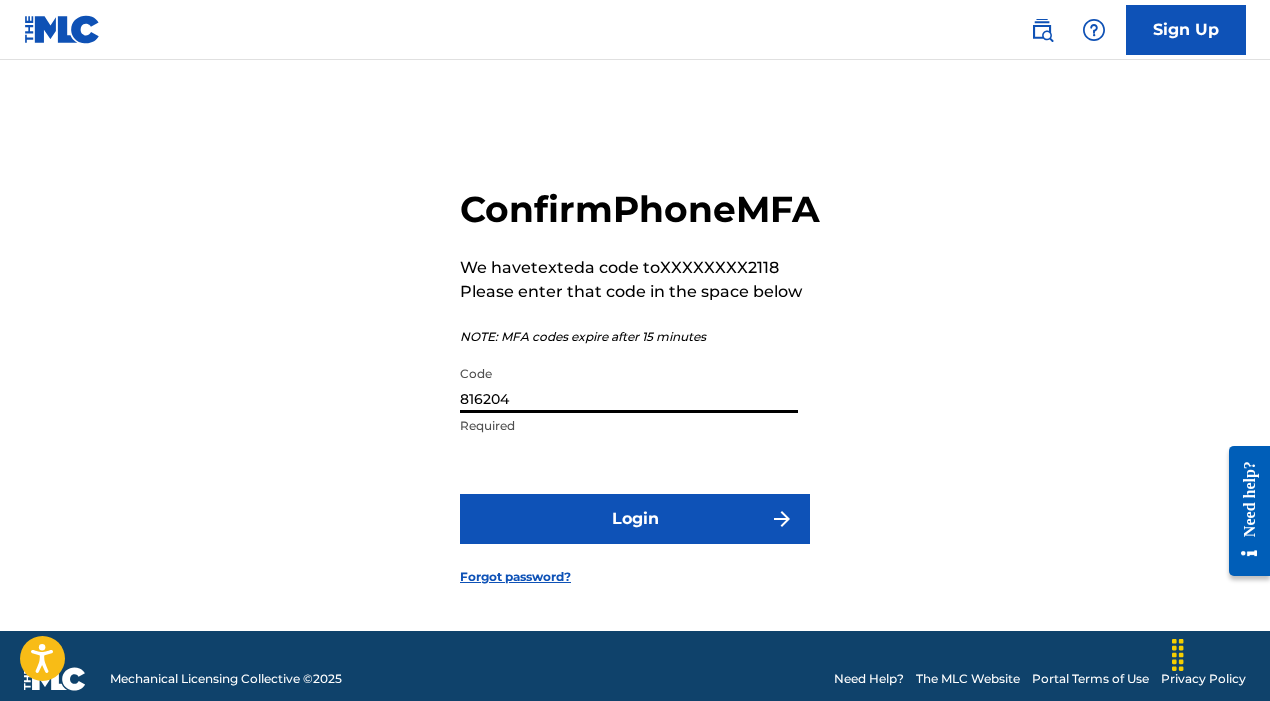 type on "816204" 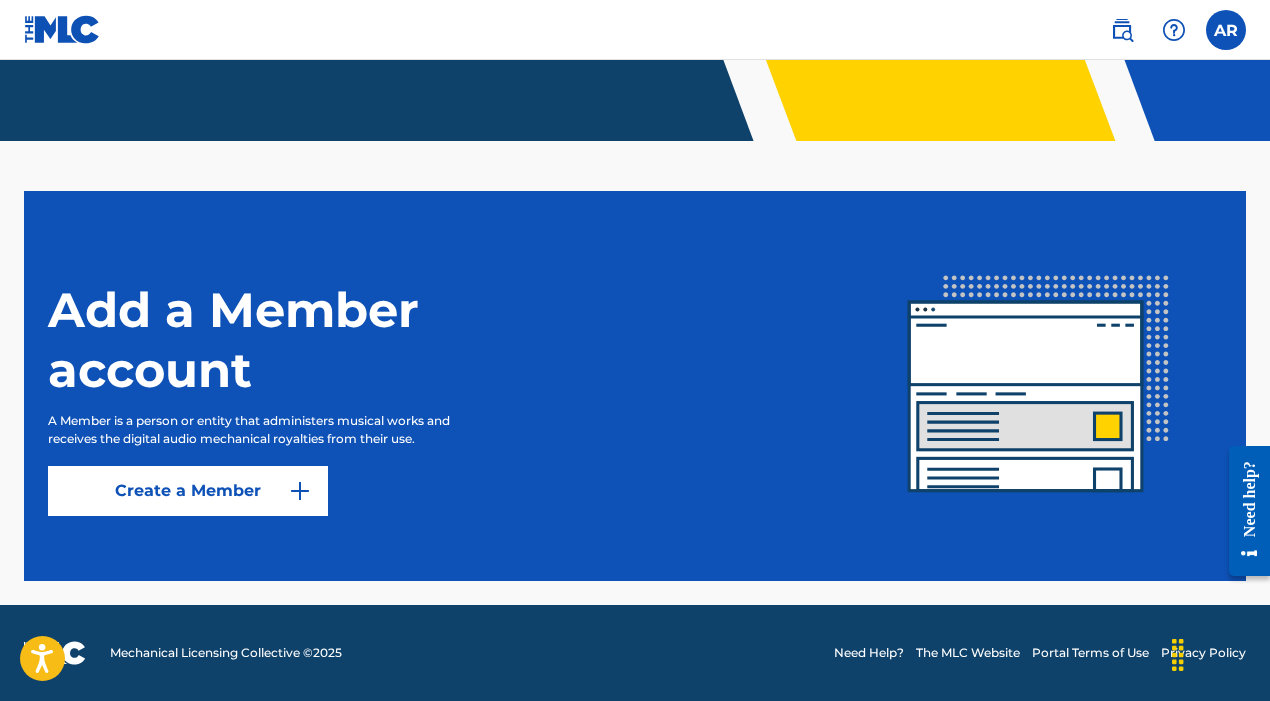 scroll, scrollTop: 445, scrollLeft: 0, axis: vertical 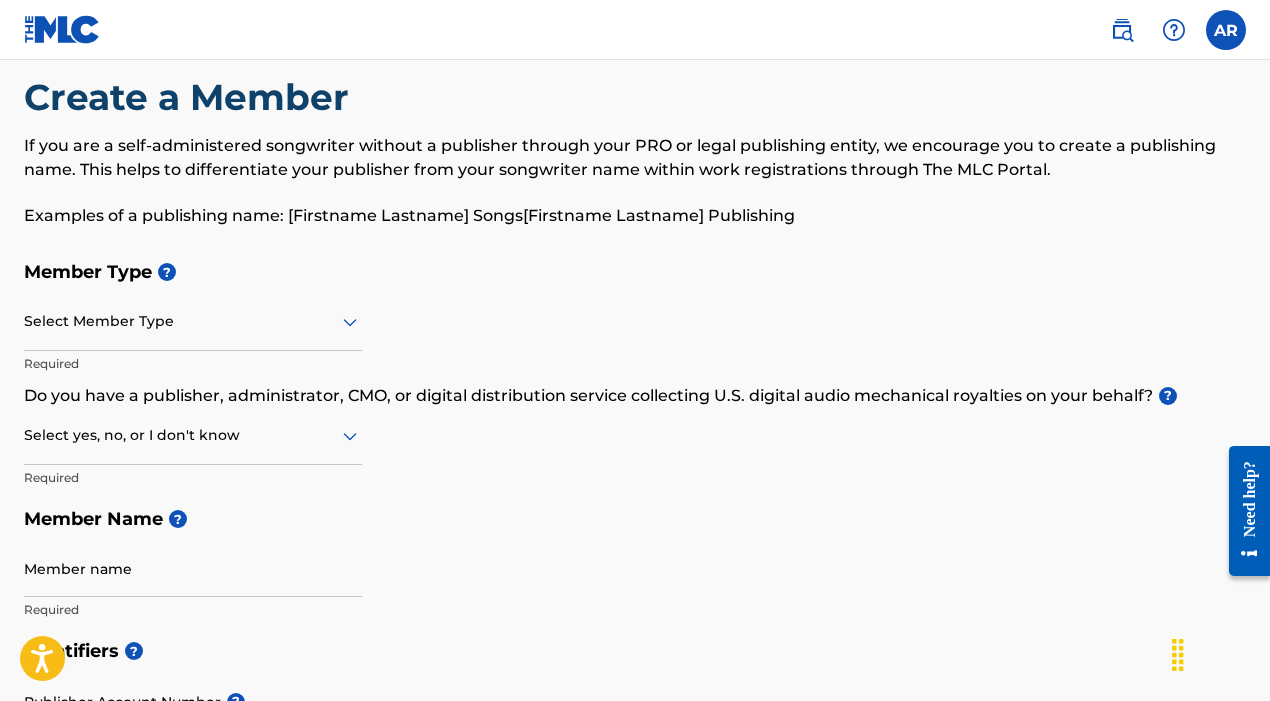 click at bounding box center (193, 321) 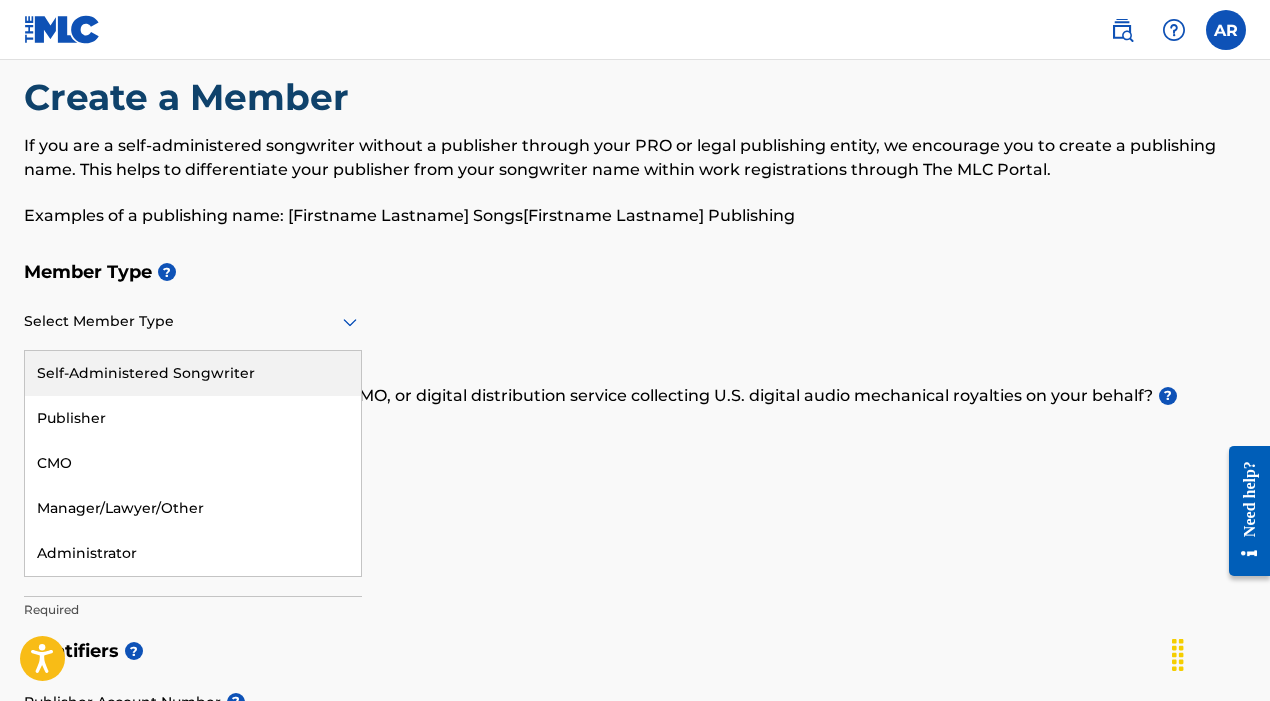 click 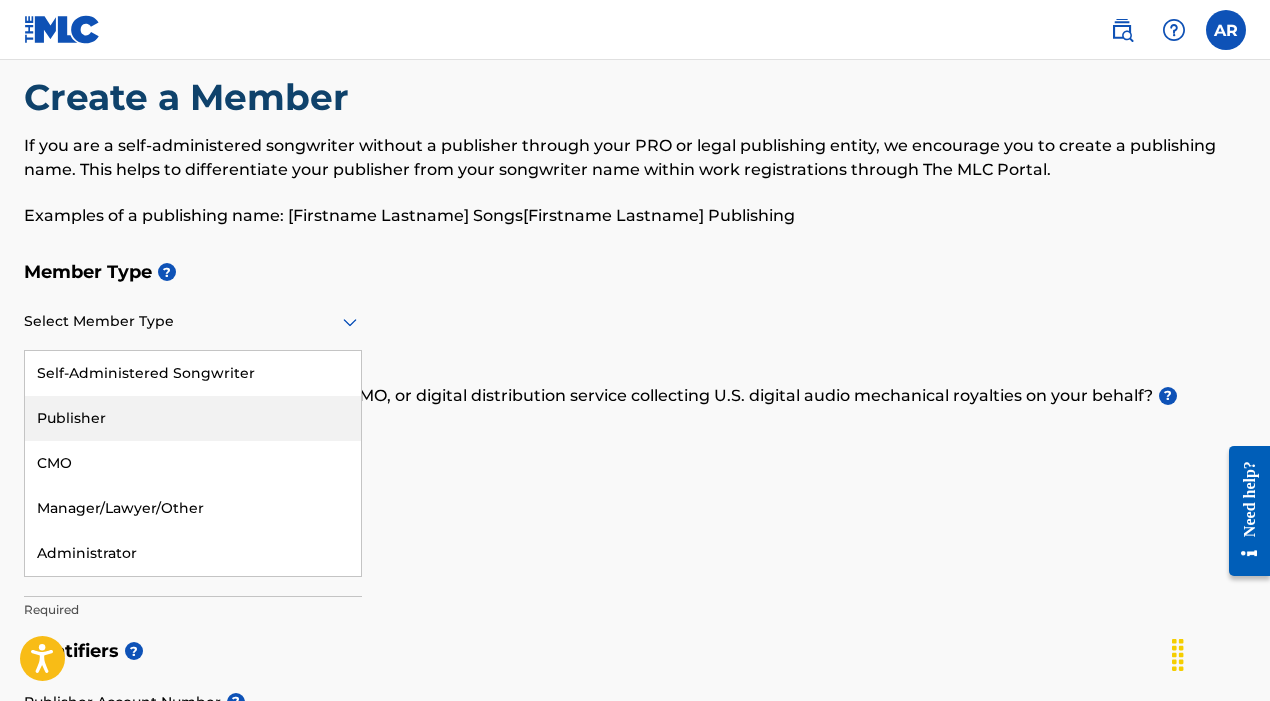 click on "Publisher" at bounding box center (193, 418) 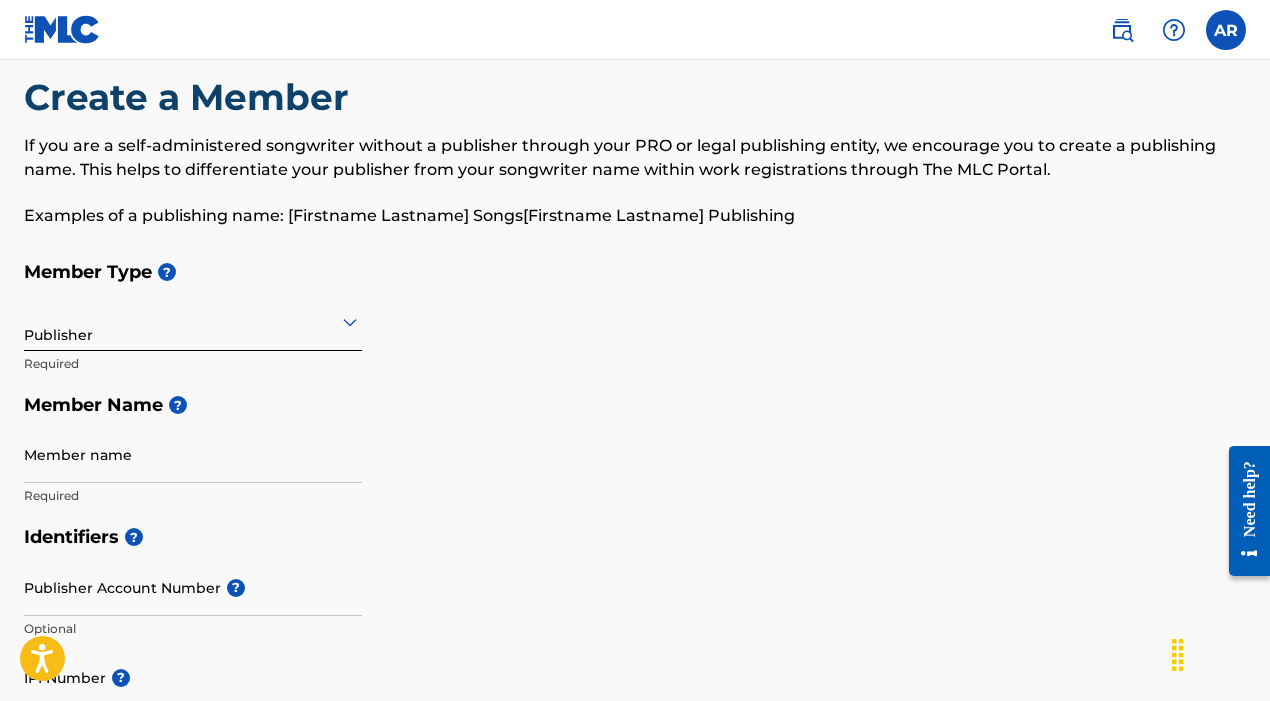 click on "AR AR [NAME] [NAME] astarrecordss@example.com Profile Log out" at bounding box center (635, 30) 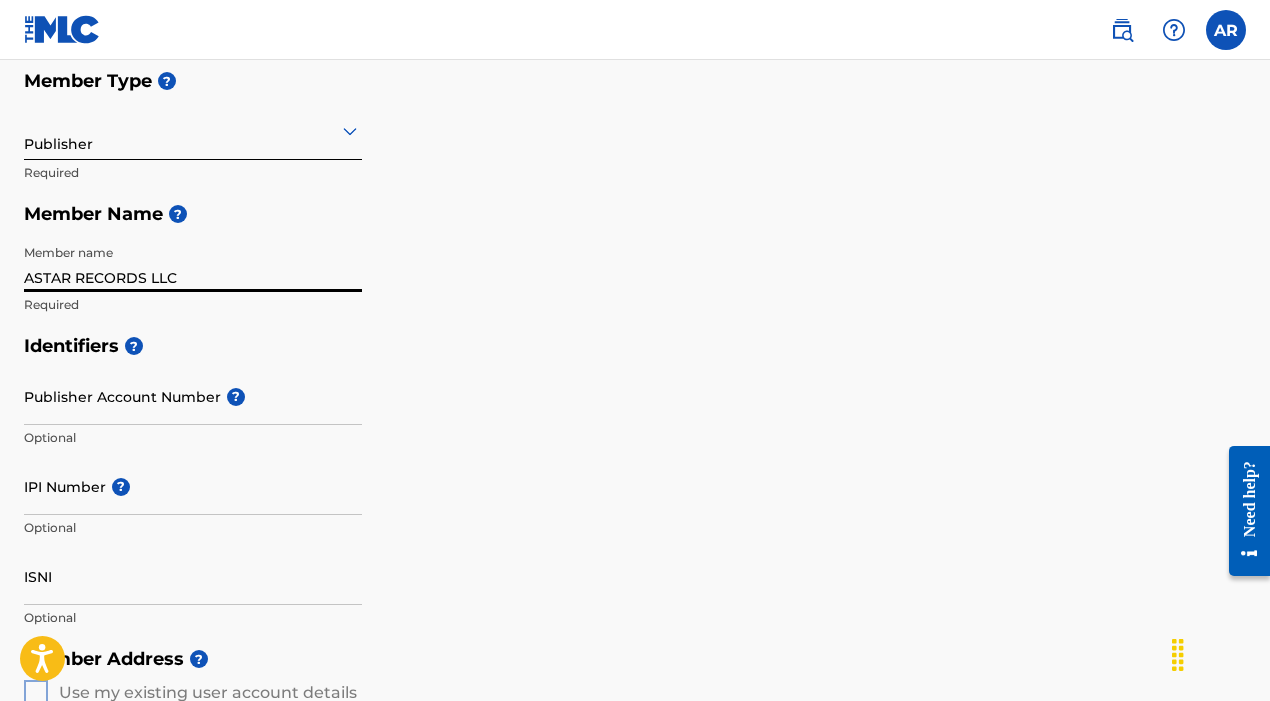scroll, scrollTop: 227, scrollLeft: 0, axis: vertical 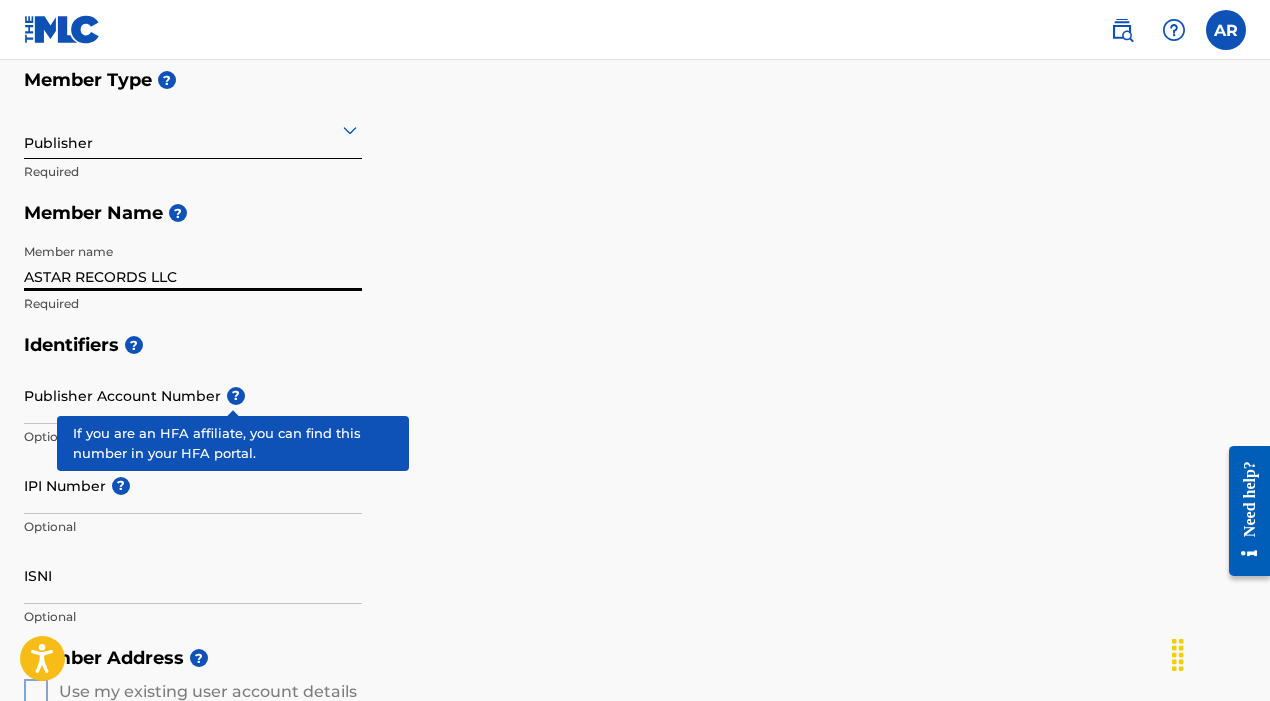 type on "ASTAR RECORDS LLC" 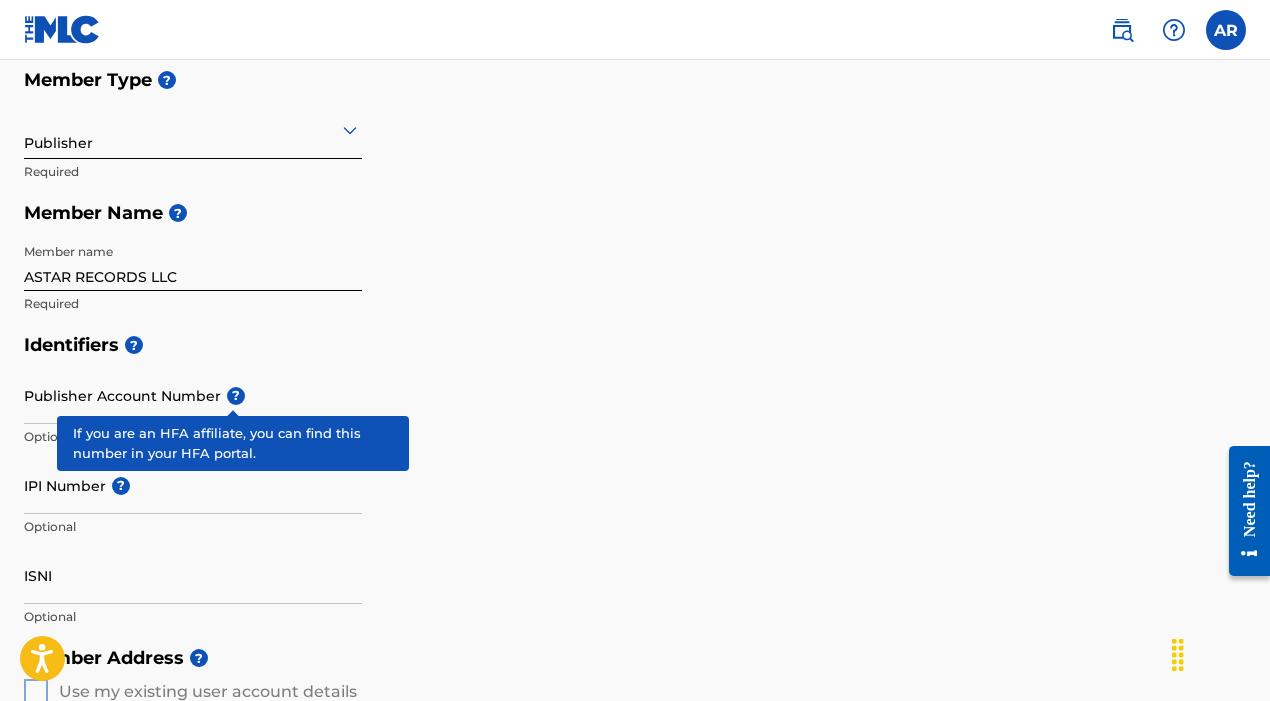 click on "?" at bounding box center (236, 396) 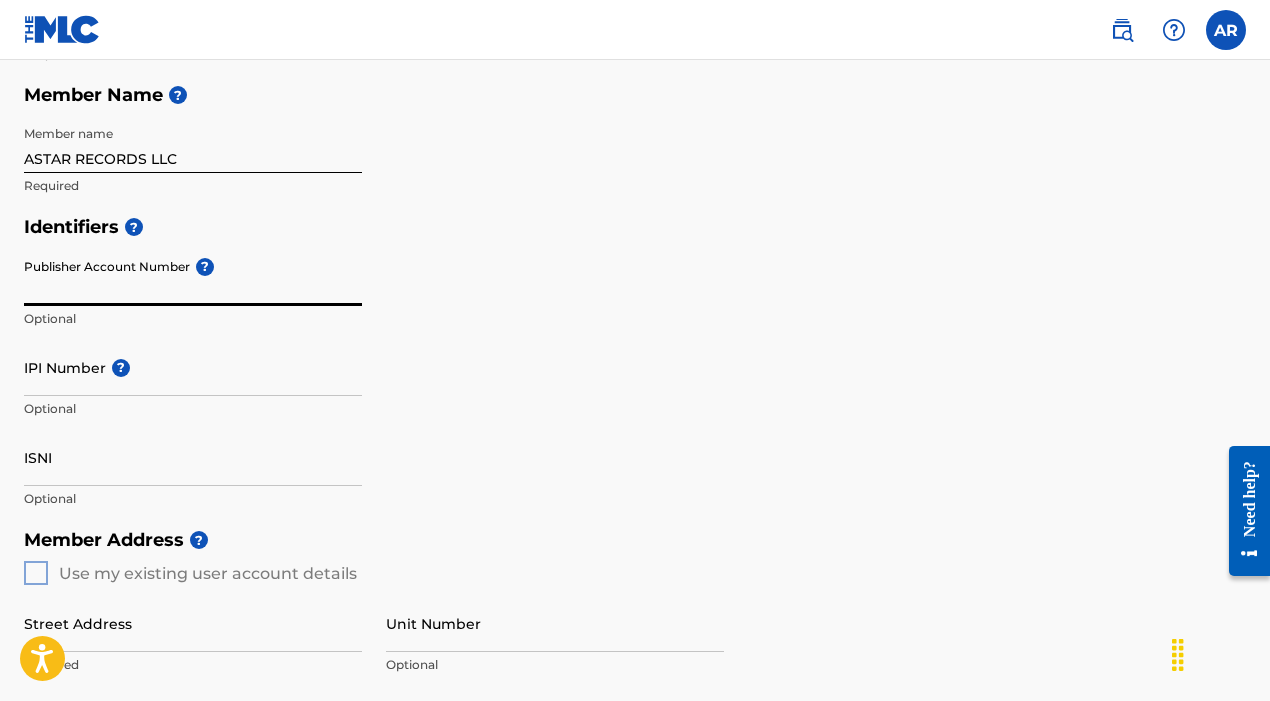 scroll, scrollTop: 396, scrollLeft: 0, axis: vertical 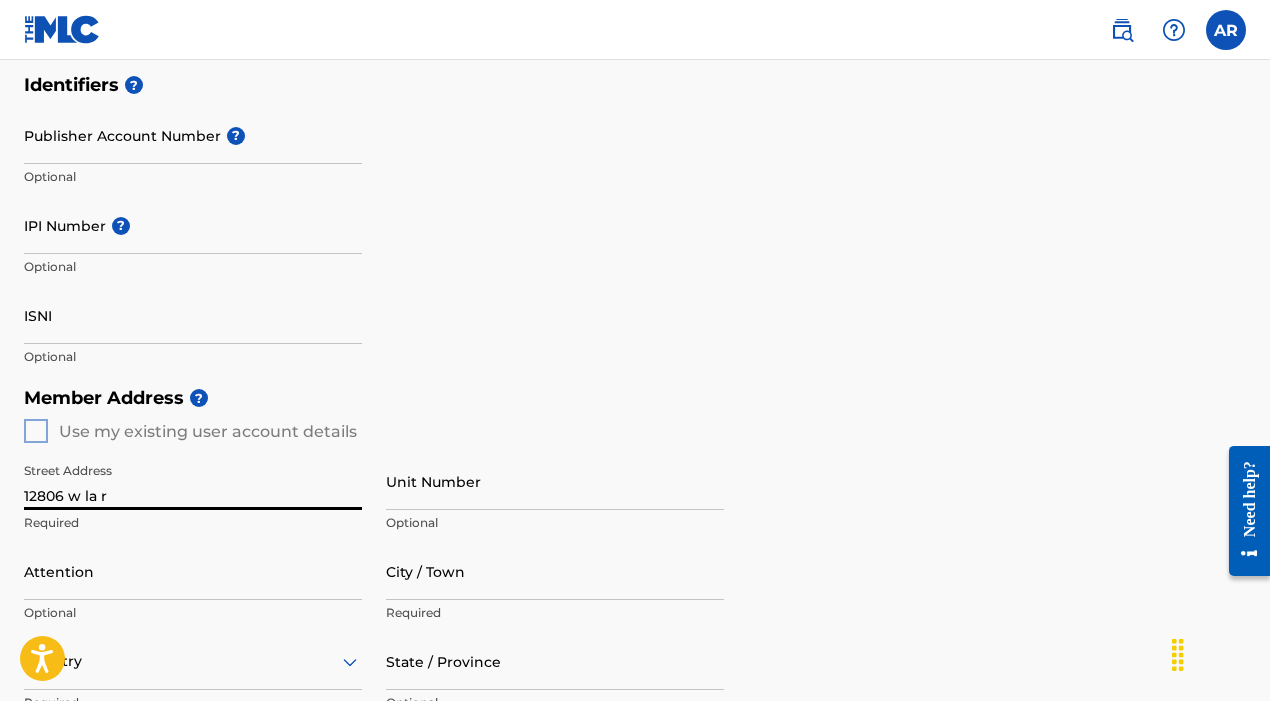 type on "12806 w la re" 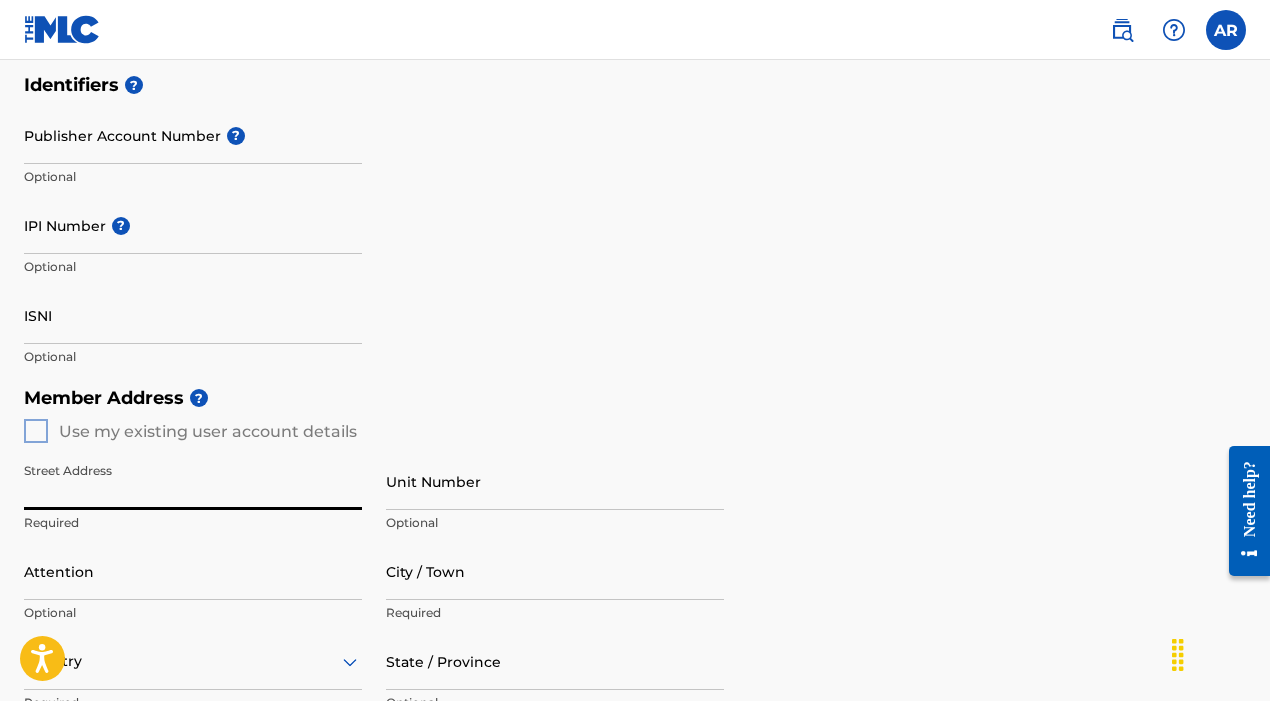 type on "12806 W La Reata Ave" 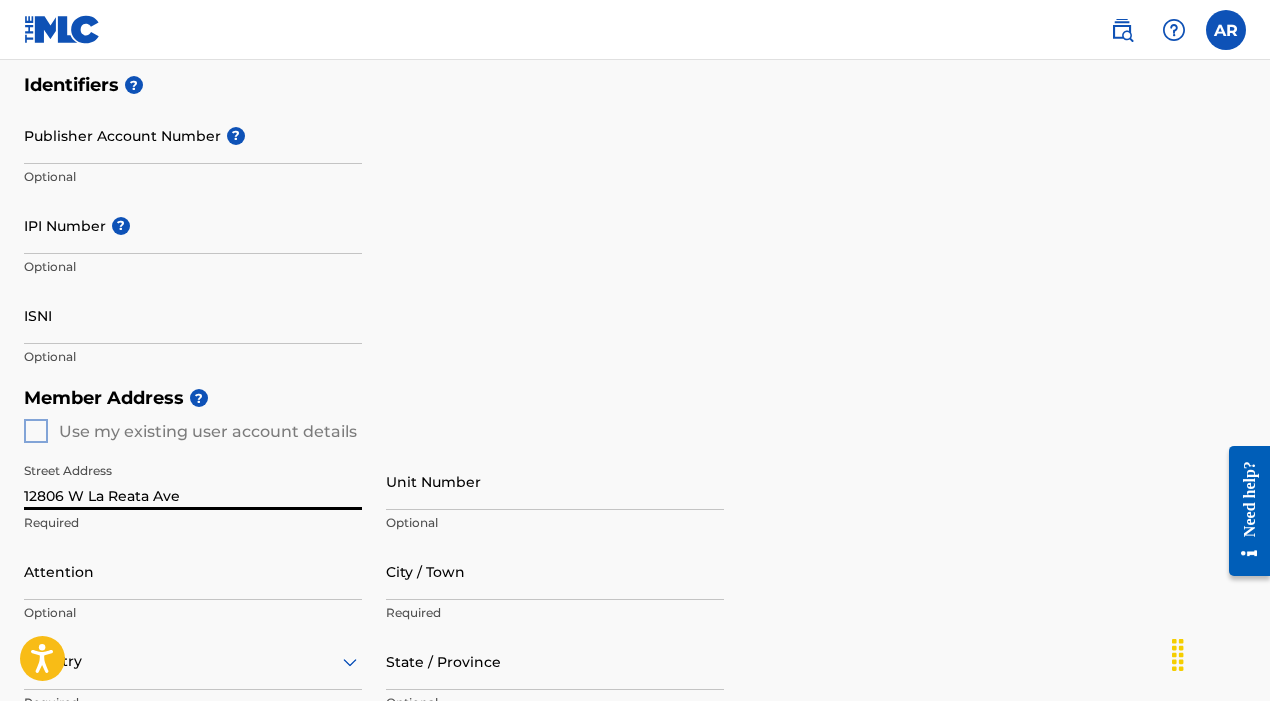 type on "Avondale" 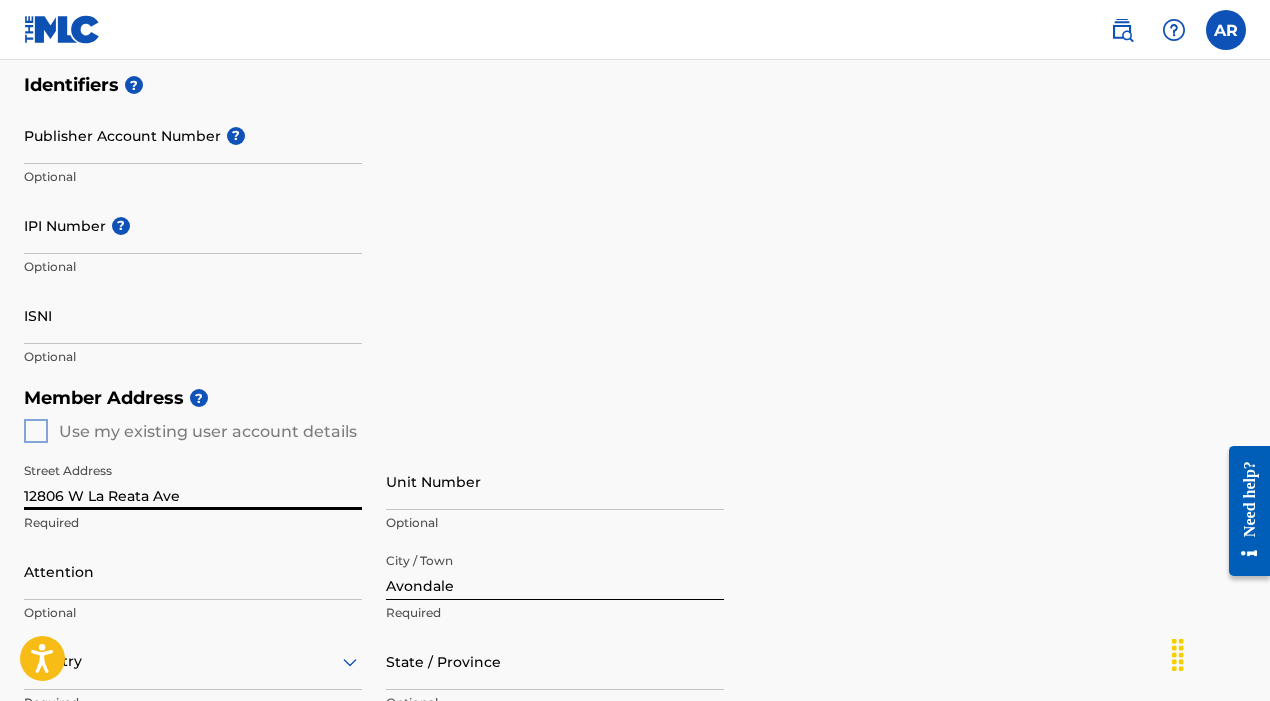 type on "United States" 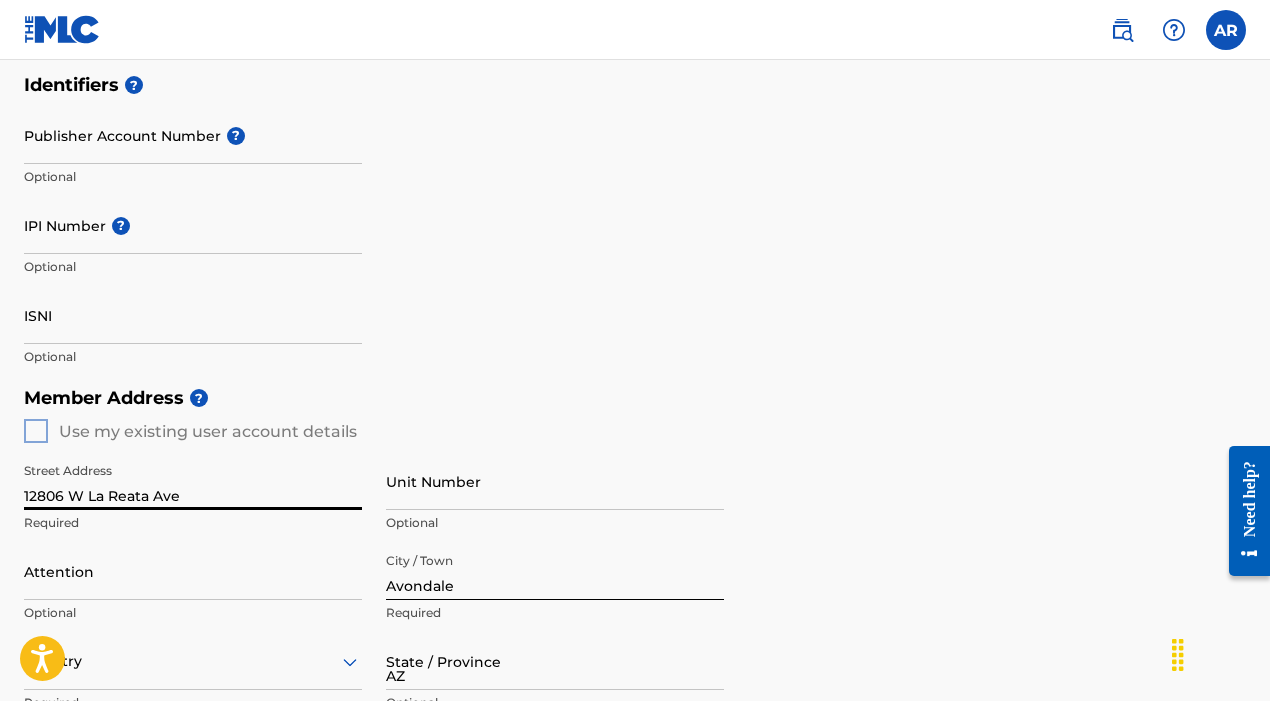 type on "85392" 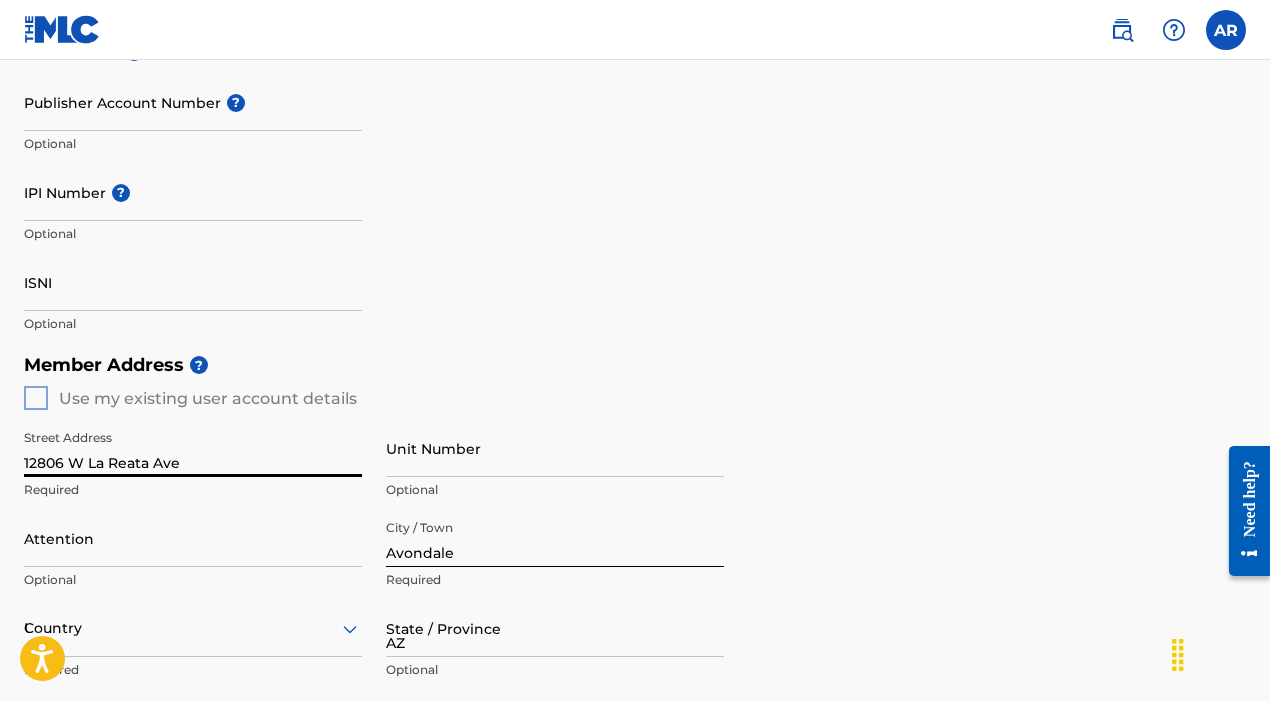 type on "United States" 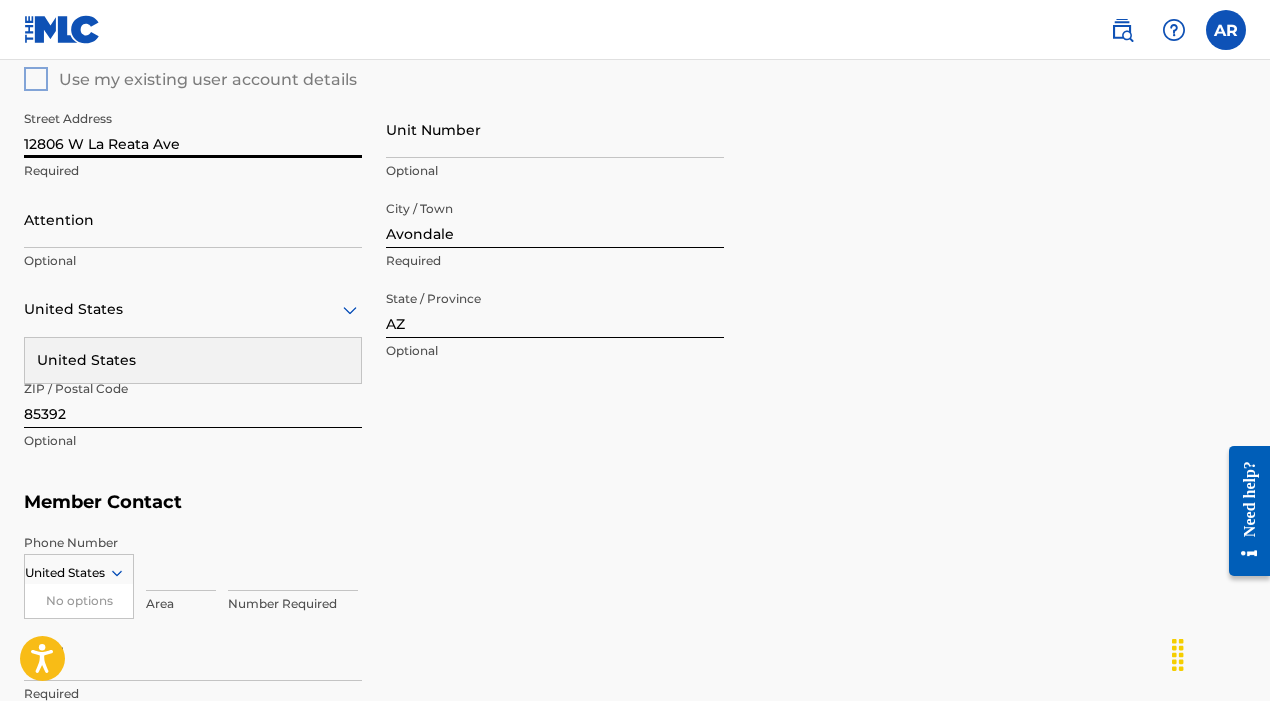 scroll, scrollTop: 841, scrollLeft: 0, axis: vertical 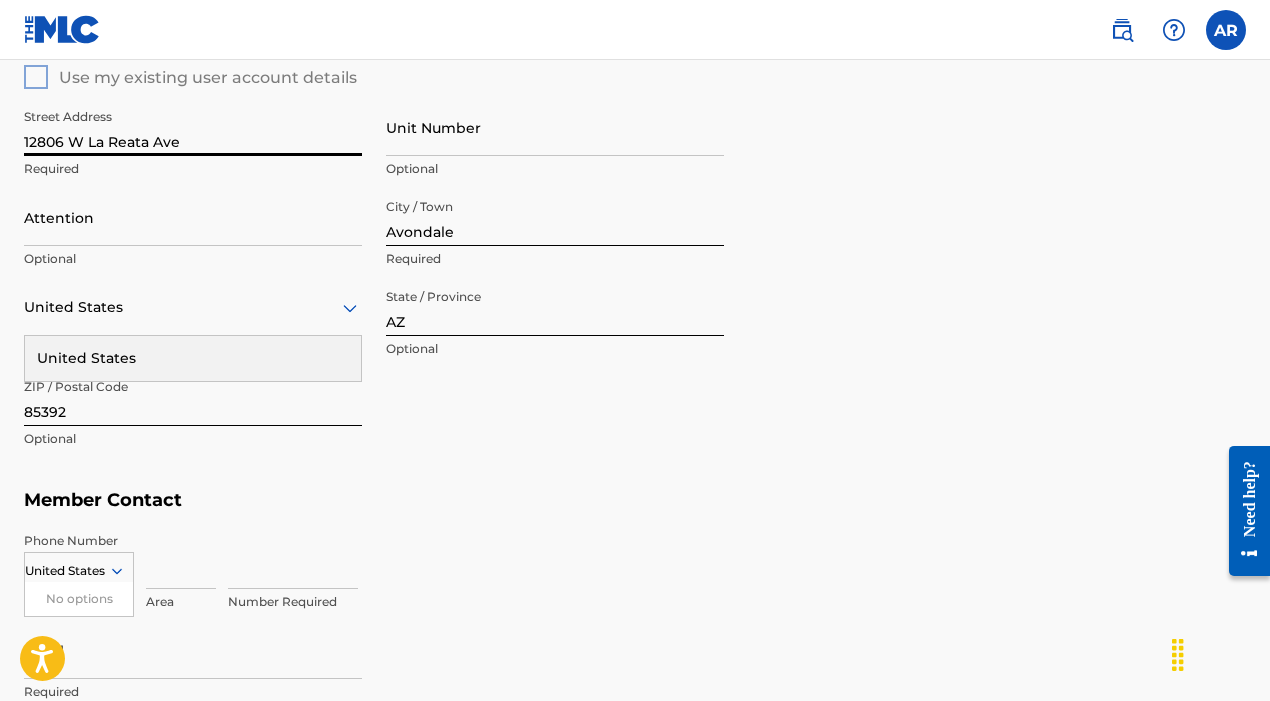 click on "ZIP / Postal Code 85392 Optional" at bounding box center [193, 414] 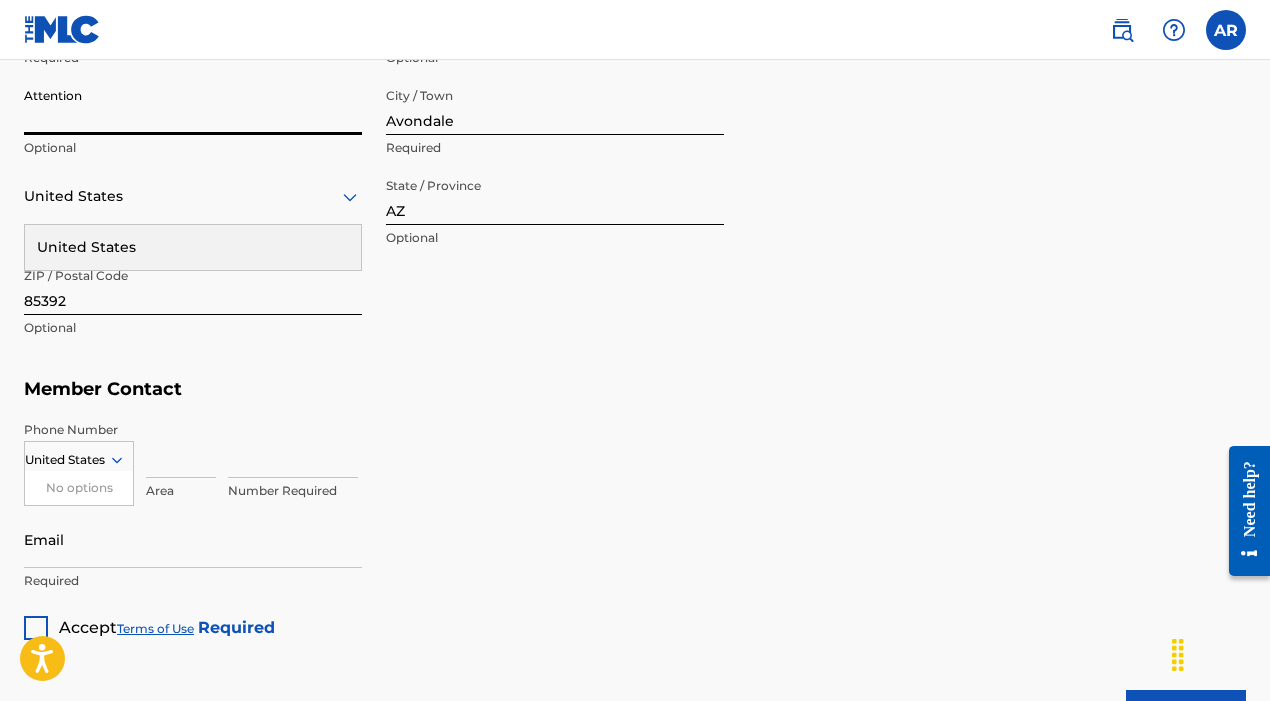 scroll, scrollTop: 975, scrollLeft: 0, axis: vertical 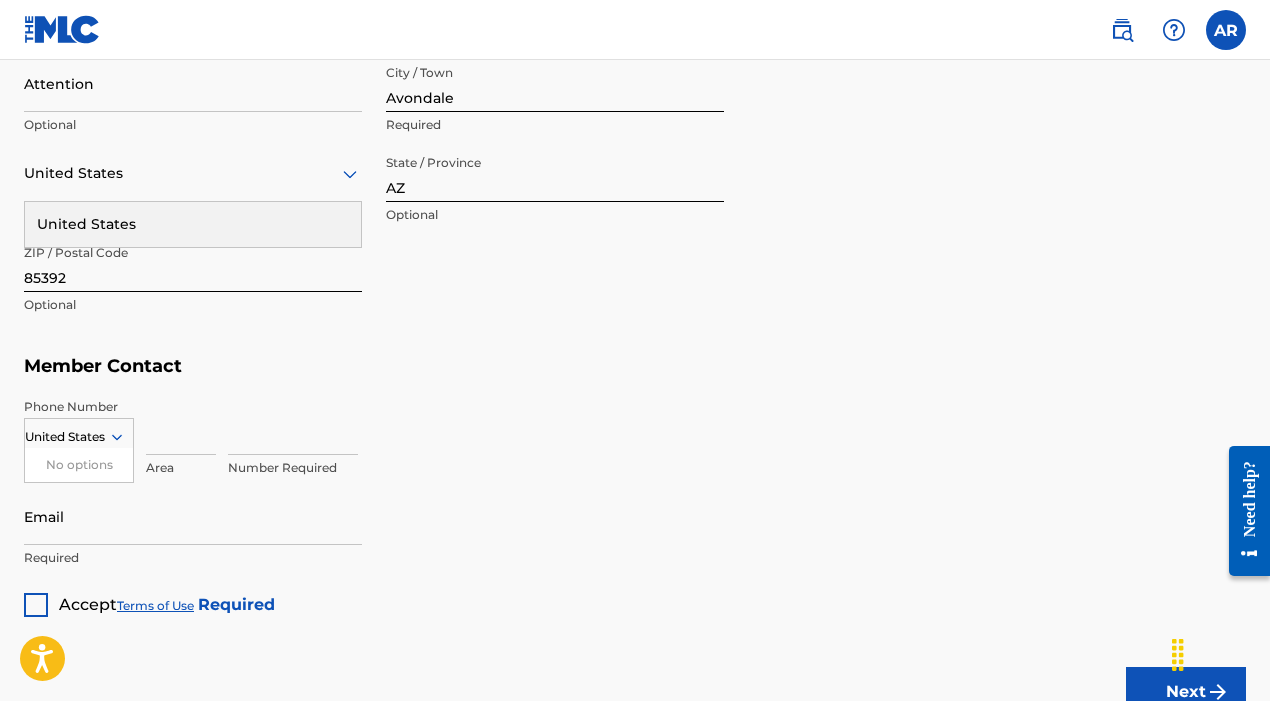 click at bounding box center [181, 426] 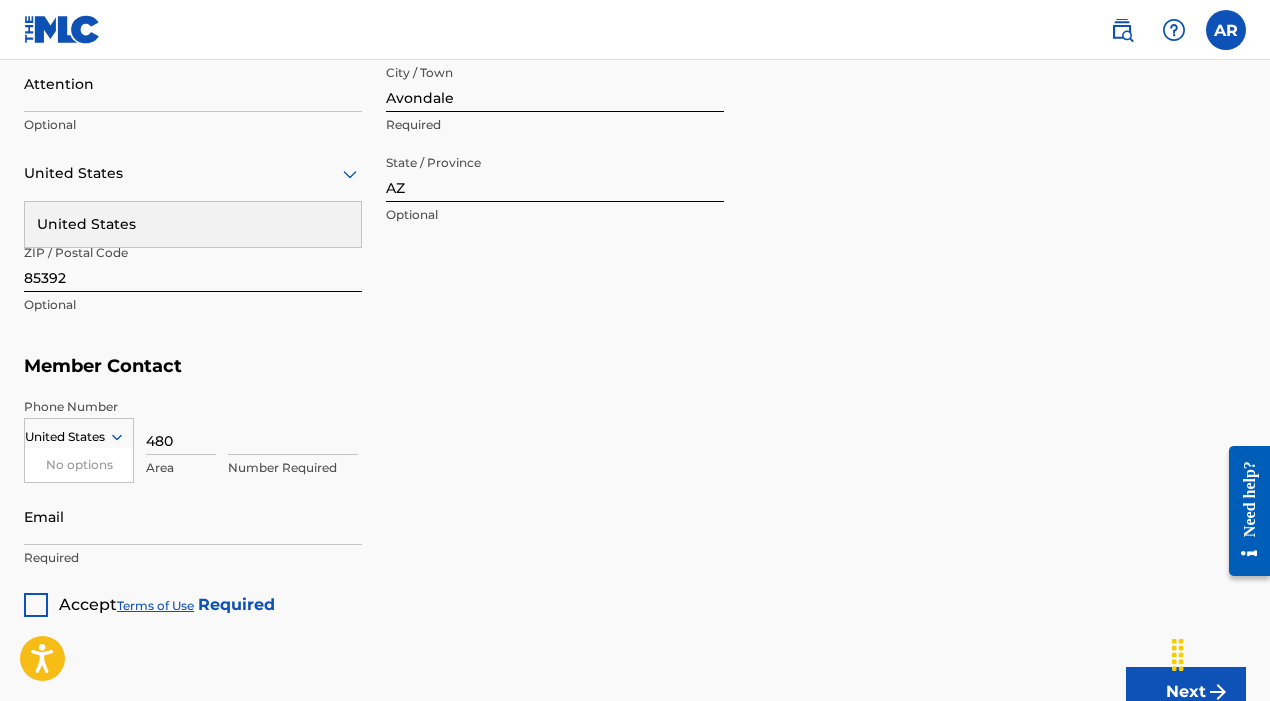 type on "480" 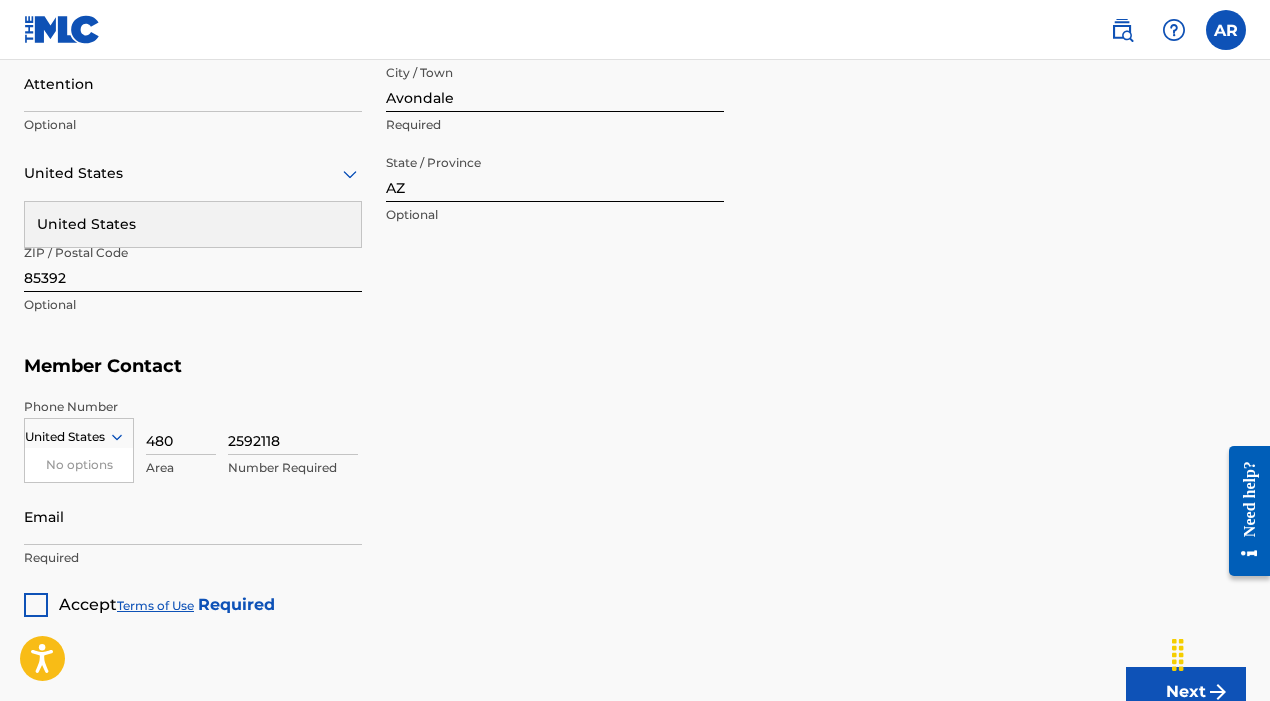 type on "2592118" 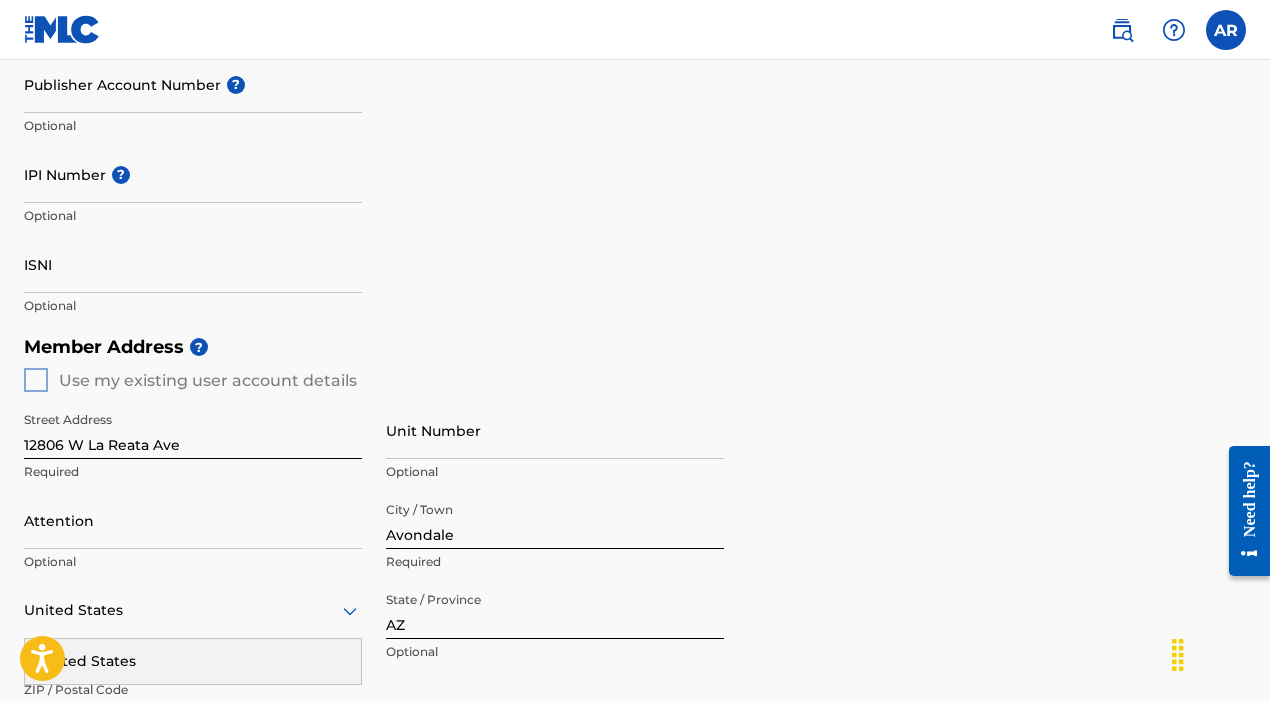 scroll, scrollTop: 543, scrollLeft: 0, axis: vertical 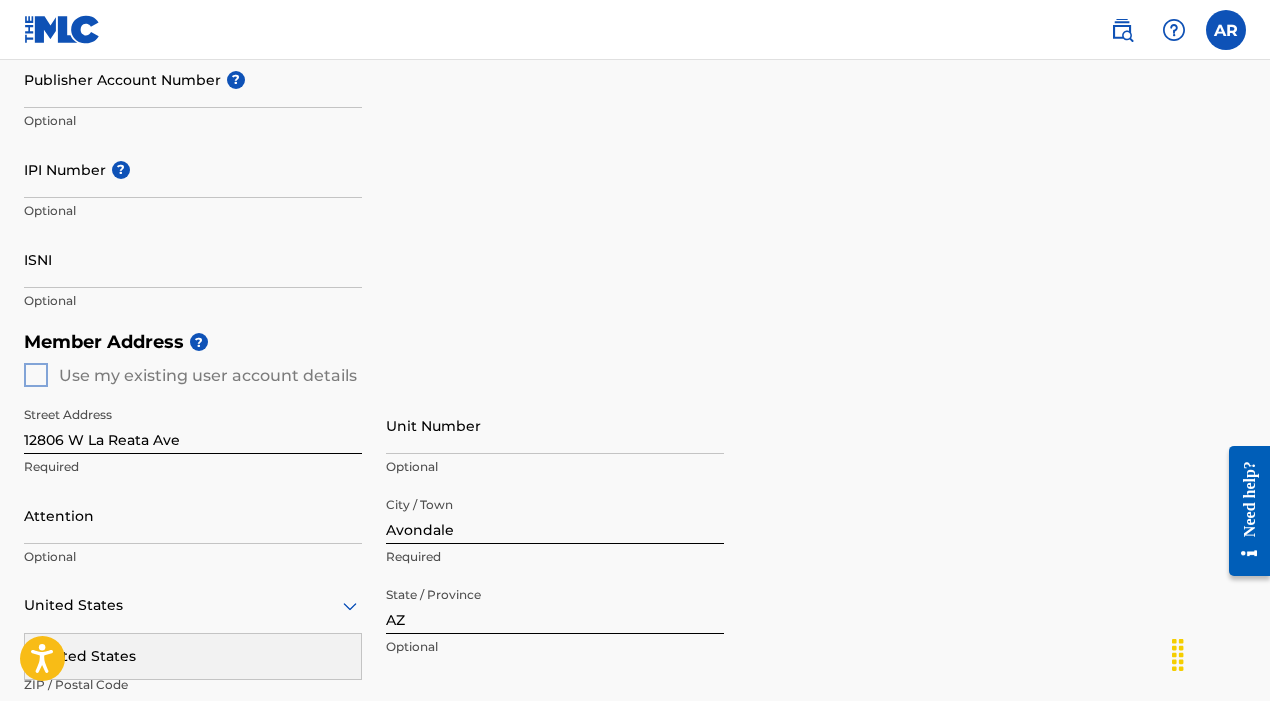 click on "Member Address ? Use my existing user account details Street Address [NUMBER] [STREET] Required Unit Number Optional Attention Optional City / Town Avondale Required United States United States Required State / Province AZ Optional ZIP / Postal Code [POSTAL_CODE] Optional" at bounding box center [635, 549] 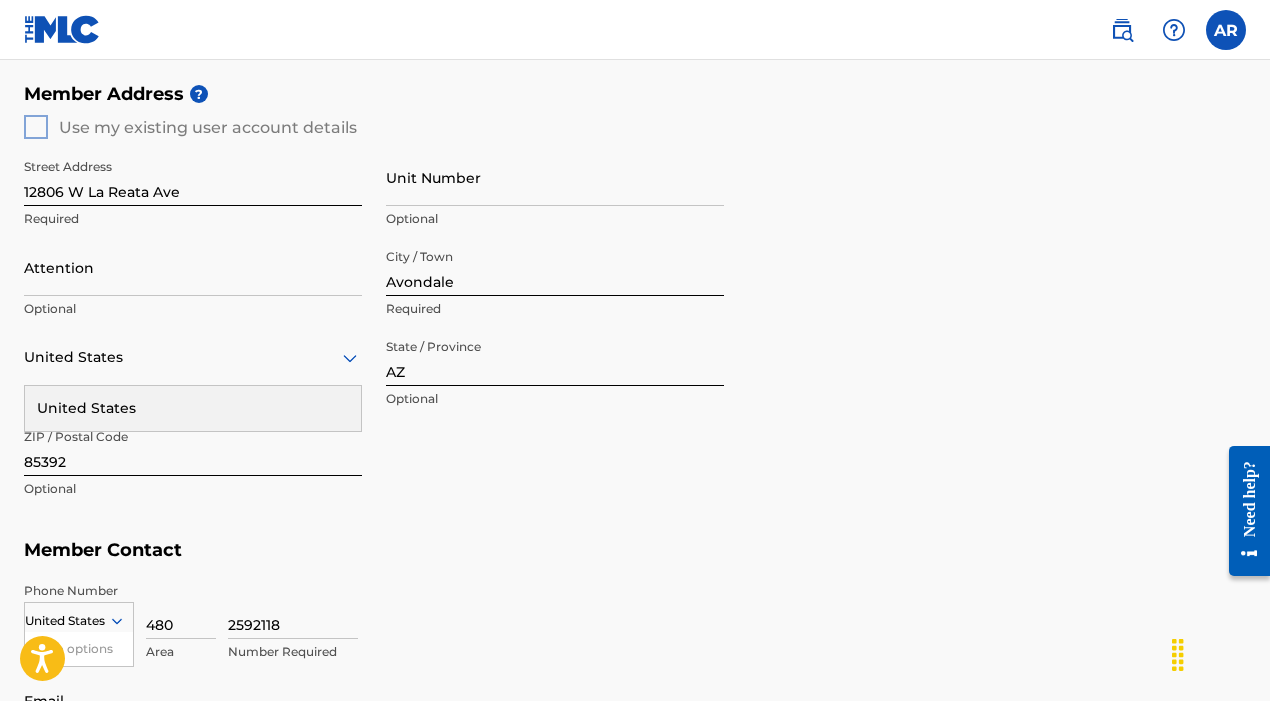 scroll, scrollTop: 884, scrollLeft: 0, axis: vertical 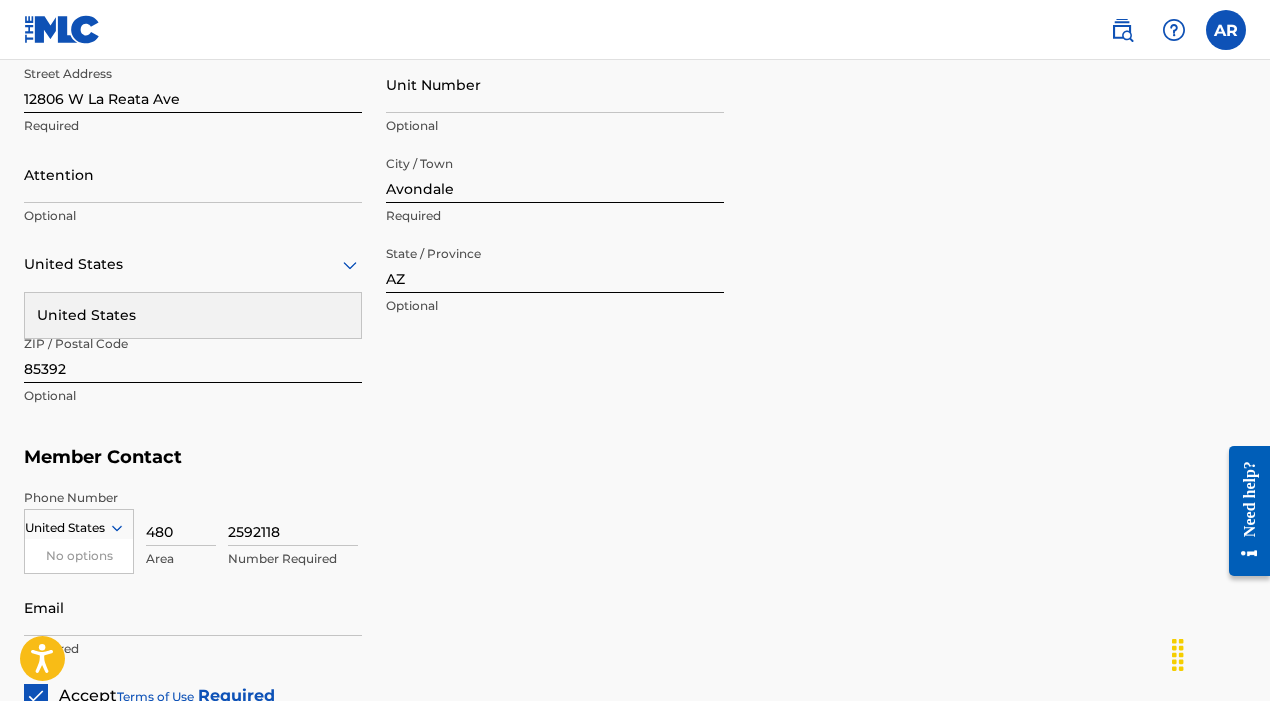 click on "United States" at bounding box center (193, 315) 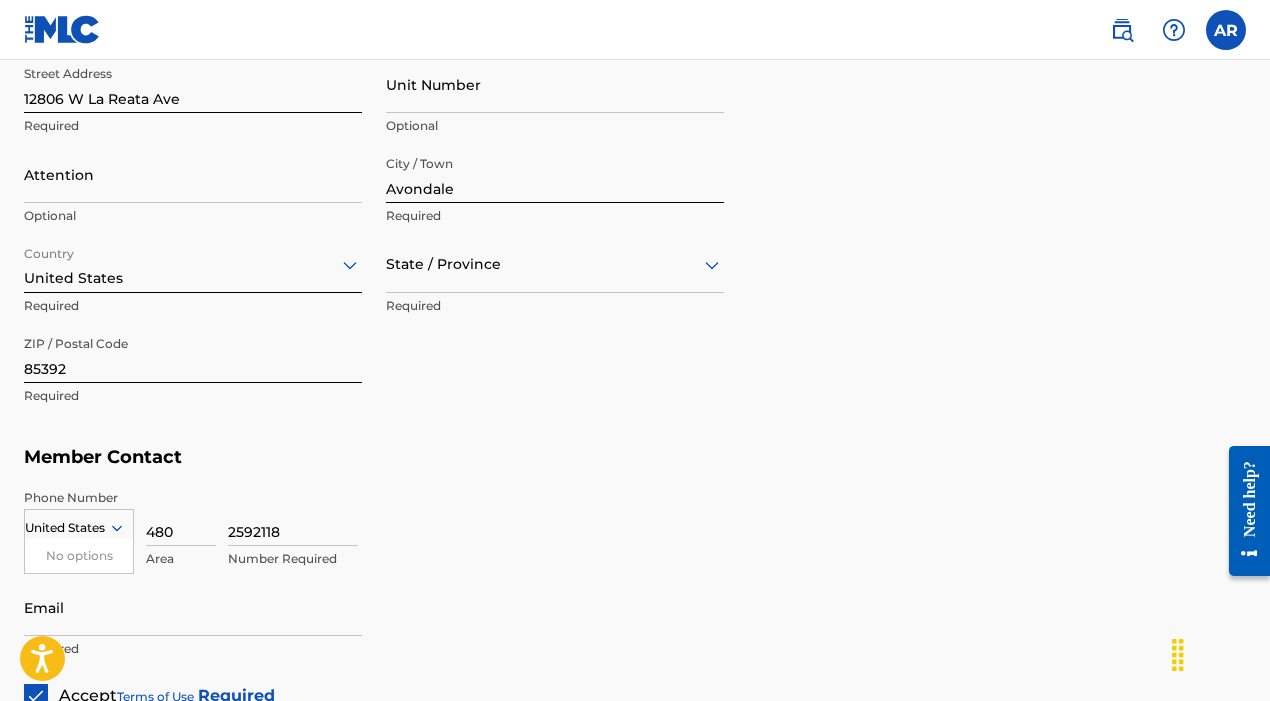 scroll, scrollTop: 901, scrollLeft: 0, axis: vertical 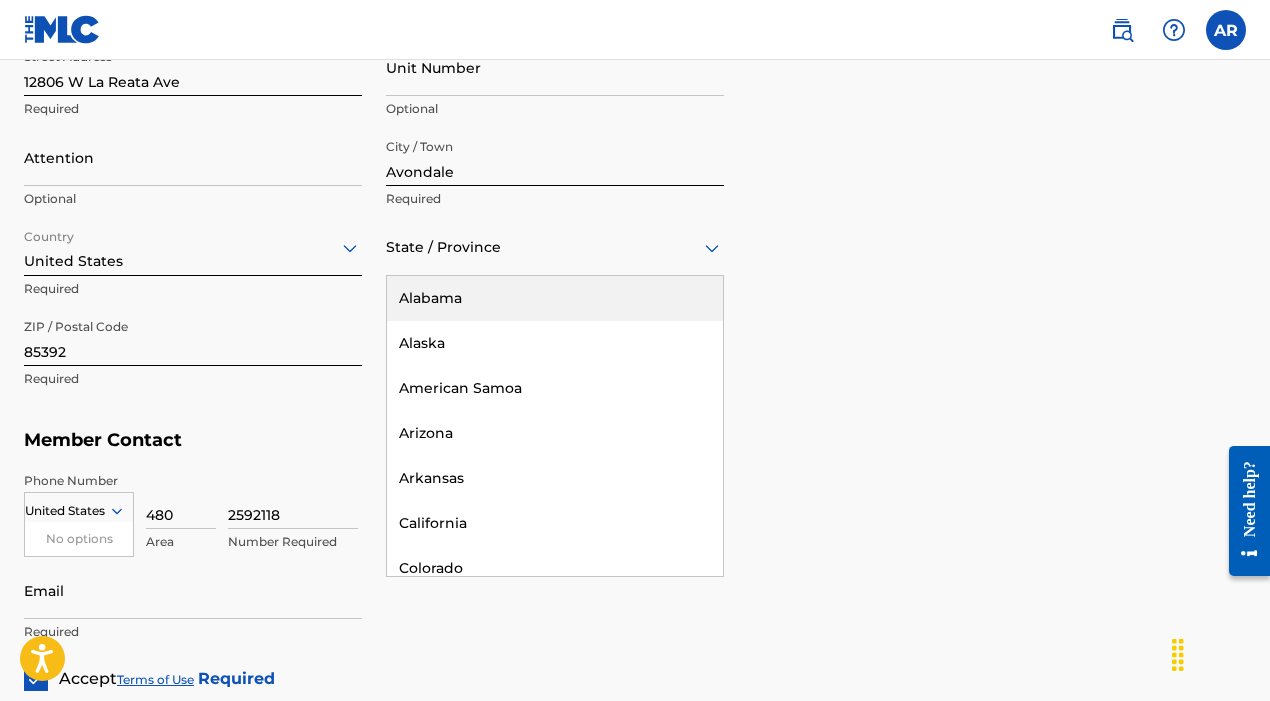 click on "State / Province" at bounding box center [555, 247] 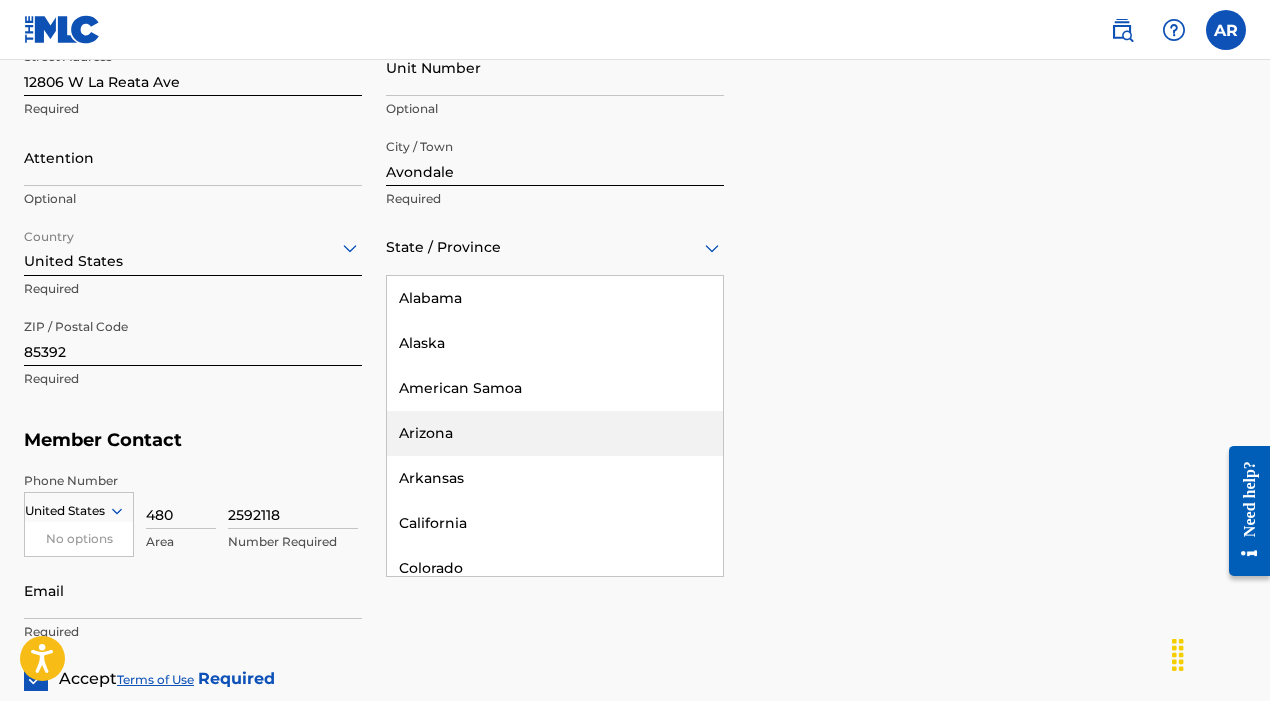 click on "Arizona" at bounding box center (555, 433) 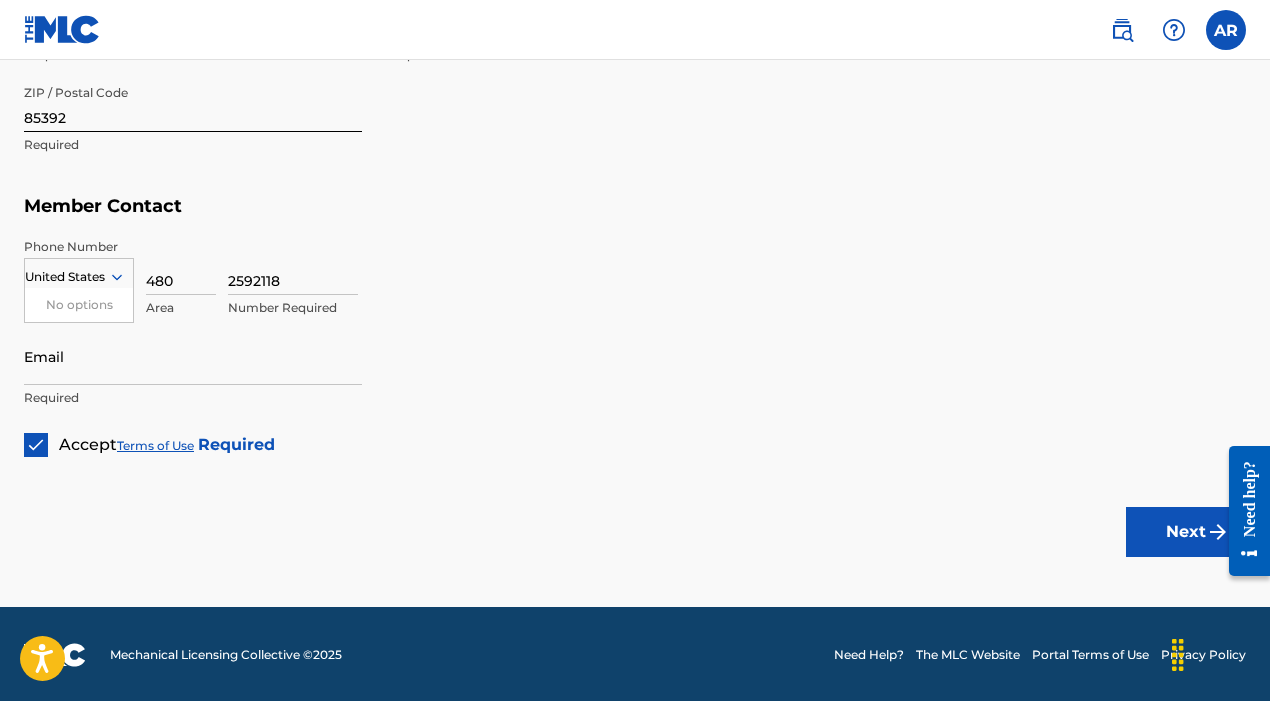 scroll, scrollTop: 1134, scrollLeft: 0, axis: vertical 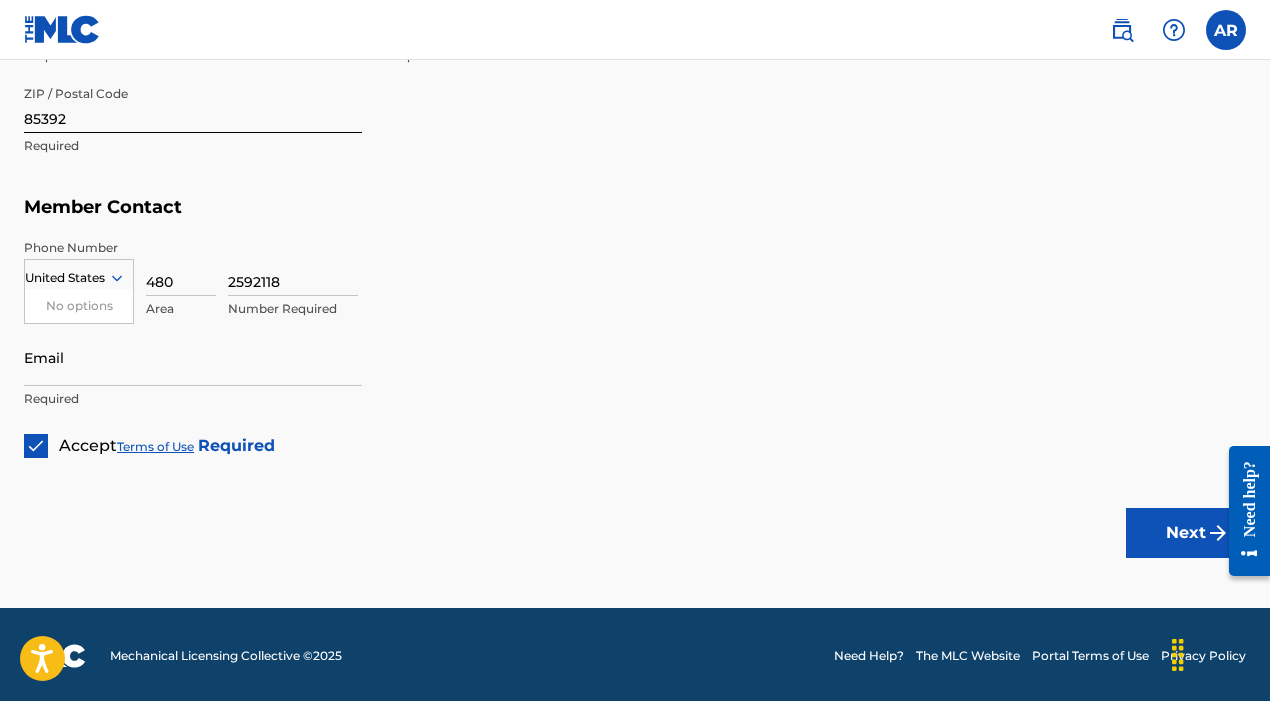 click on "Next" at bounding box center (1186, 533) 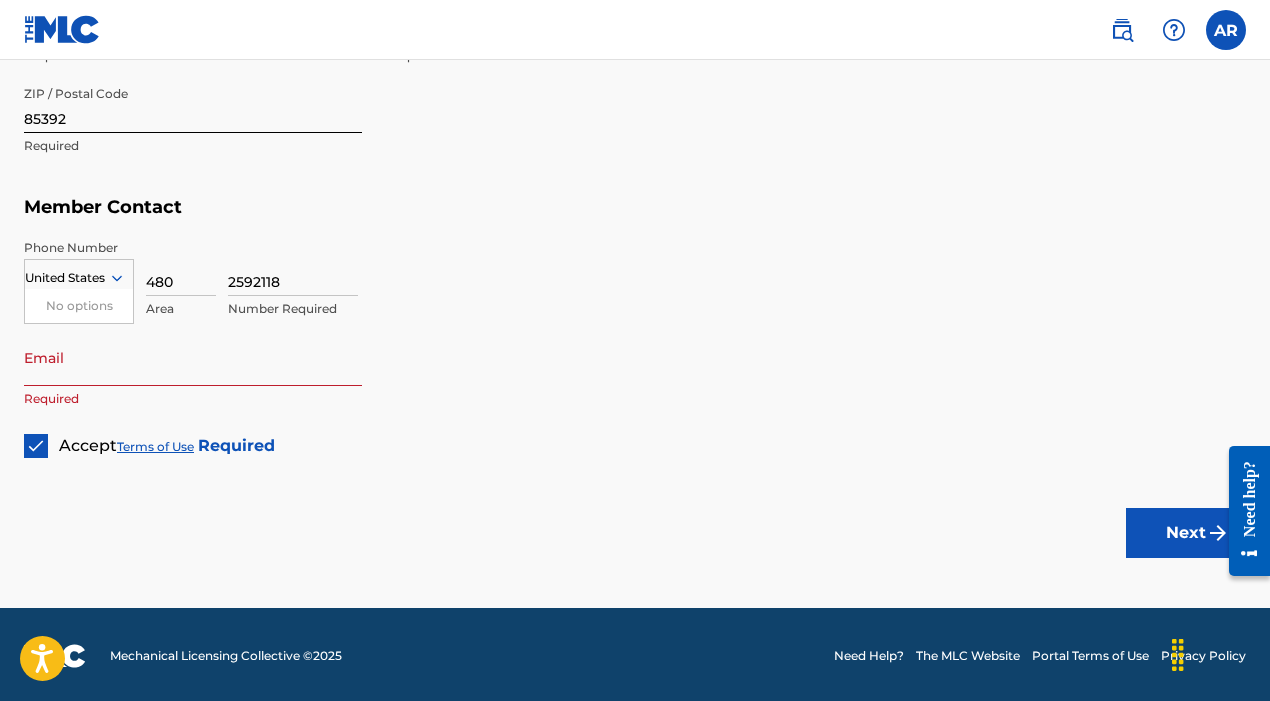 type 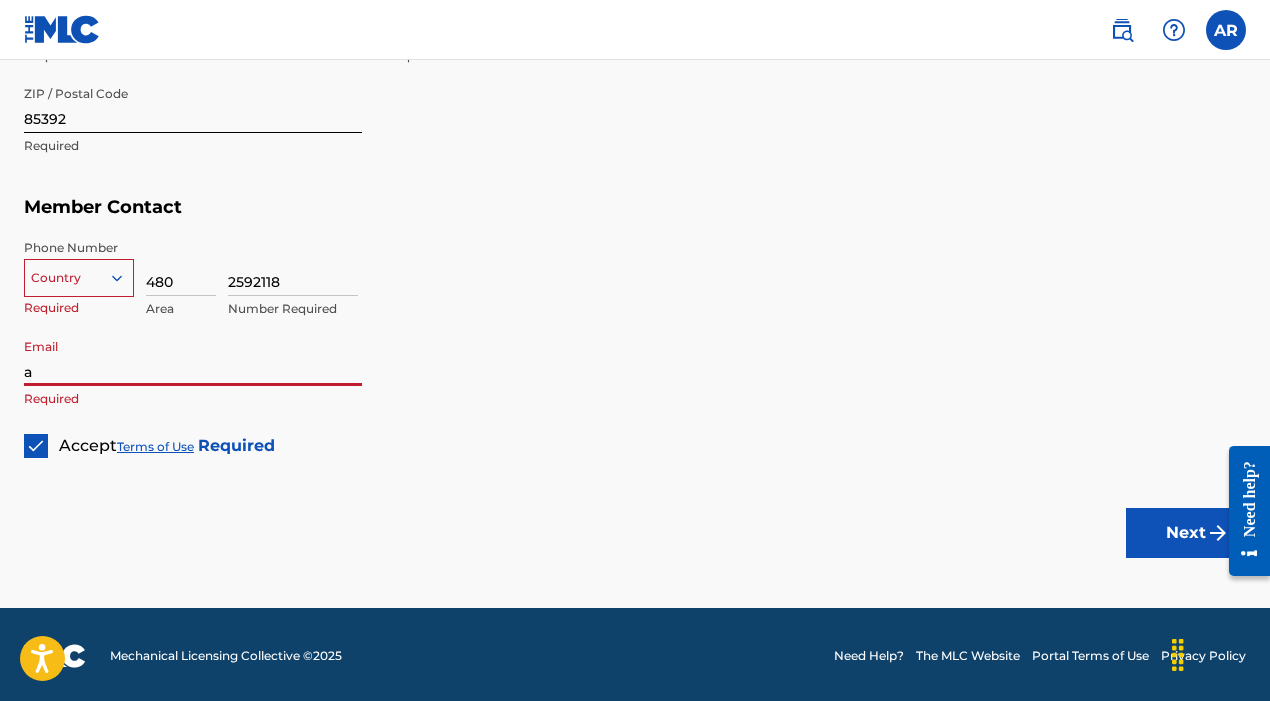 type on "as" 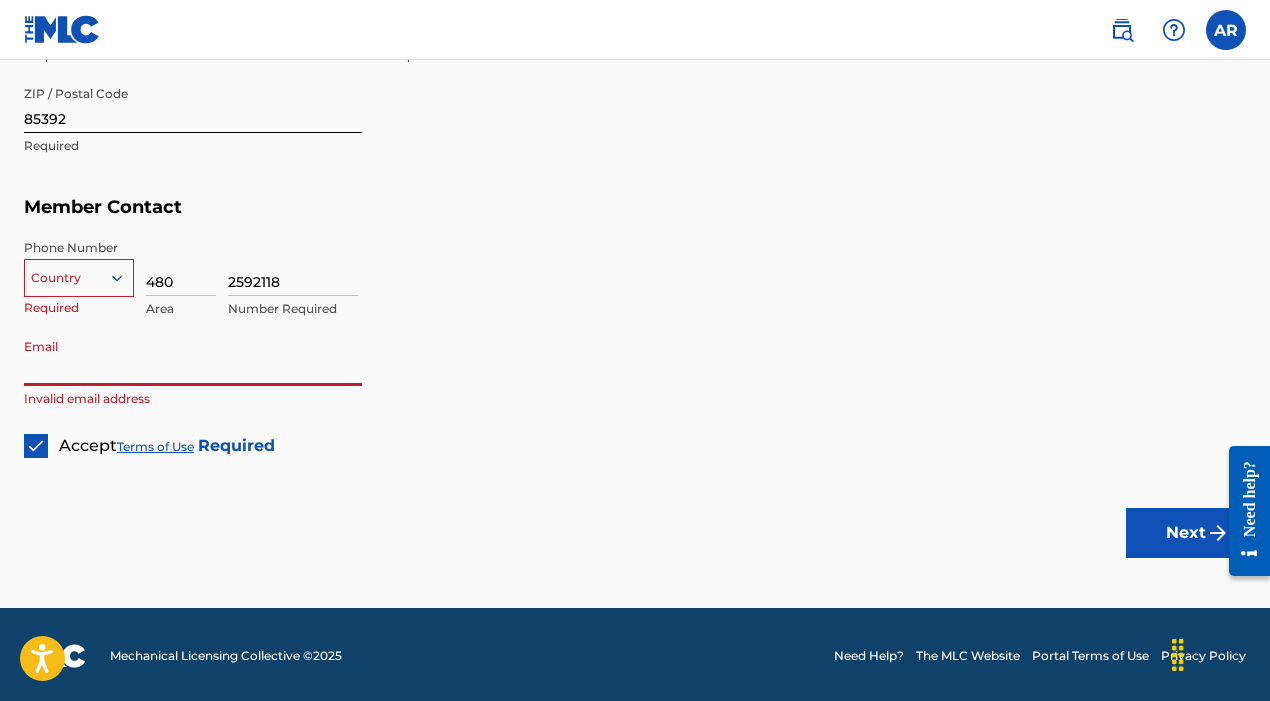 type on "astarrecordss@gmail.com" 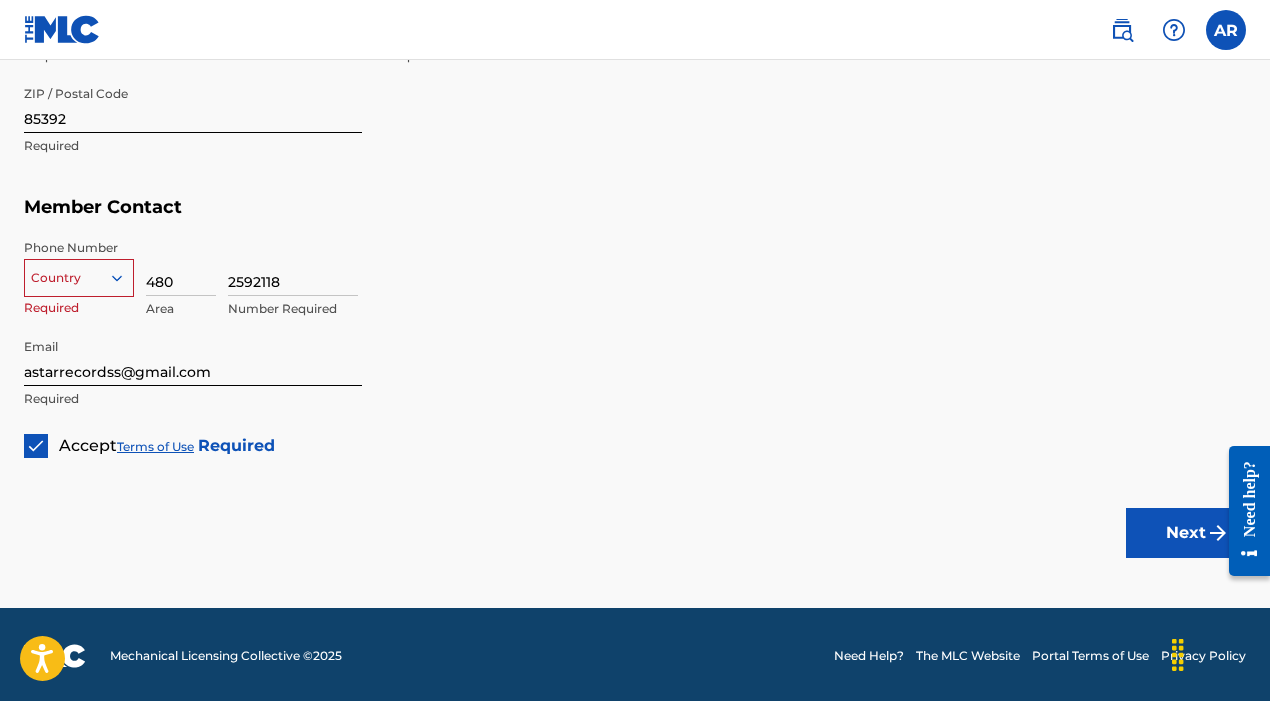 click on "Next" at bounding box center [1186, 533] 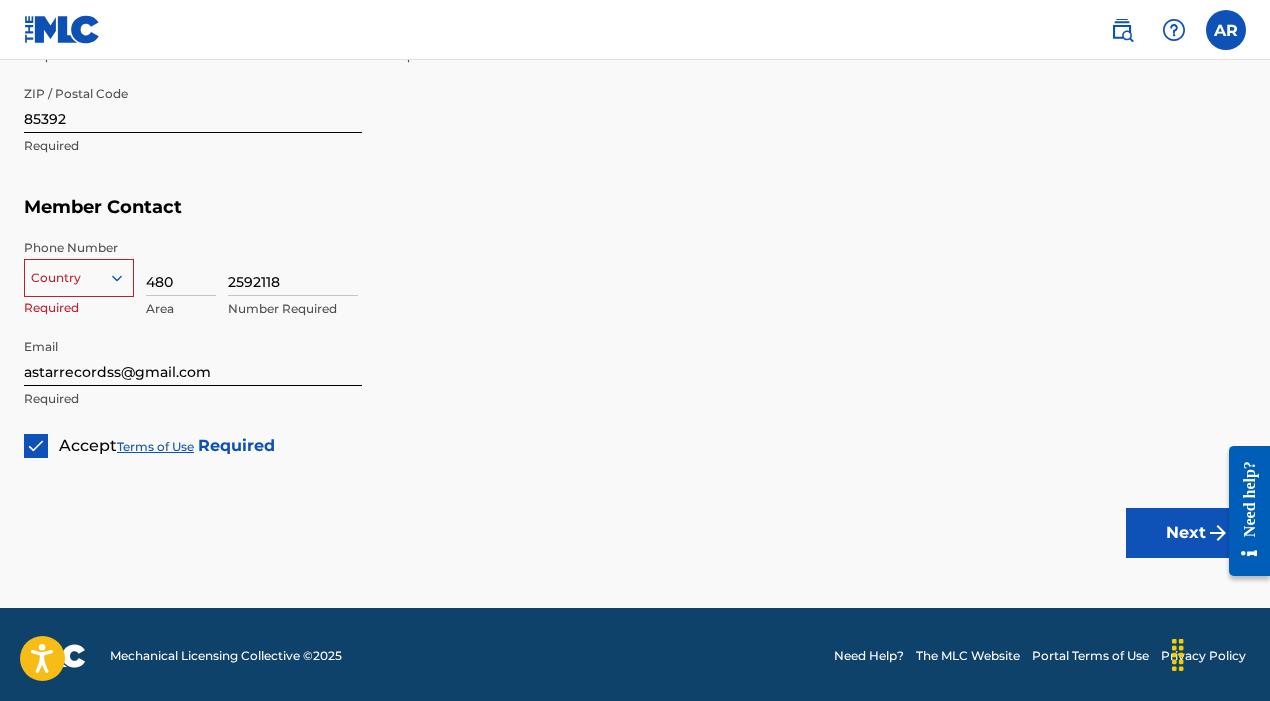 click at bounding box center (79, 278) 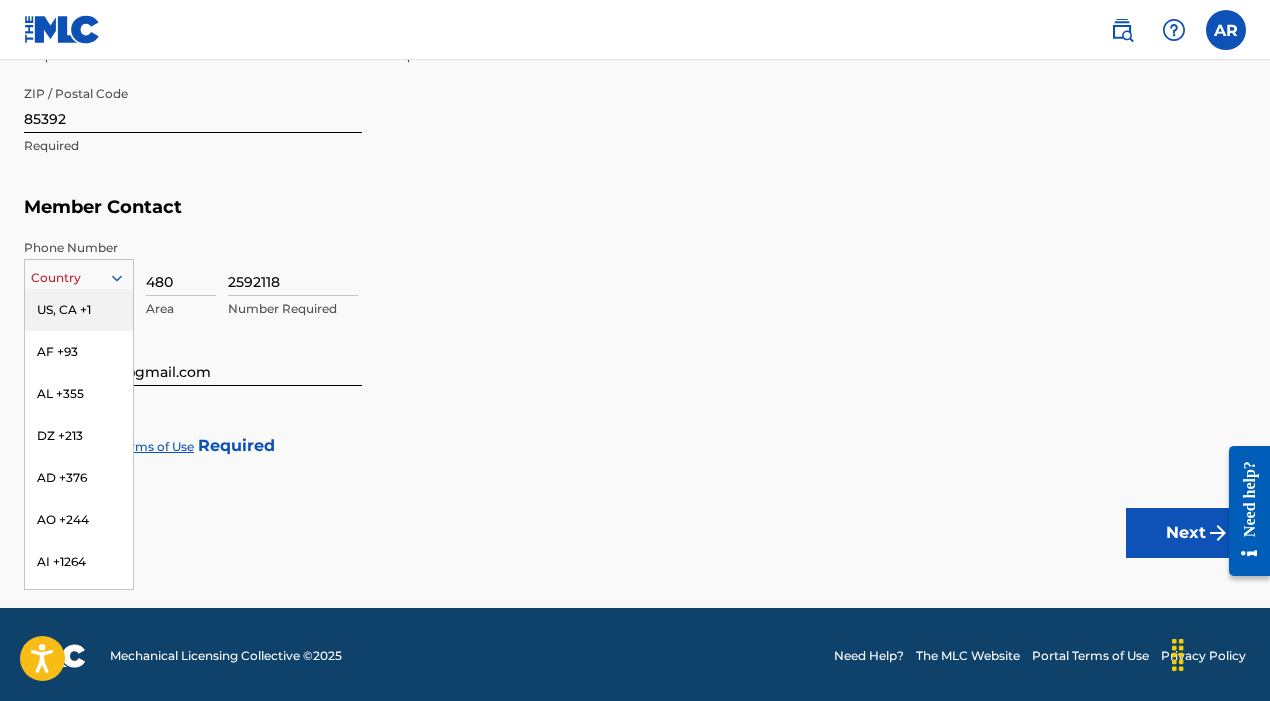 click on "US, CA +1" at bounding box center [79, 310] 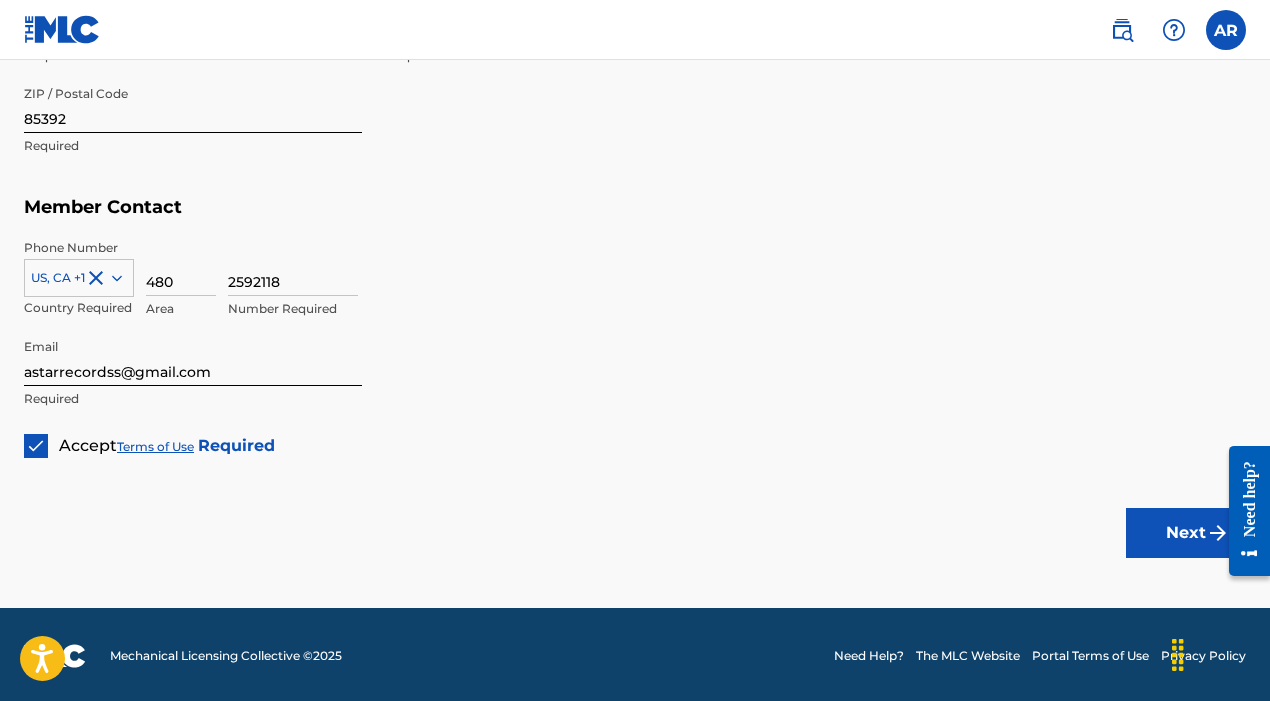 click on "AR AR [NAME] [NAME] astarrecordss@example.com Profile Log out" at bounding box center [1168, 30] 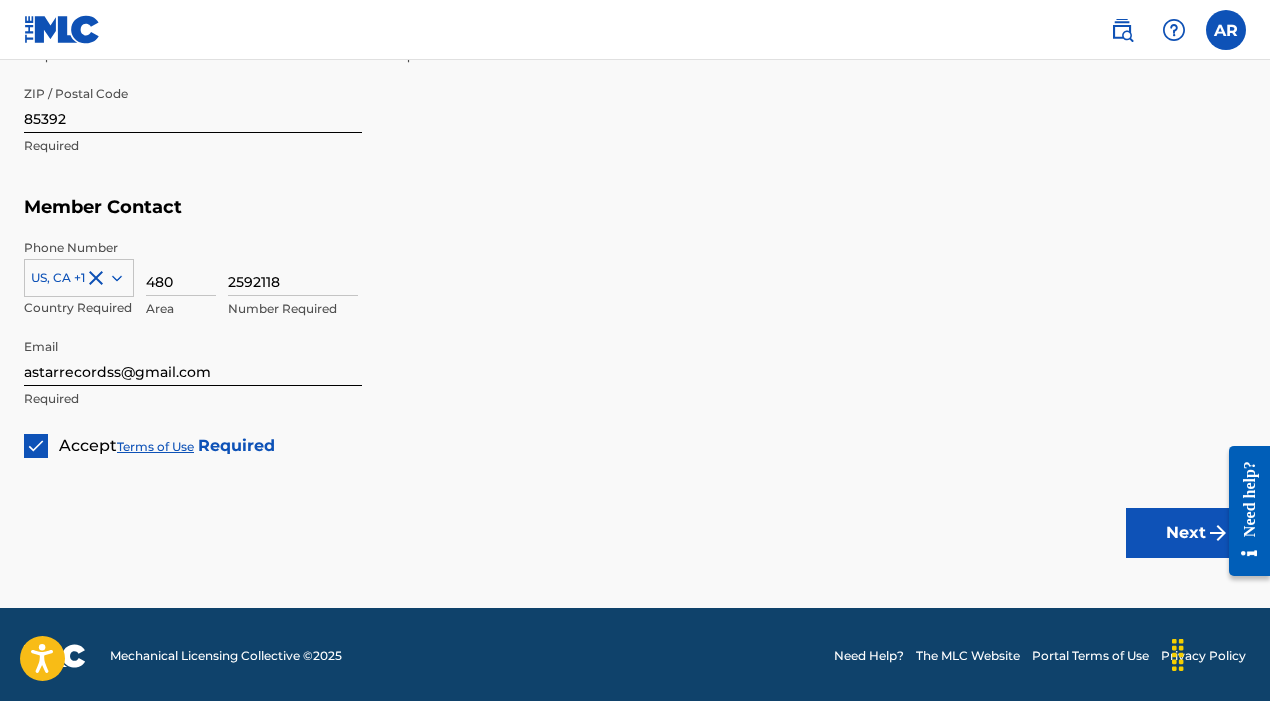 click at bounding box center [1226, 30] 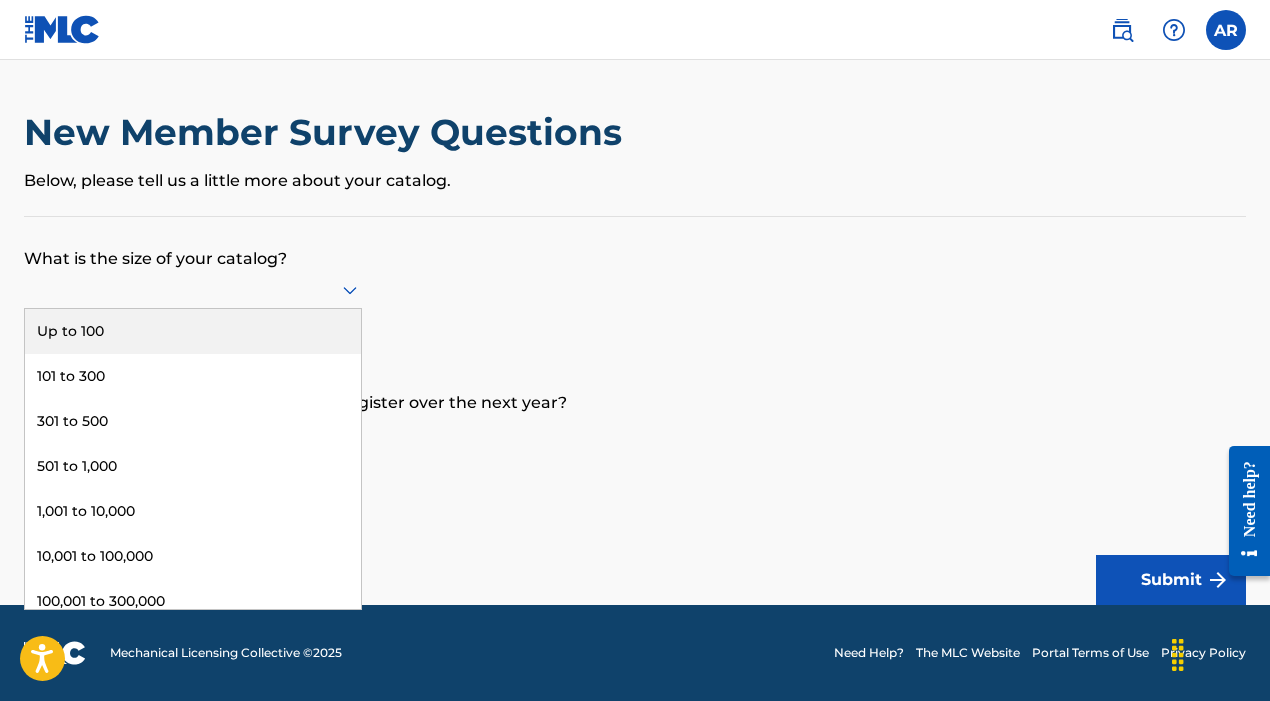 click at bounding box center (193, 289) 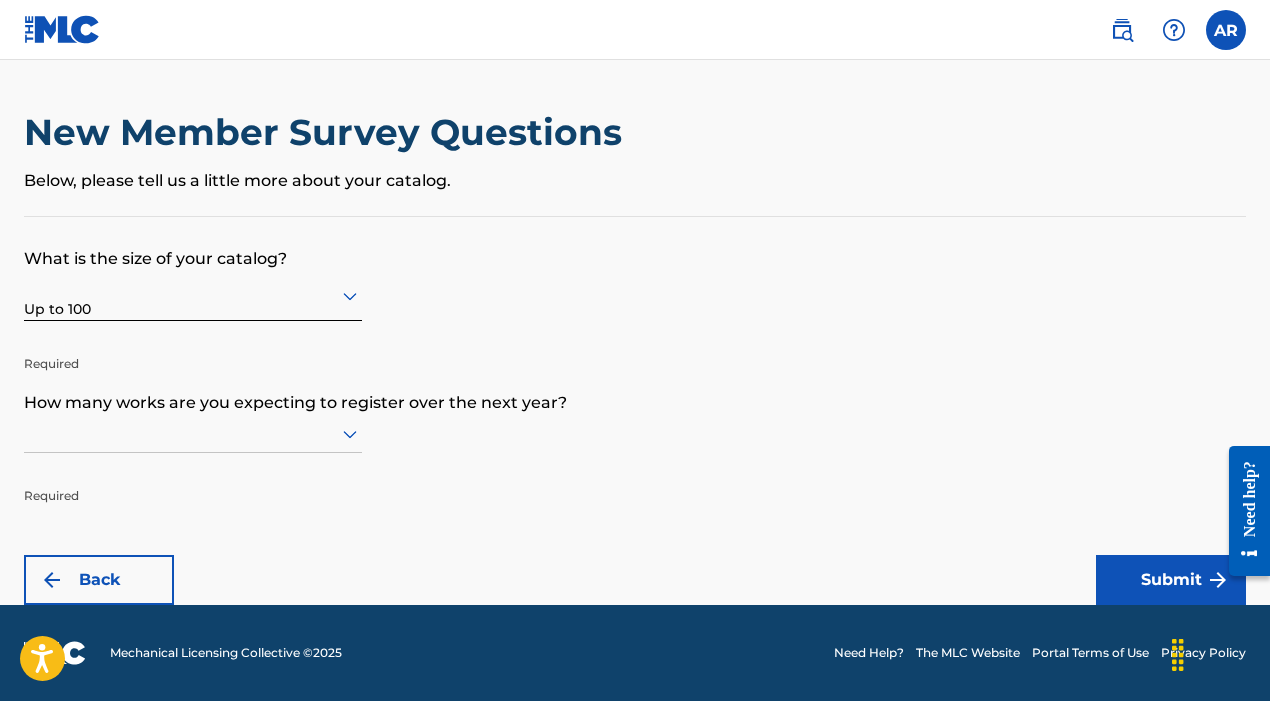 scroll, scrollTop: 0, scrollLeft: 0, axis: both 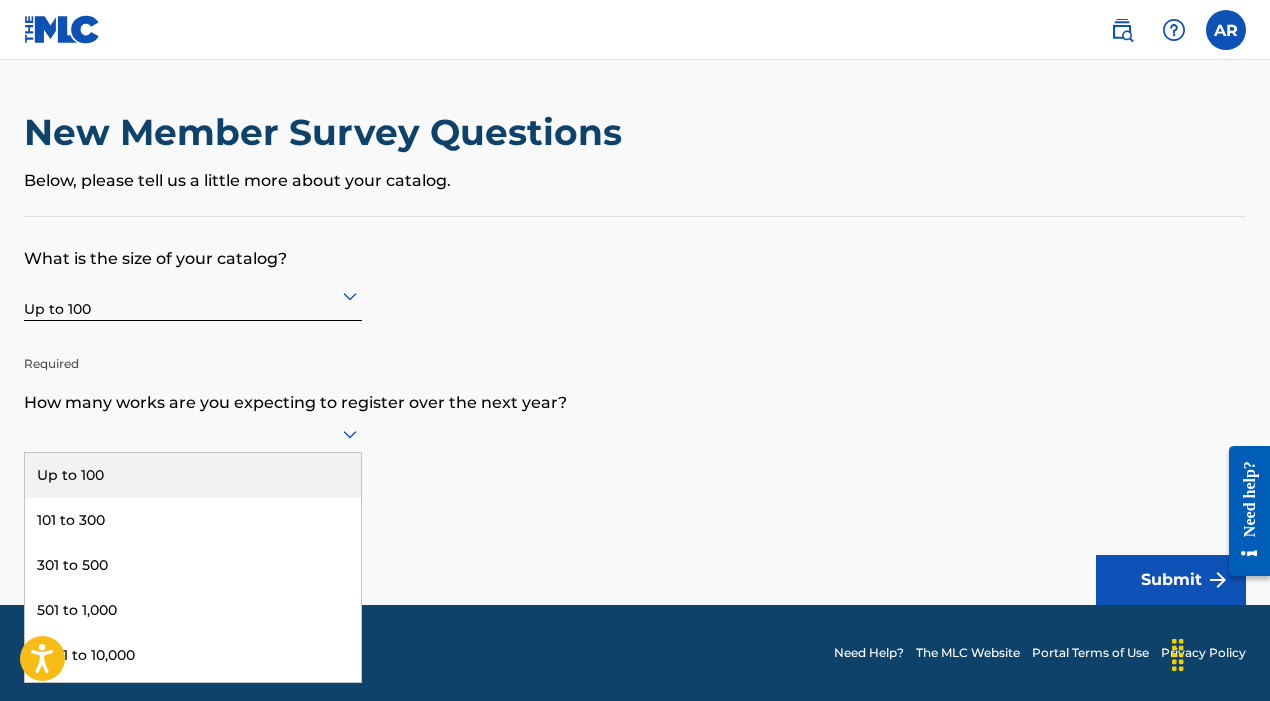 click 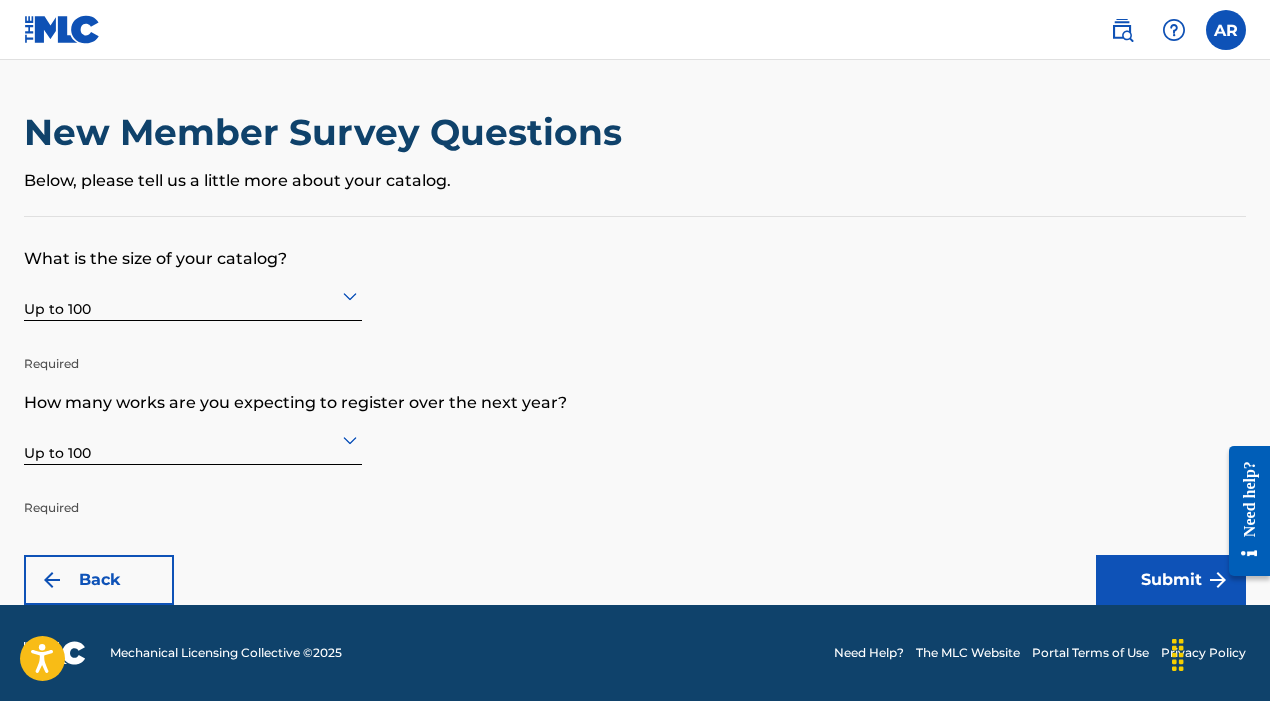 scroll, scrollTop: 0, scrollLeft: 0, axis: both 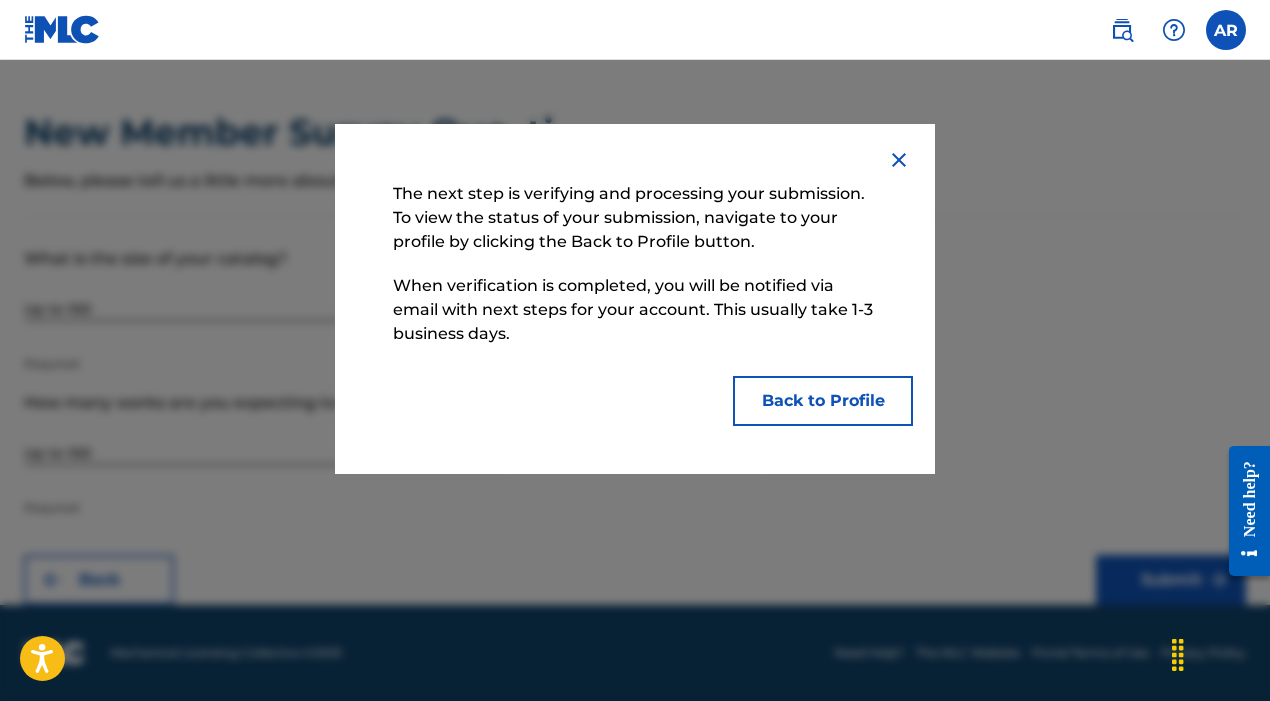click on "Back to Profile" at bounding box center [823, 401] 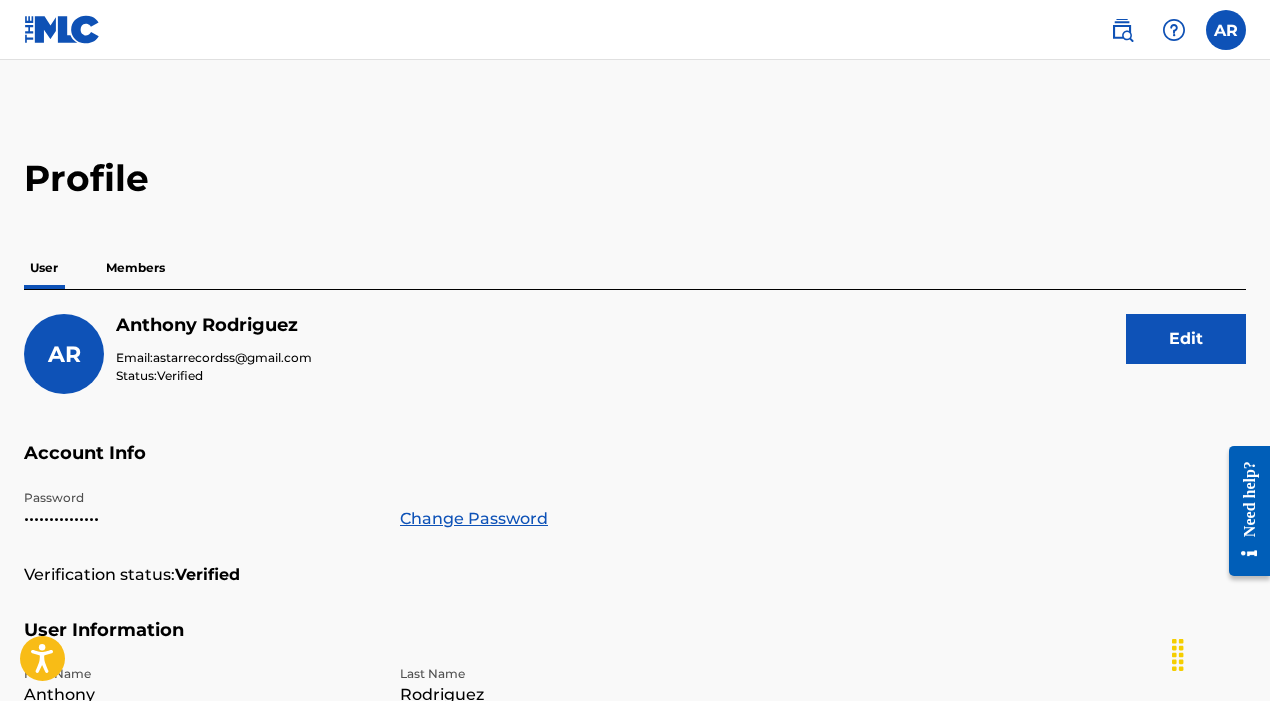 scroll, scrollTop: 0, scrollLeft: 0, axis: both 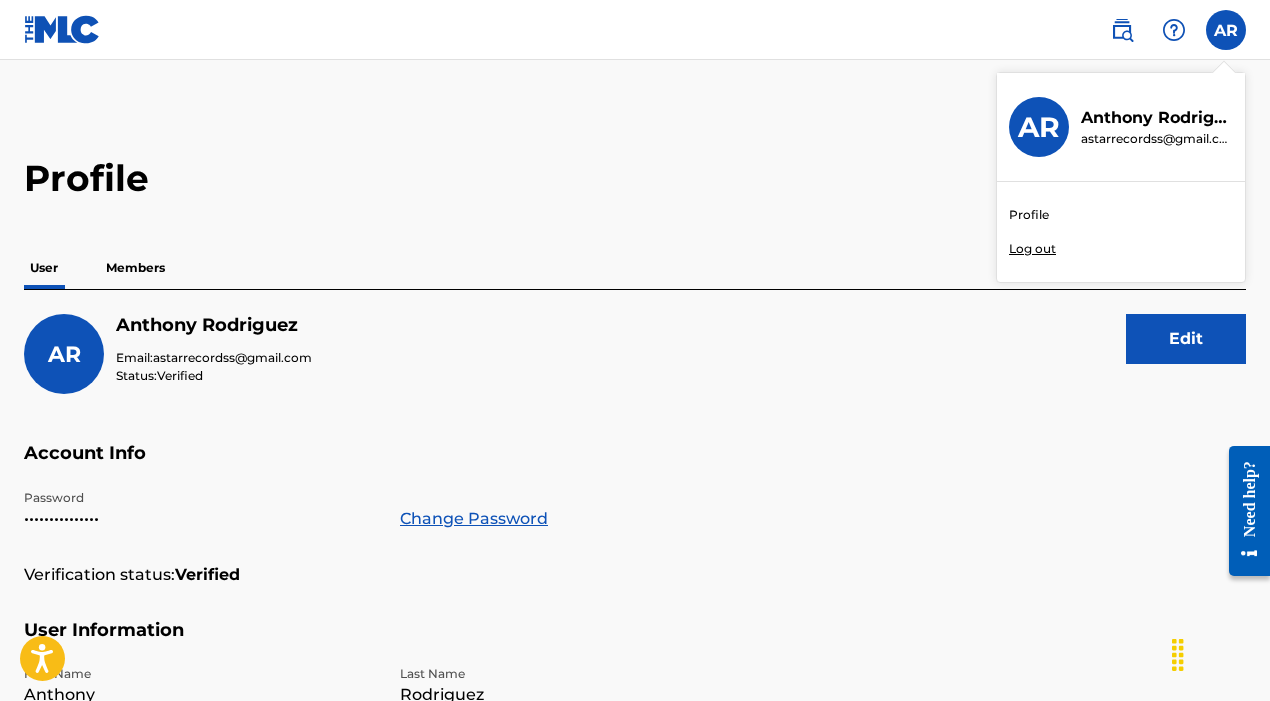 click on "Log out" at bounding box center (1032, 249) 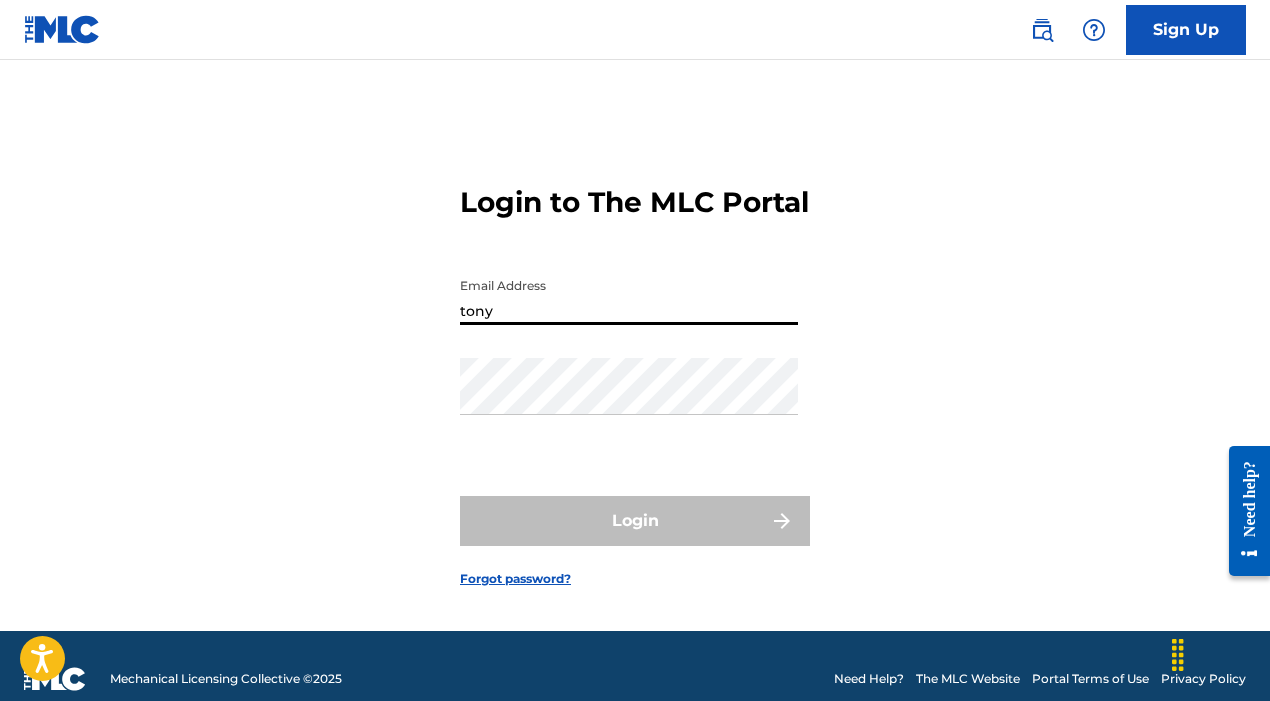 type on "tony_clavea@icloud.com" 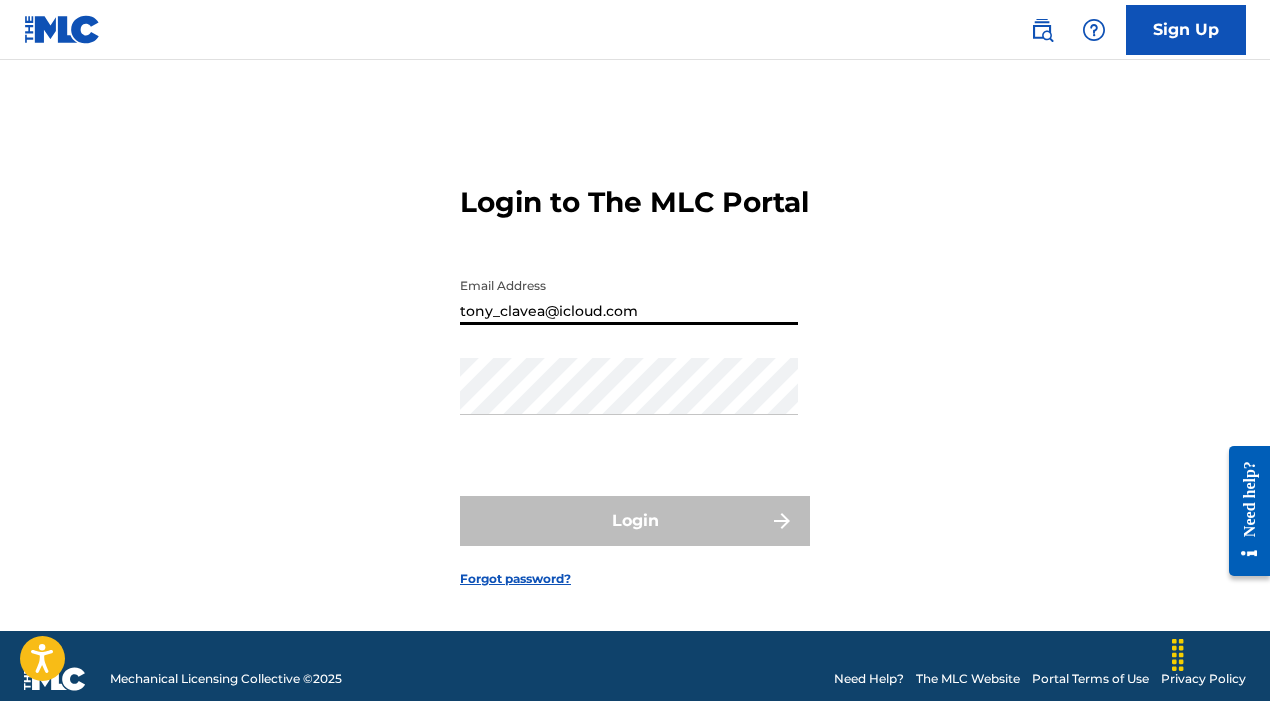 click on "Login" at bounding box center (635, 521) 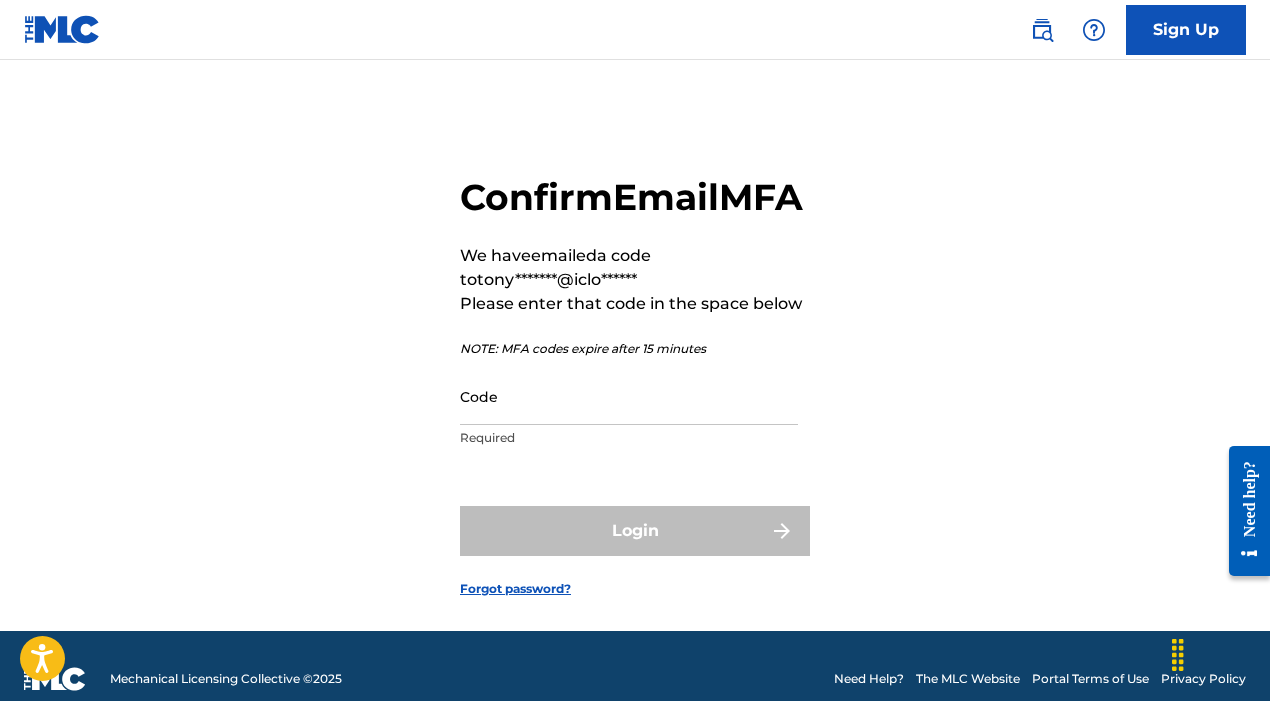 click on "Code" at bounding box center [629, 396] 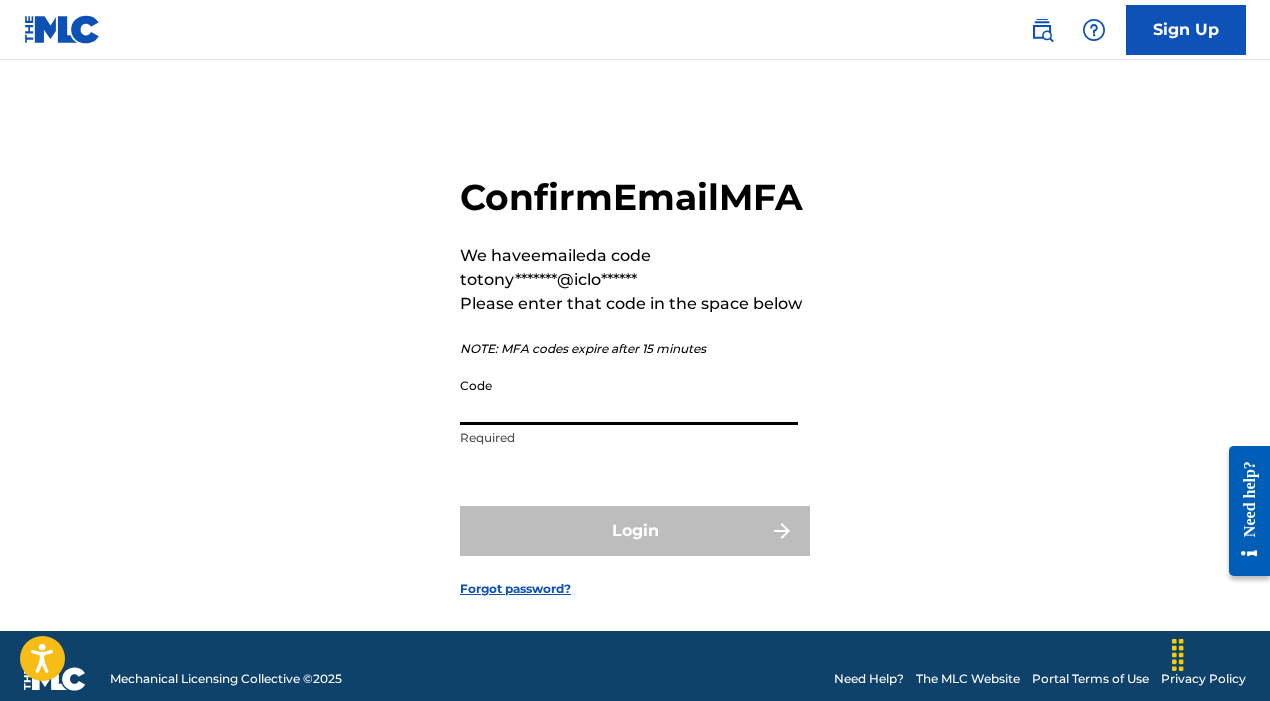 click on "Code" at bounding box center [629, 396] 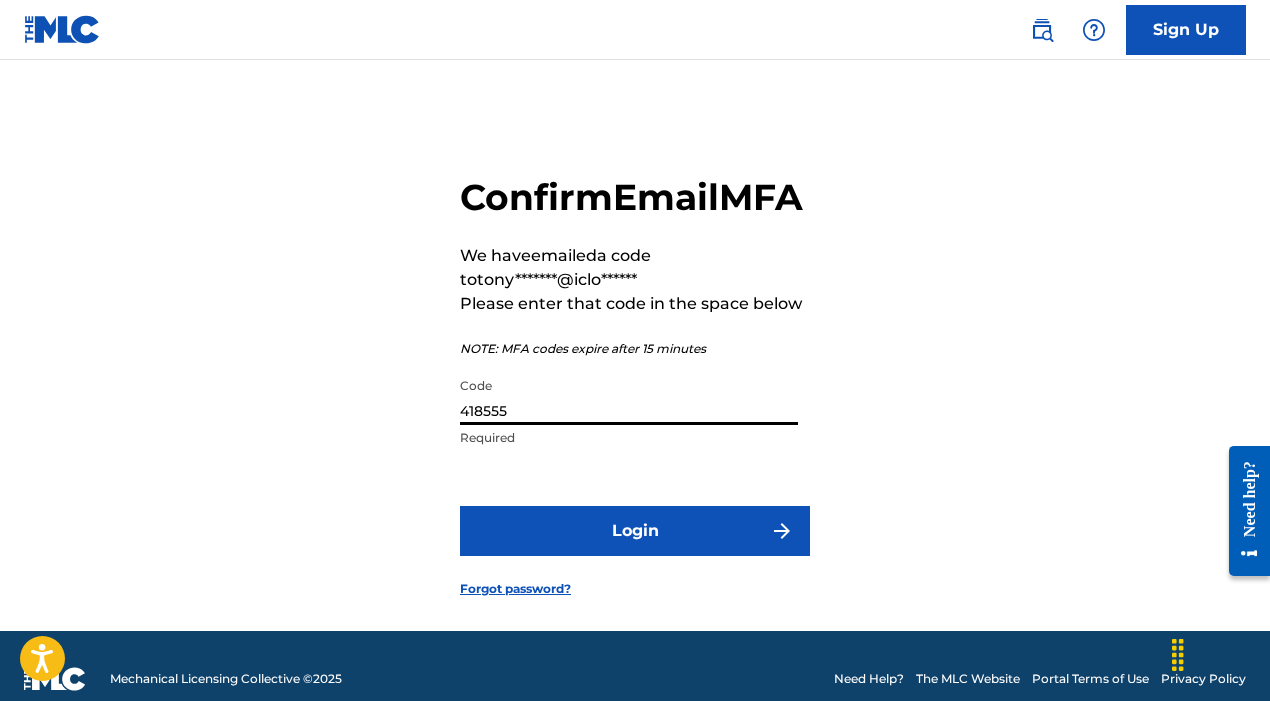 type on "418555" 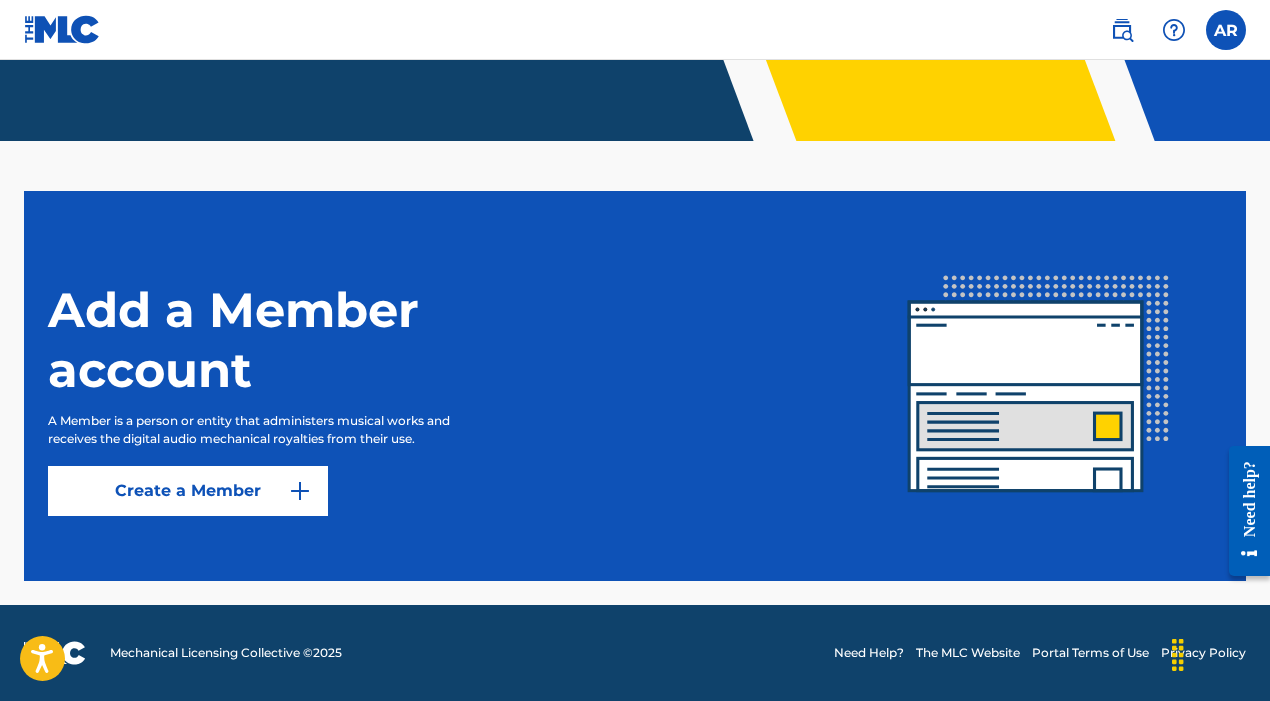 scroll, scrollTop: 445, scrollLeft: 0, axis: vertical 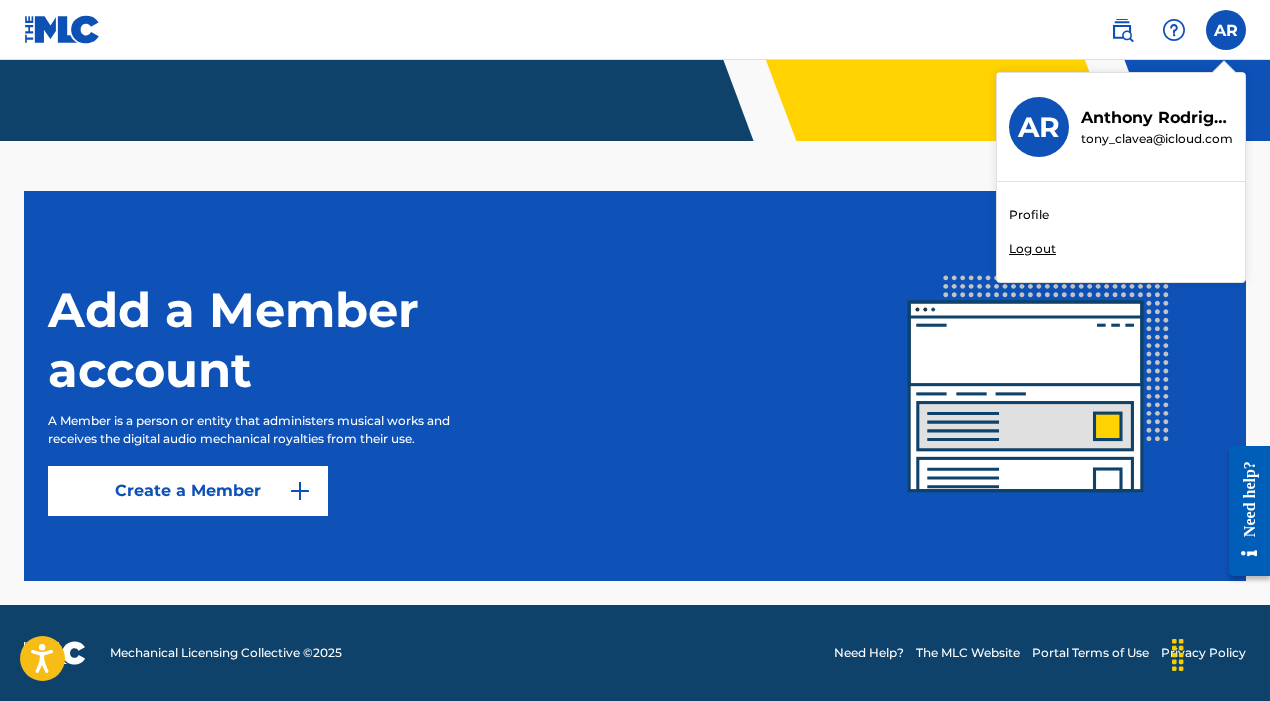 click on "Profile" at bounding box center (1029, 215) 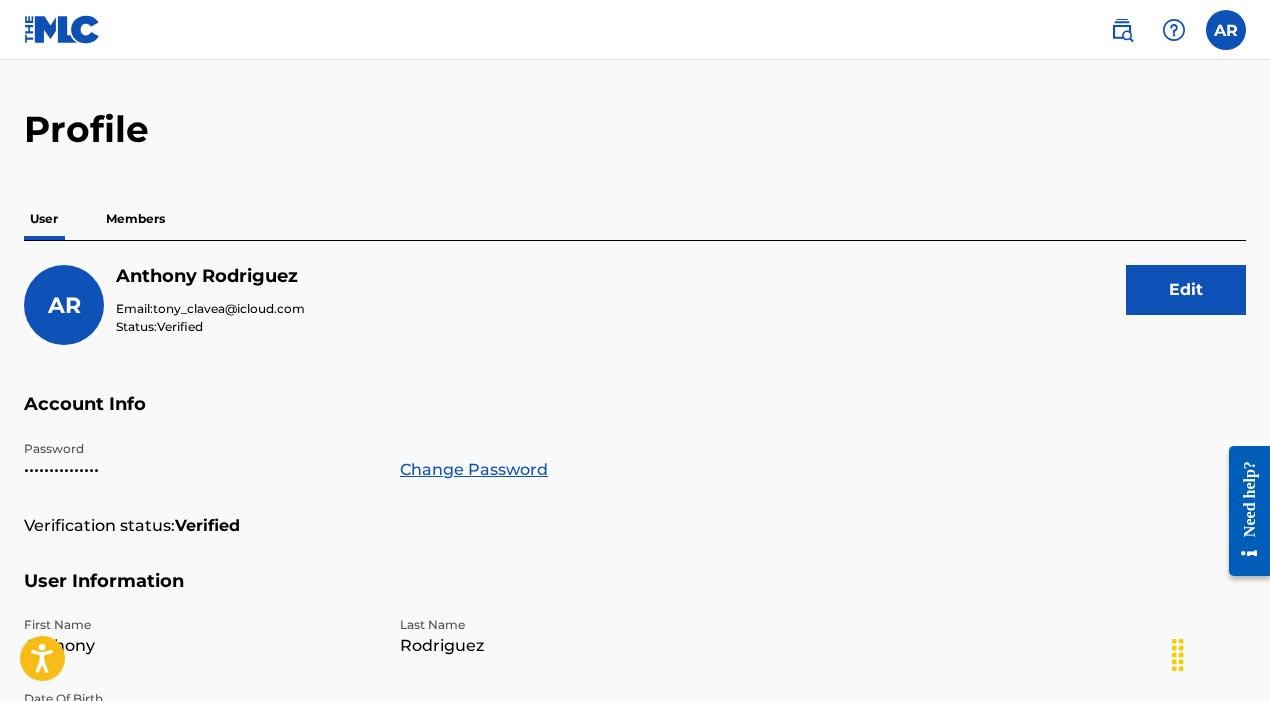 scroll, scrollTop: 0, scrollLeft: 0, axis: both 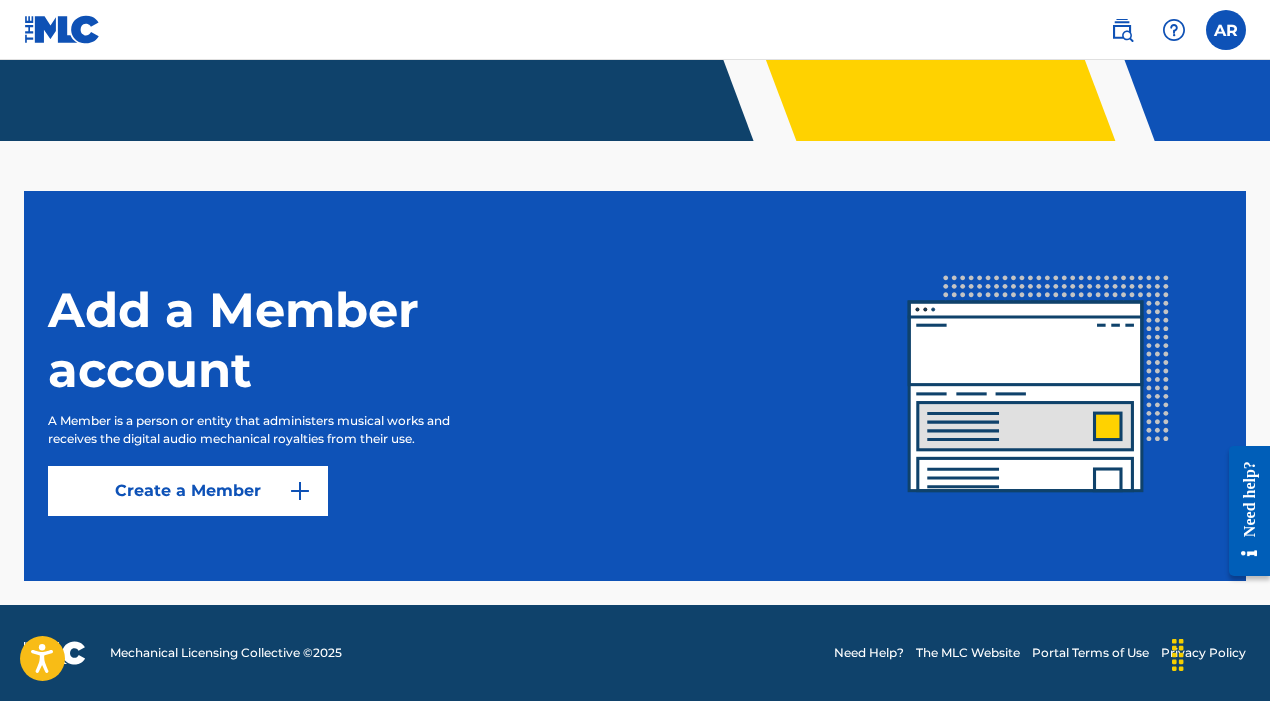 click on "Create a Member" at bounding box center [188, 491] 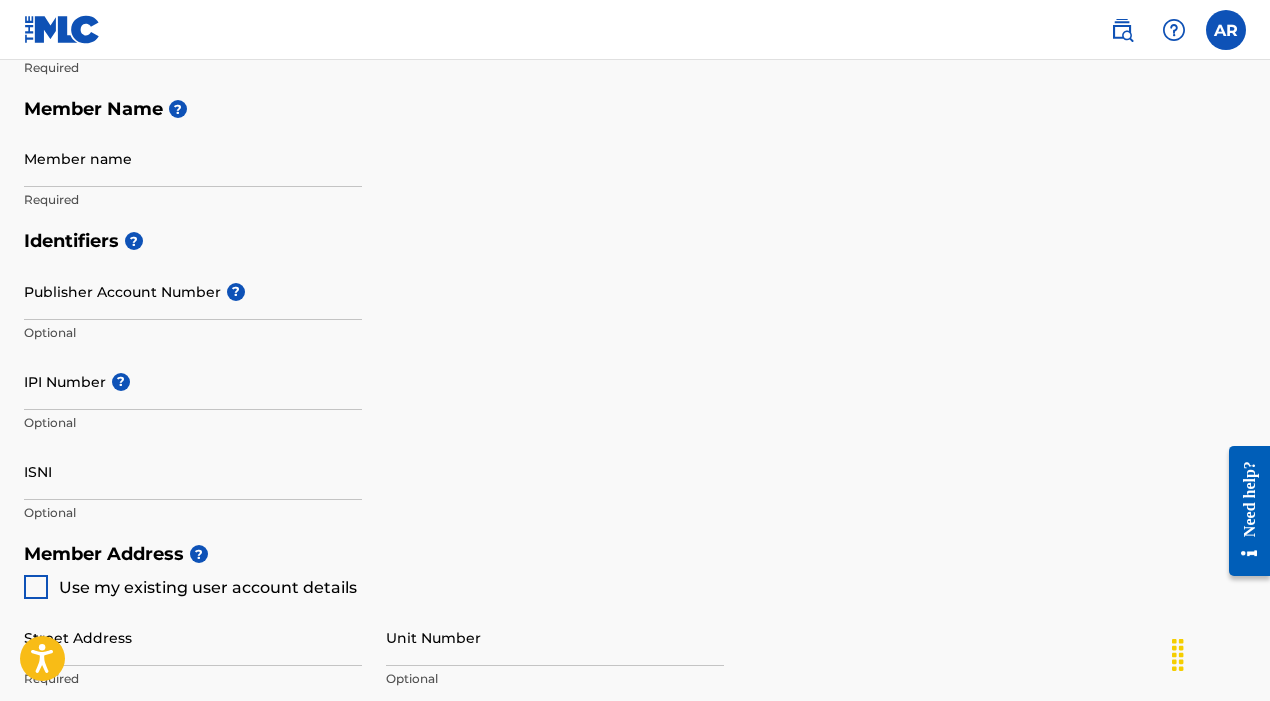 scroll, scrollTop: 0, scrollLeft: 0, axis: both 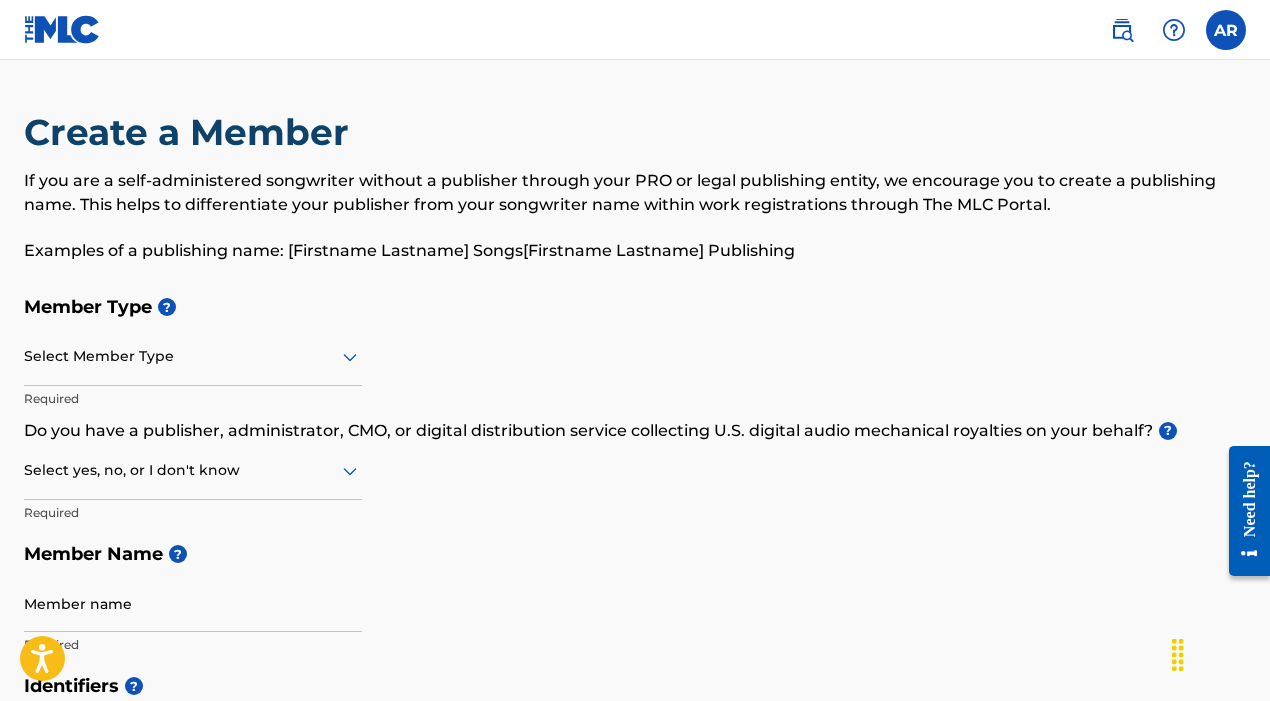 click at bounding box center [193, 356] 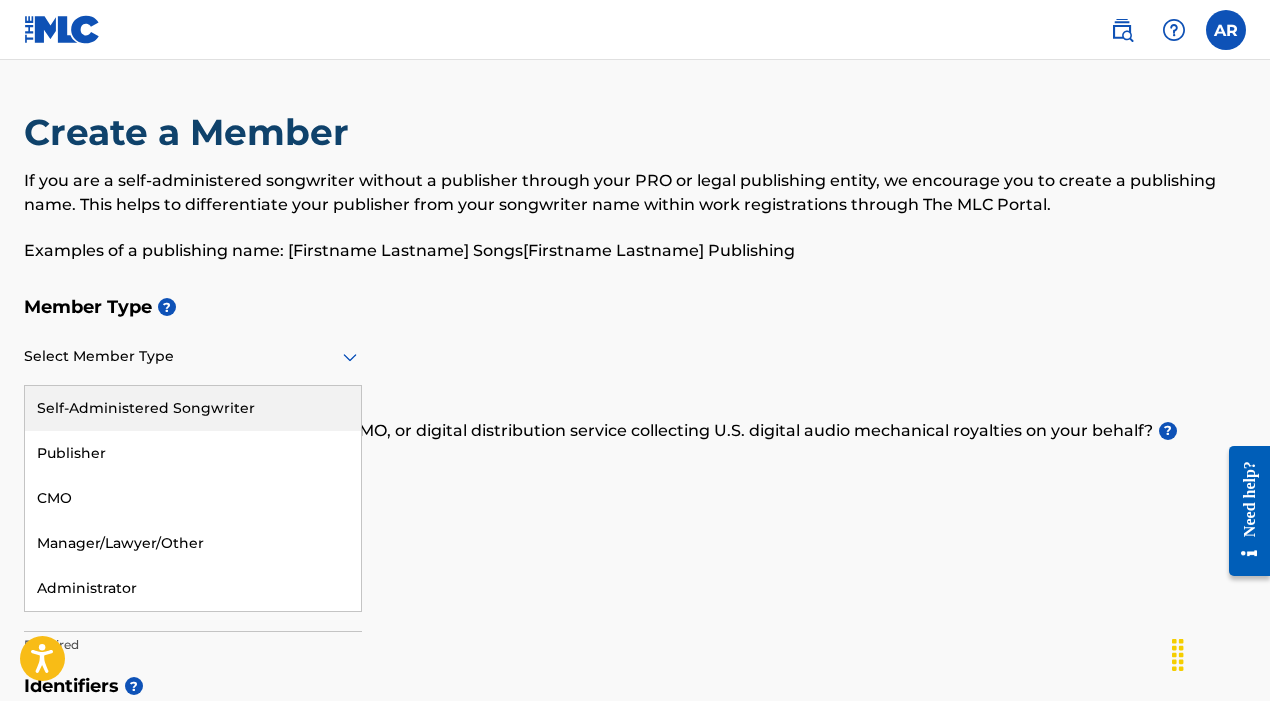 click on "Self-Administered Songwriter" at bounding box center [193, 408] 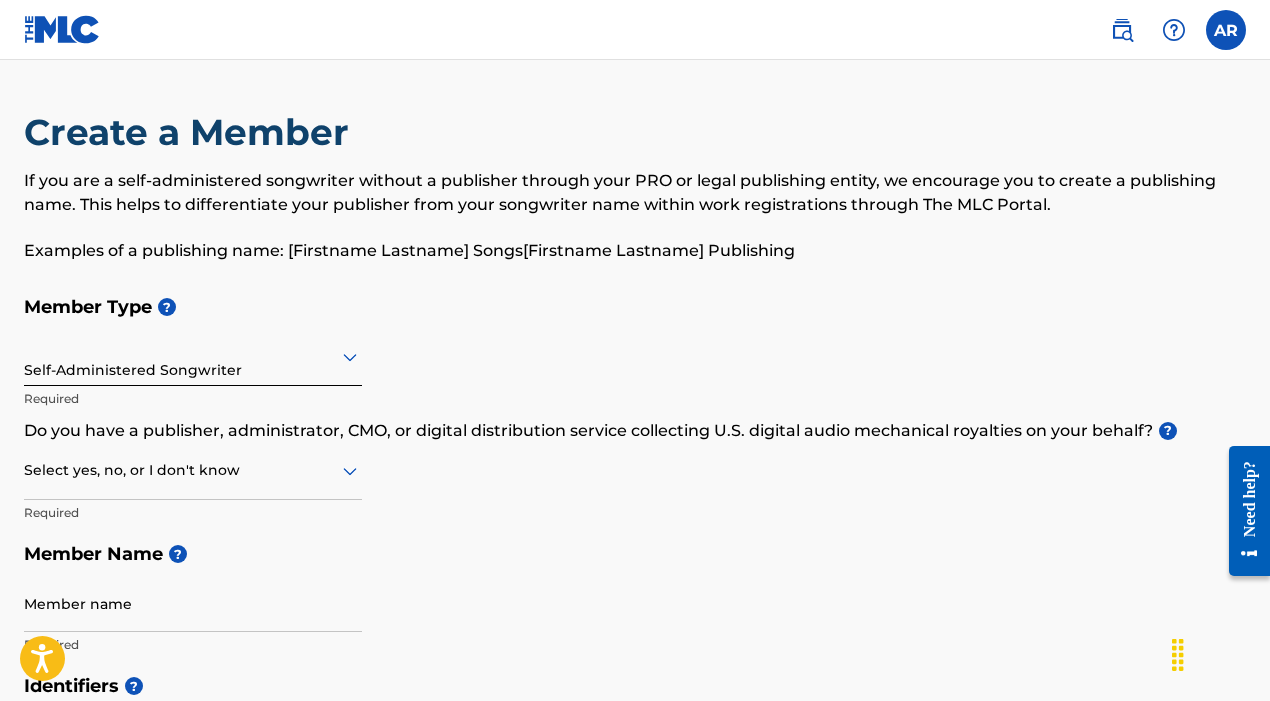click at bounding box center [193, 470] 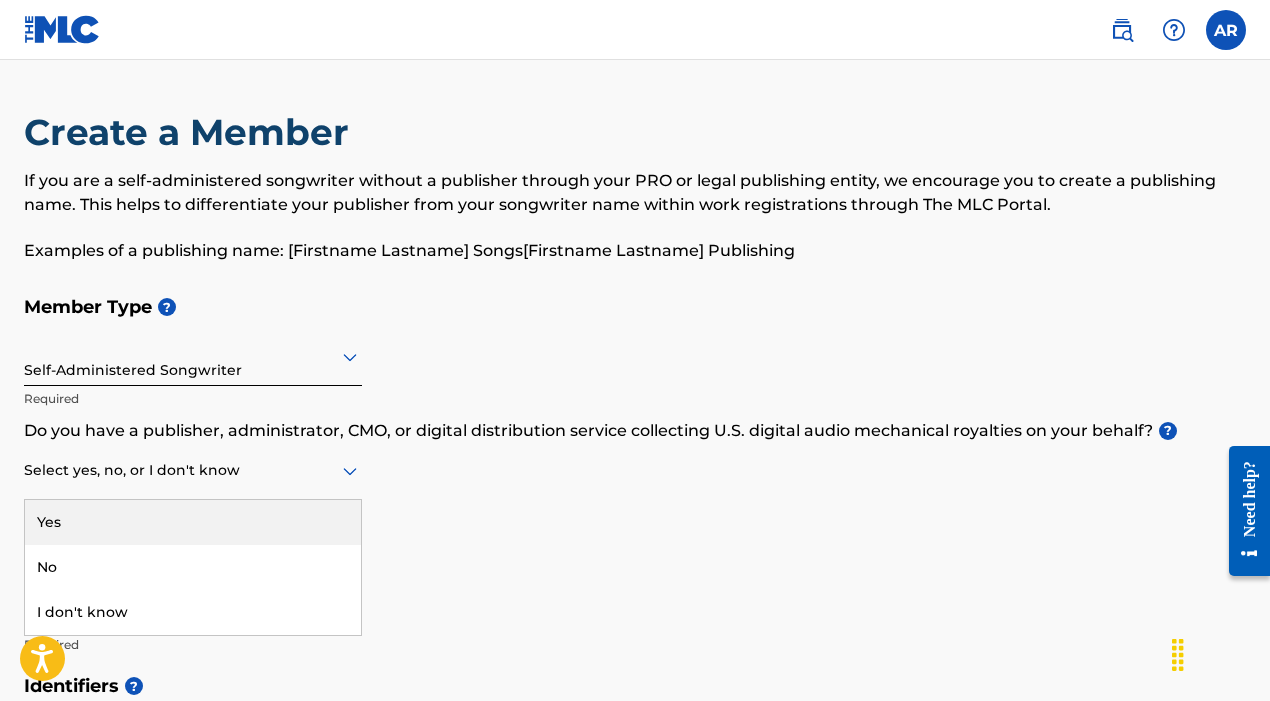 click on "Yes" at bounding box center (193, 522) 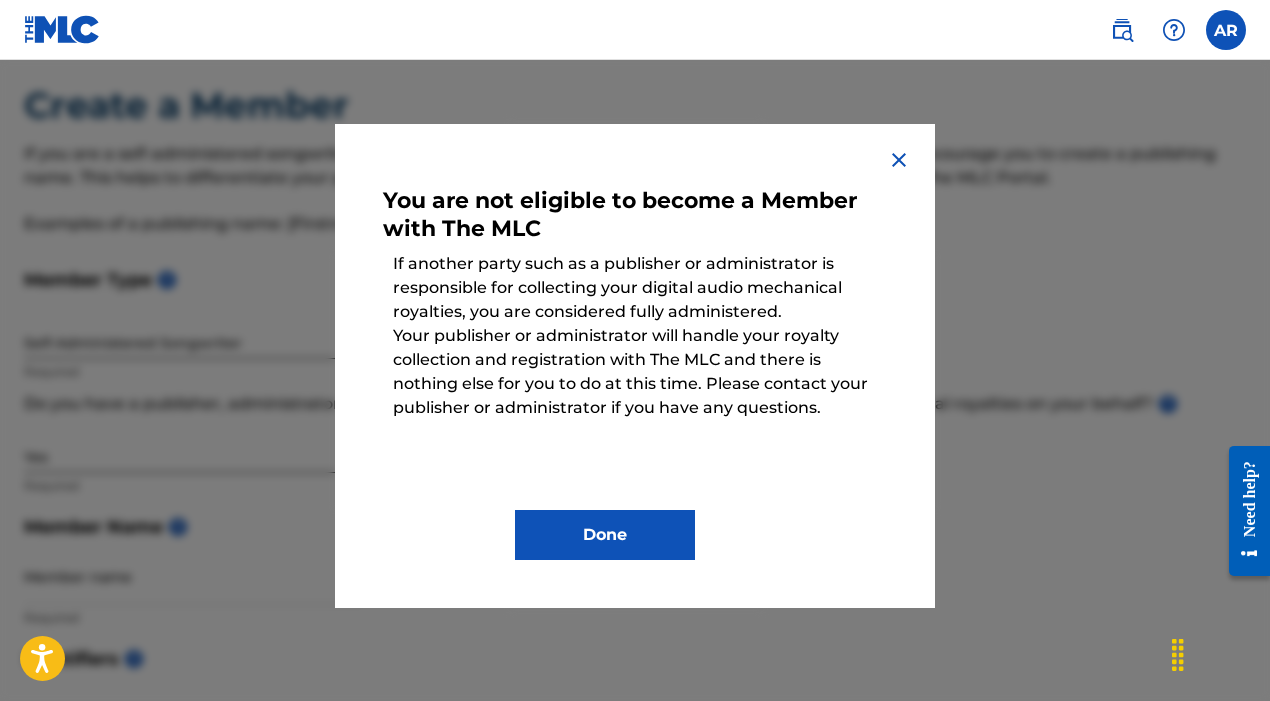 scroll, scrollTop: 28, scrollLeft: 0, axis: vertical 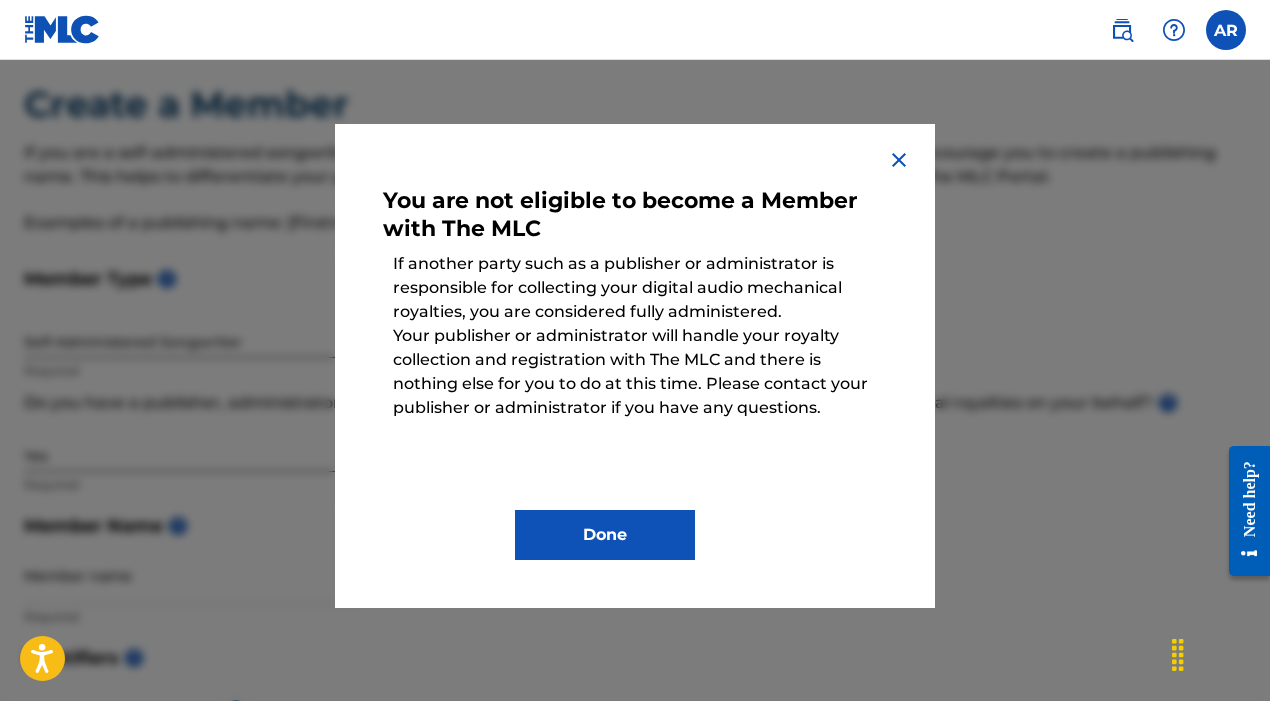 click on "Done" at bounding box center [605, 535] 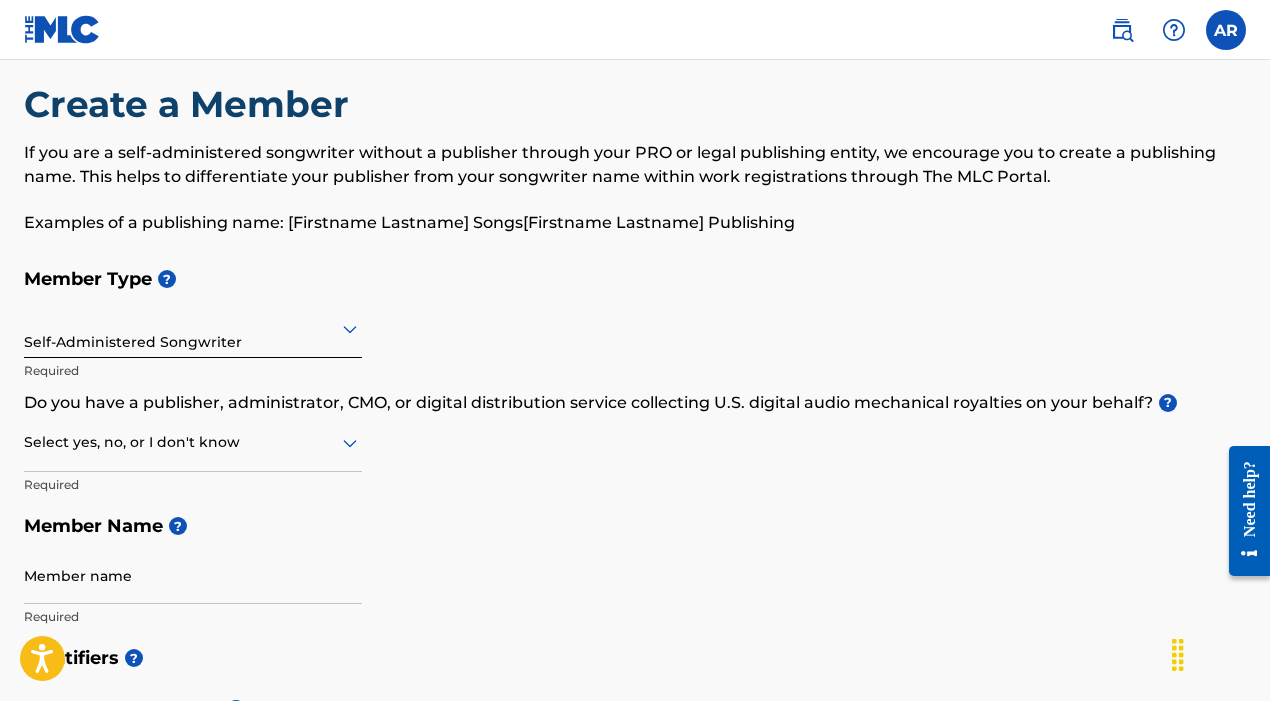 click at bounding box center (193, 442) 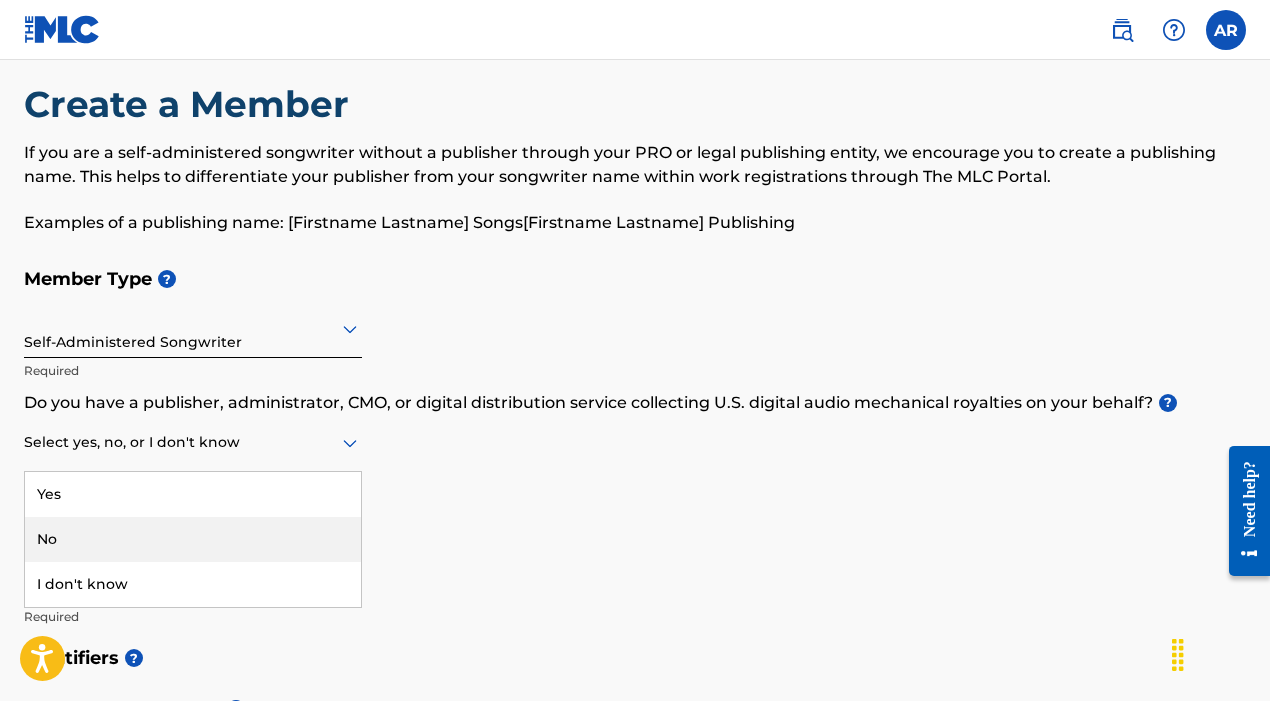click on "No" at bounding box center (193, 539) 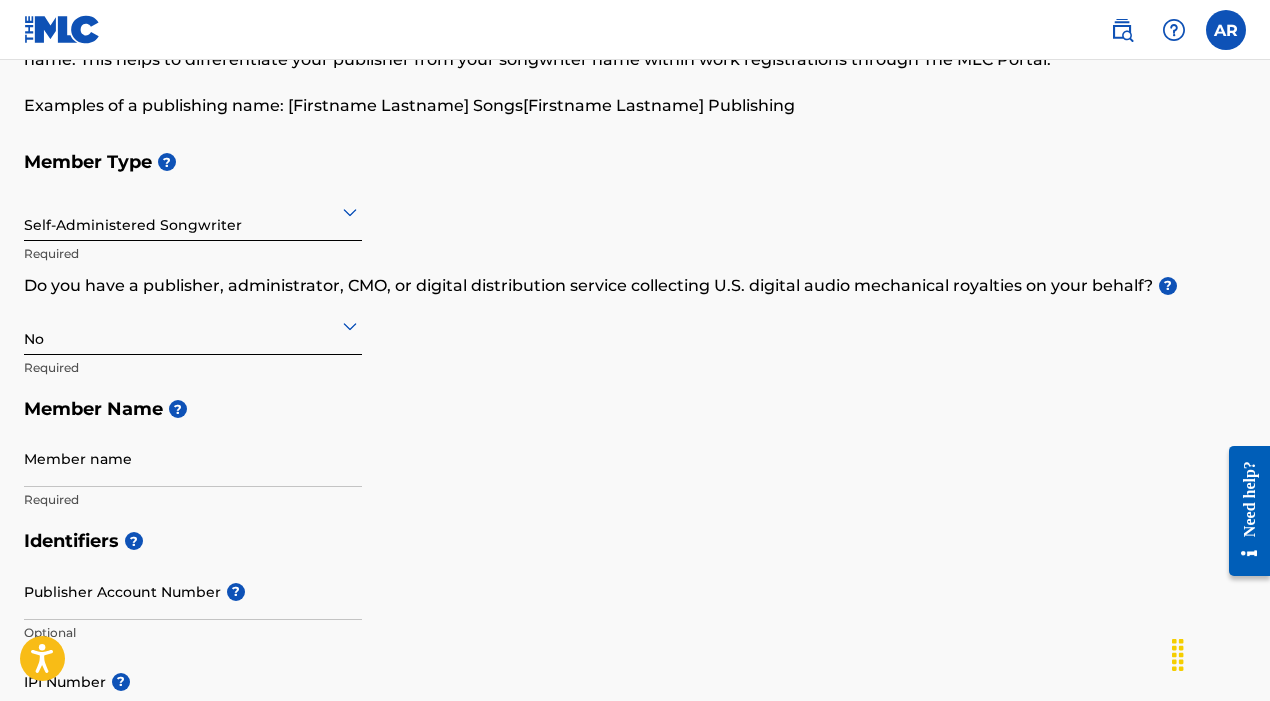 scroll, scrollTop: 180, scrollLeft: 0, axis: vertical 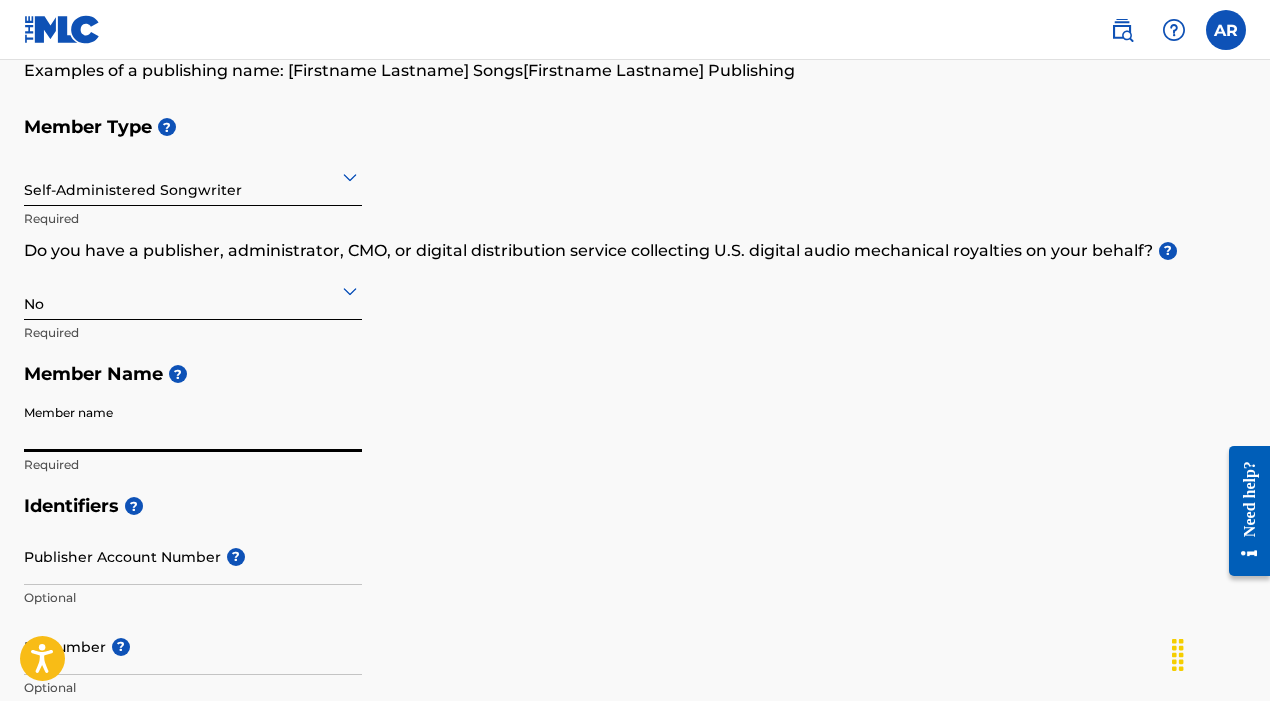 type on "A" 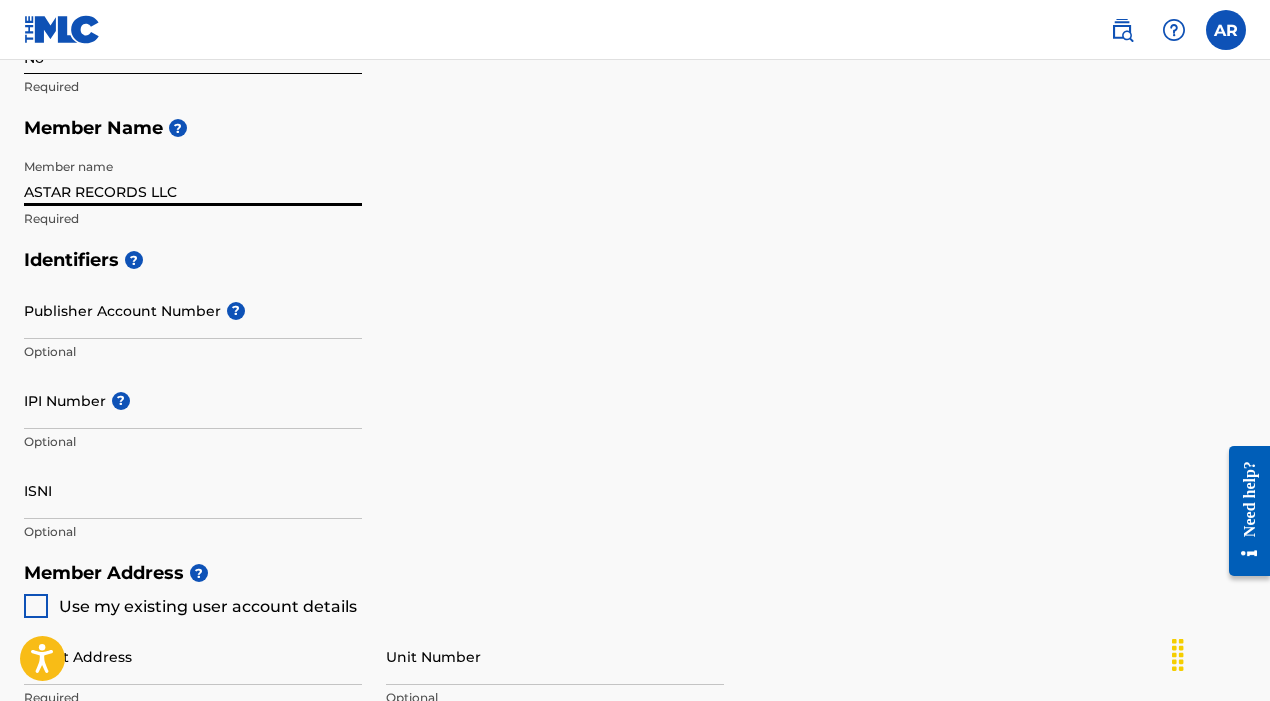 scroll, scrollTop: 432, scrollLeft: 0, axis: vertical 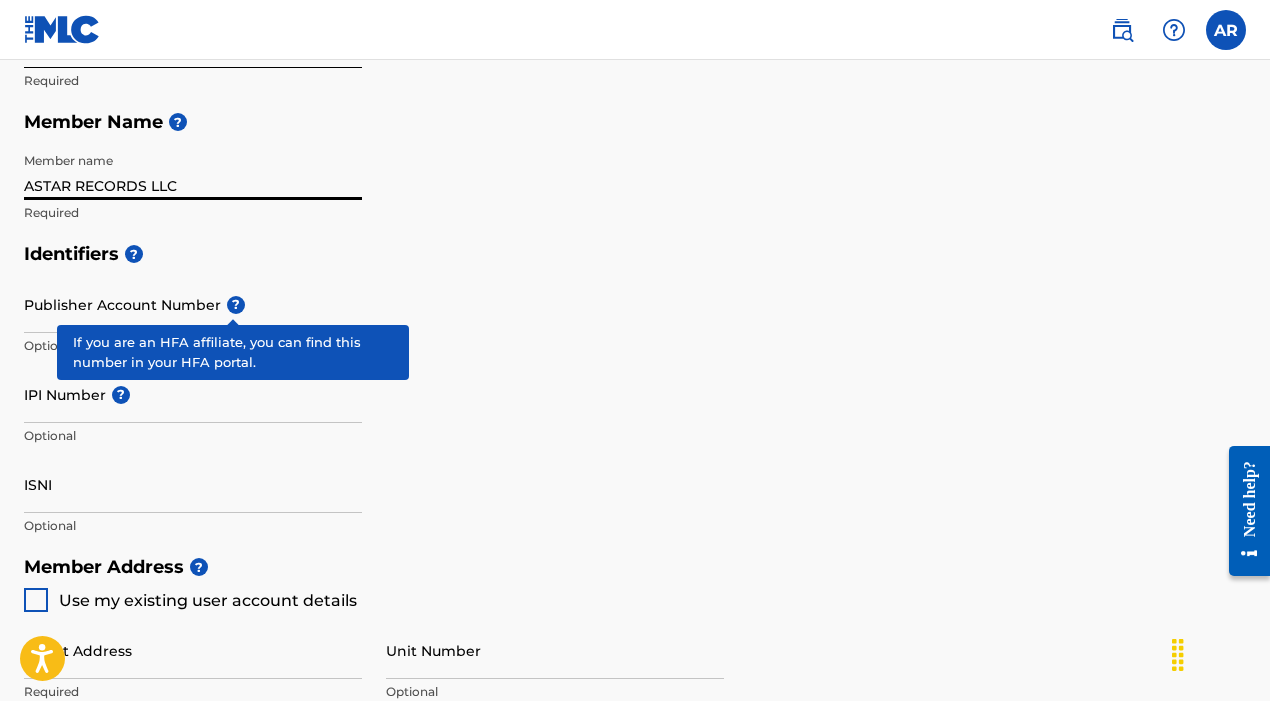 type on "ASTAR RECORDS LLC" 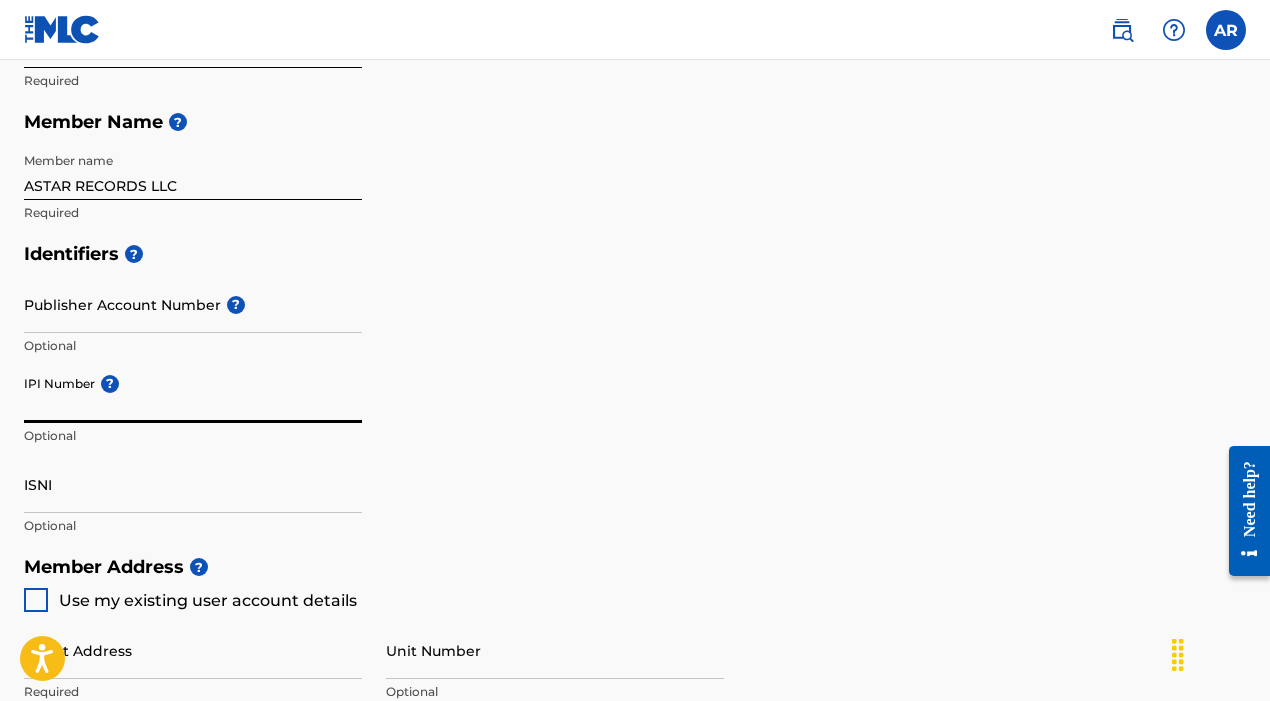 click on "IPI Number ?" at bounding box center (193, 394) 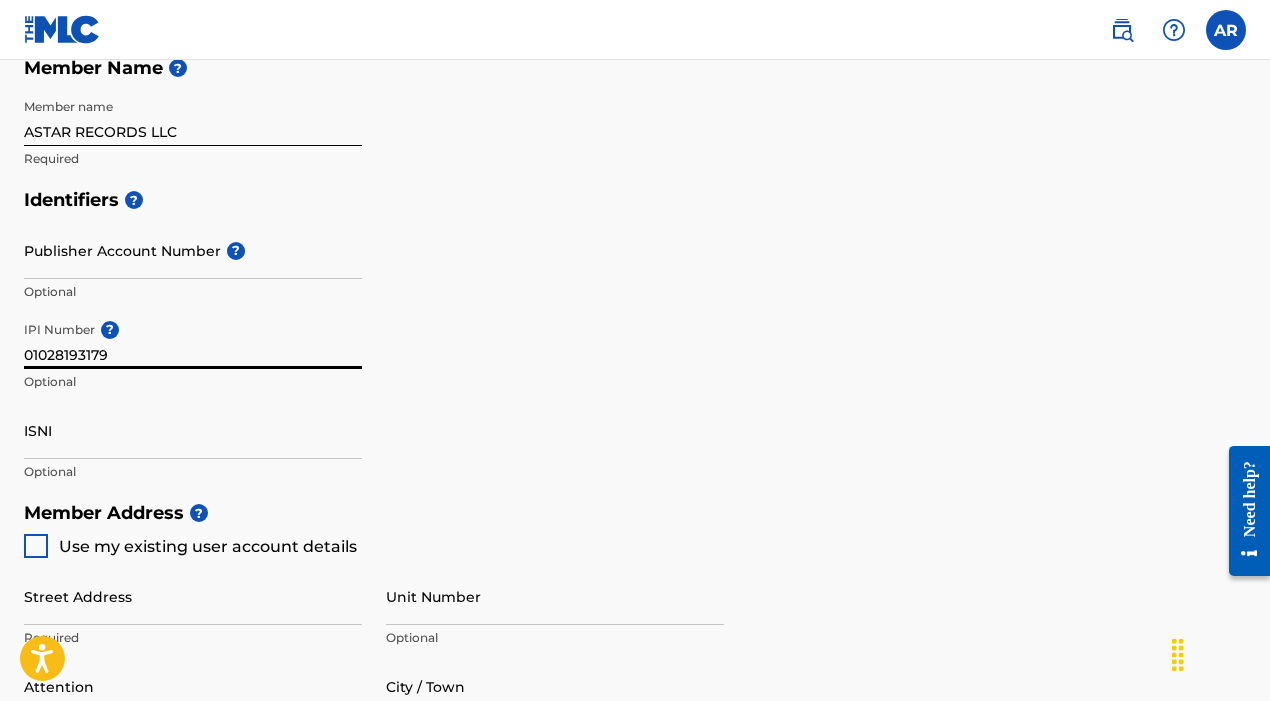 scroll, scrollTop: 487, scrollLeft: 0, axis: vertical 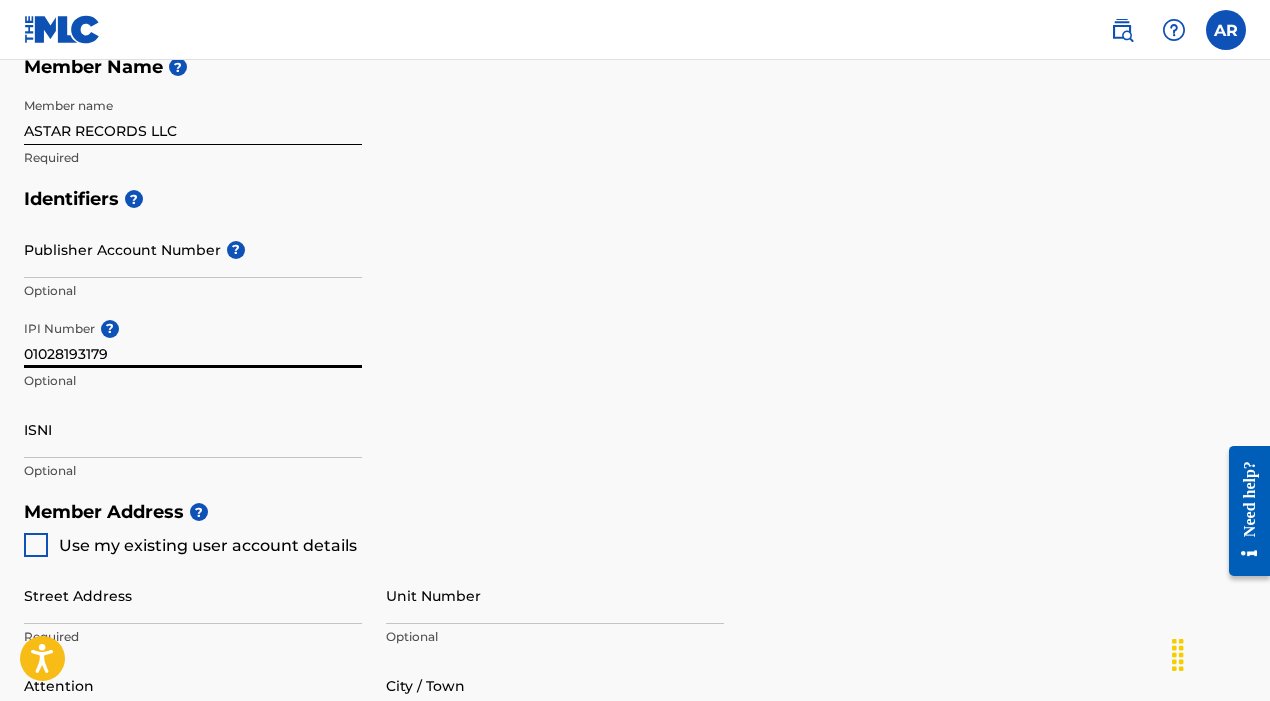 type on "01028193179" 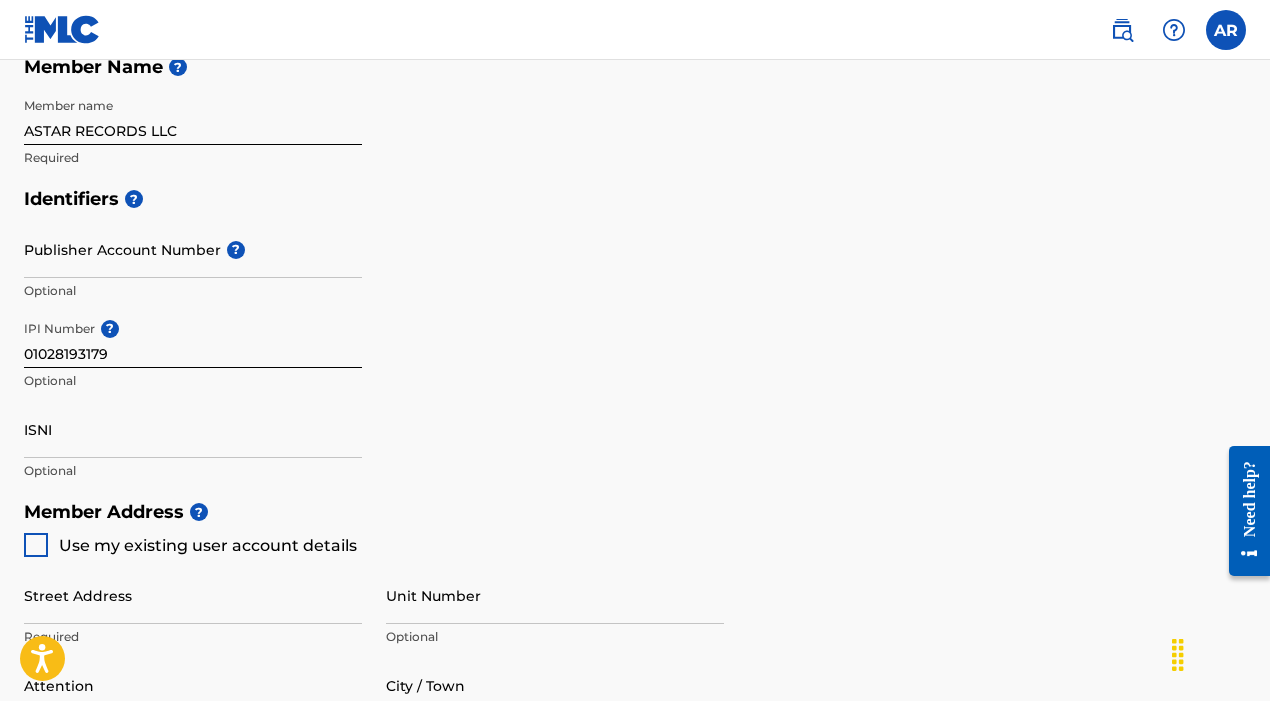 click at bounding box center (36, 545) 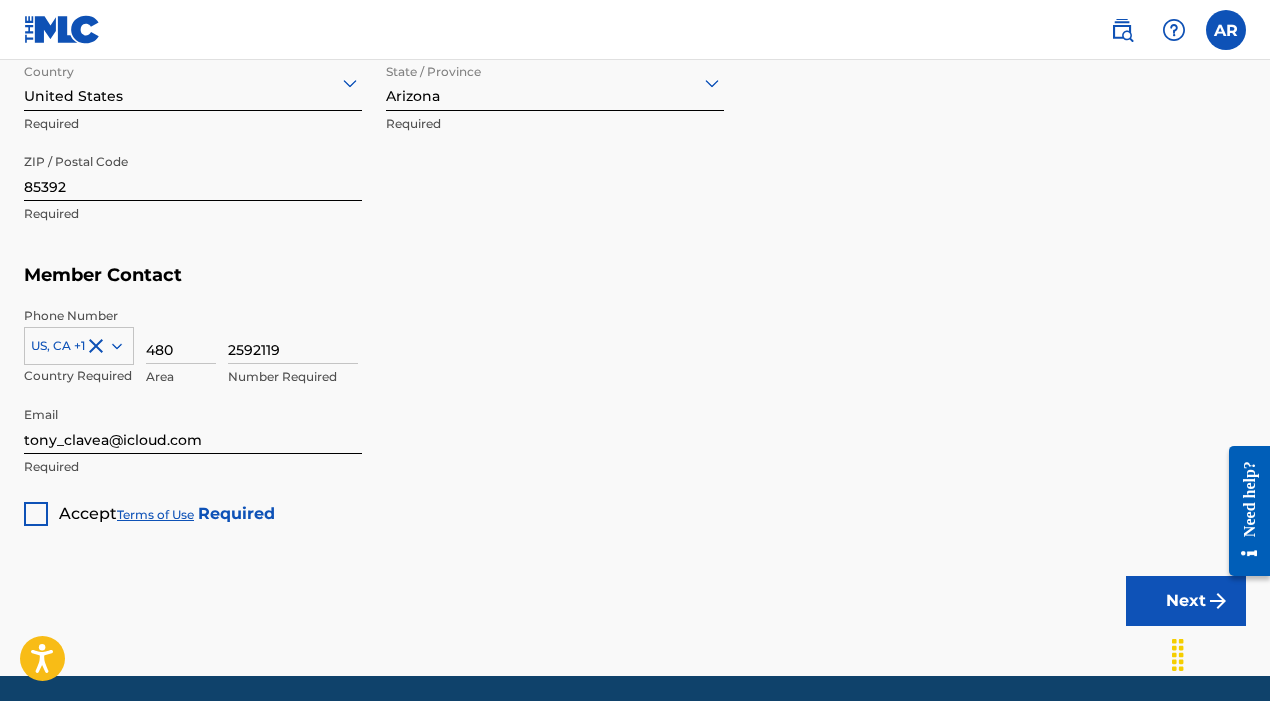 scroll, scrollTop: 1199, scrollLeft: 0, axis: vertical 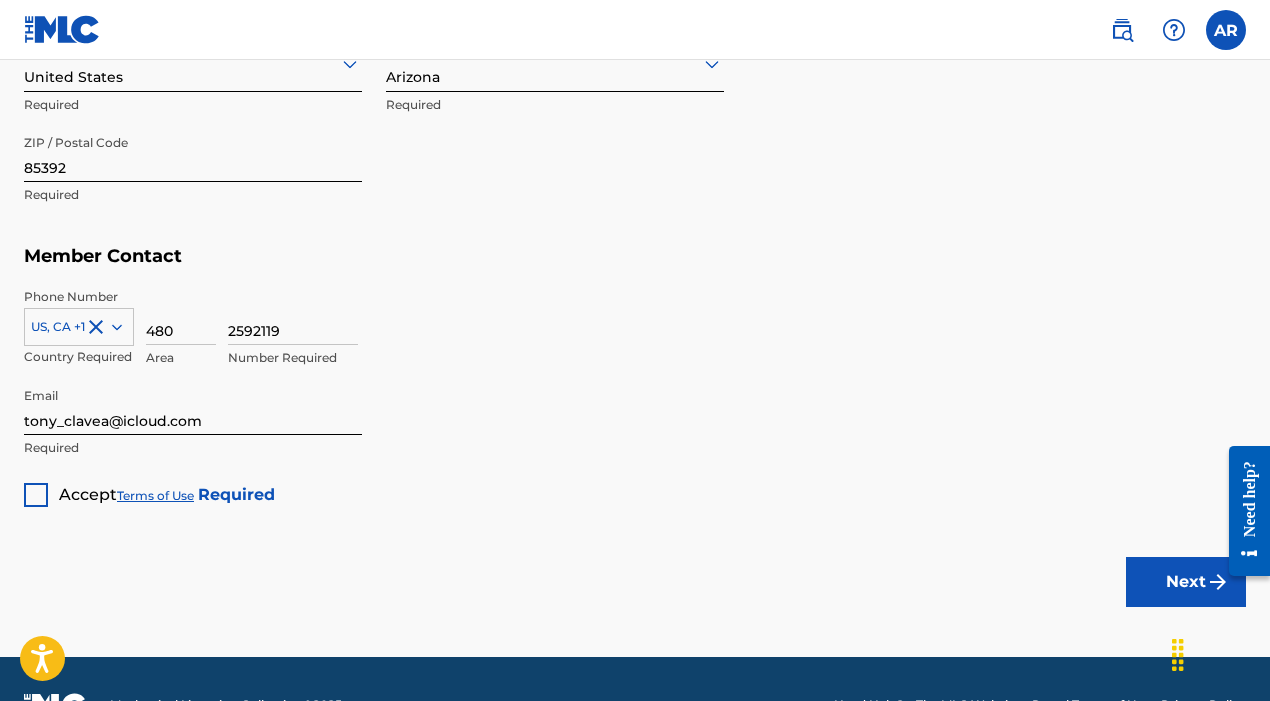 click at bounding box center [36, 495] 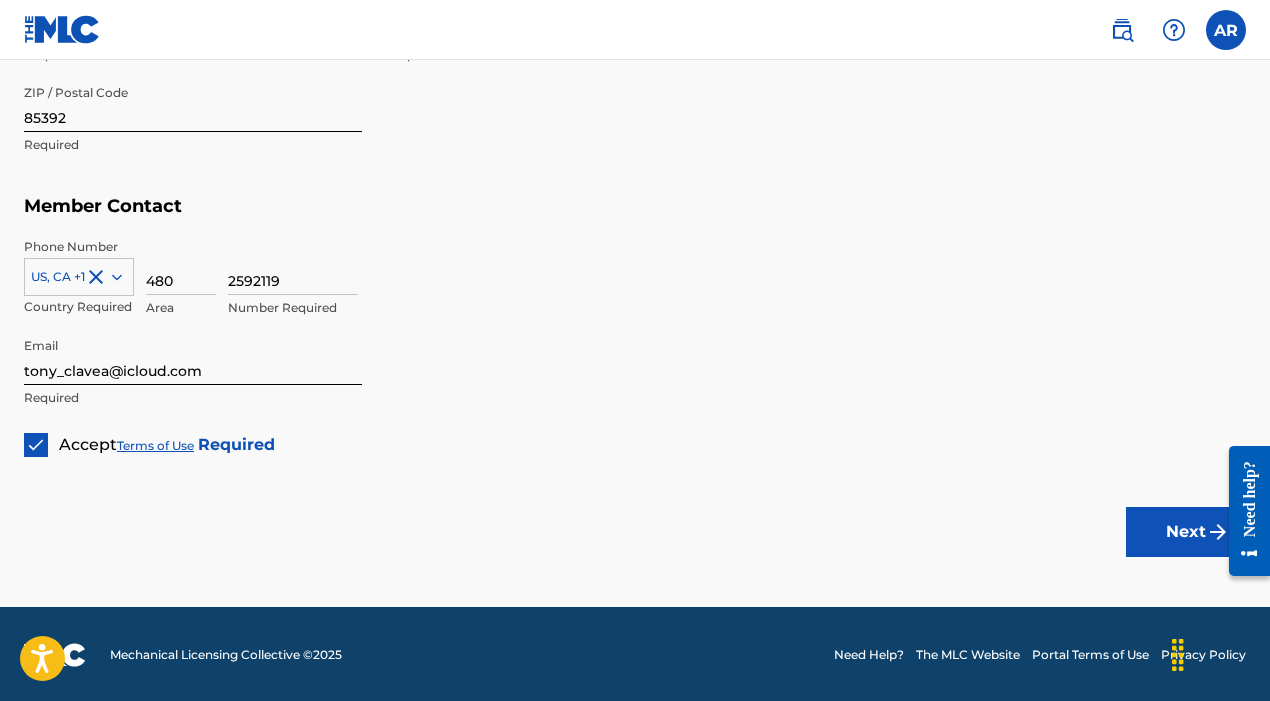 scroll, scrollTop: 1248, scrollLeft: 0, axis: vertical 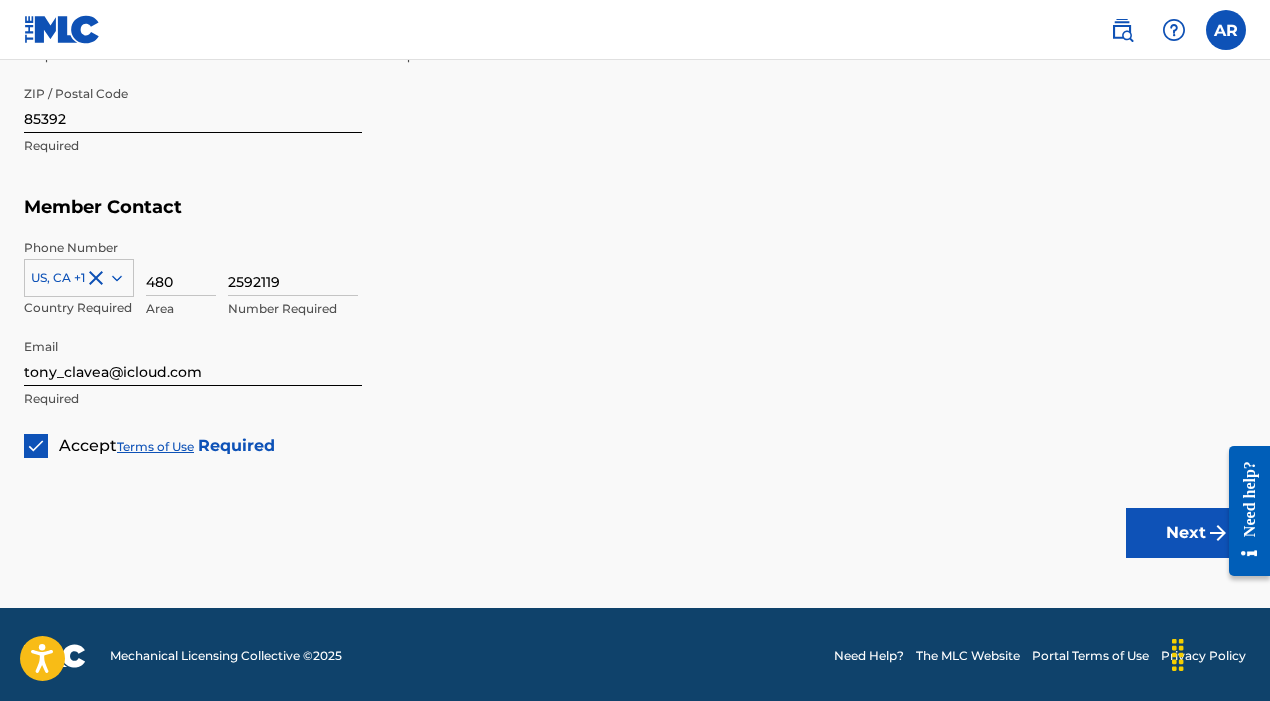 click on "Create a Member If you are a self-administered songwriter without a publisher through your PRO or legal publishing entity, we encourage you to create a publishing name. This helps to differentiate your publisher from your songwriter name within work registrations through The MLC Portal. Examples of a publishing name: [NAME] Songs[NAME] Publishing Member Type ? Self-Administered Songwriter Required Do you have a publisher, administrator, CMO, or digital distribution service collecting U.S. digital audio mechanical royalties on your behalf? ? No Required Member Name ? Member name ASTAR RECORDS LLC Required Identifiers ? Publisher Account Number ? Optional IPI Number ? [NUMBER] Optional ISNI Optional Member Address ? Use my existing user account details Street Address [NUMBER] [STREET] Required Unit Number Optional Attention Optional City / Town Avondale Required Country United States Required State / Province Arizona Required ZIP / Postal Code [POSTAL_CODE] Required Member Contact [PHONE]" at bounding box center [635, -290] 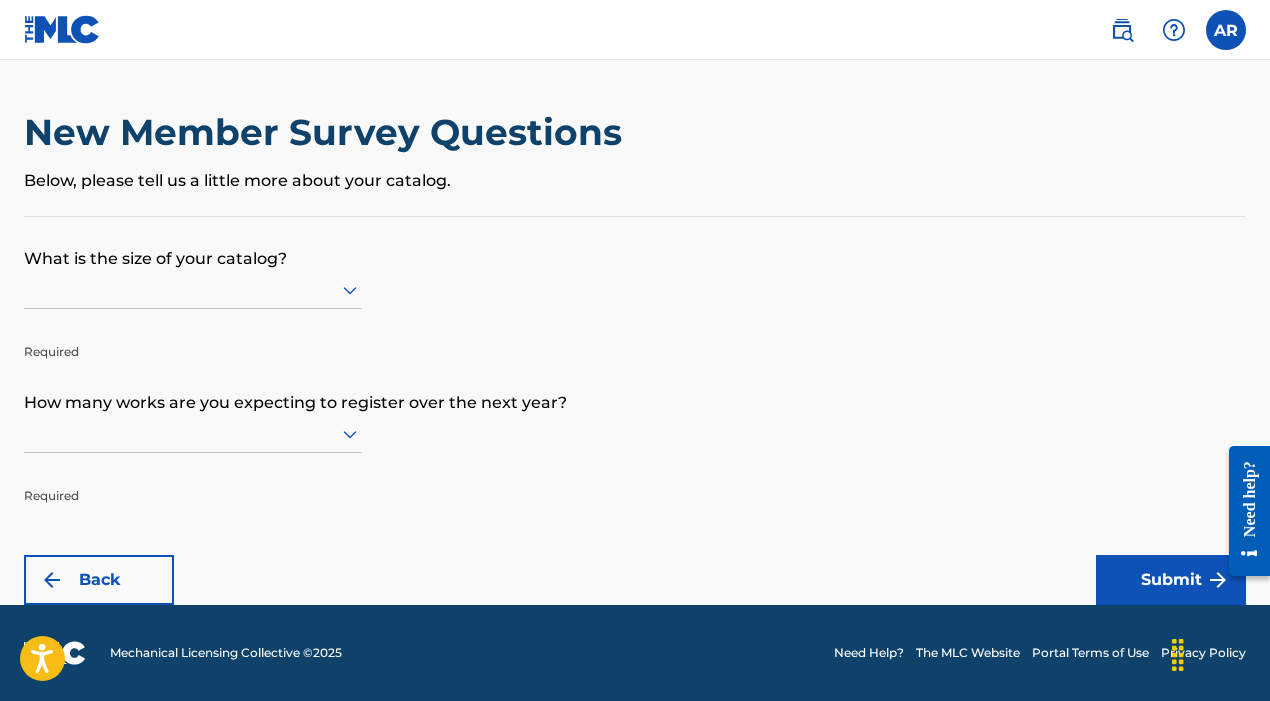 click at bounding box center (193, 289) 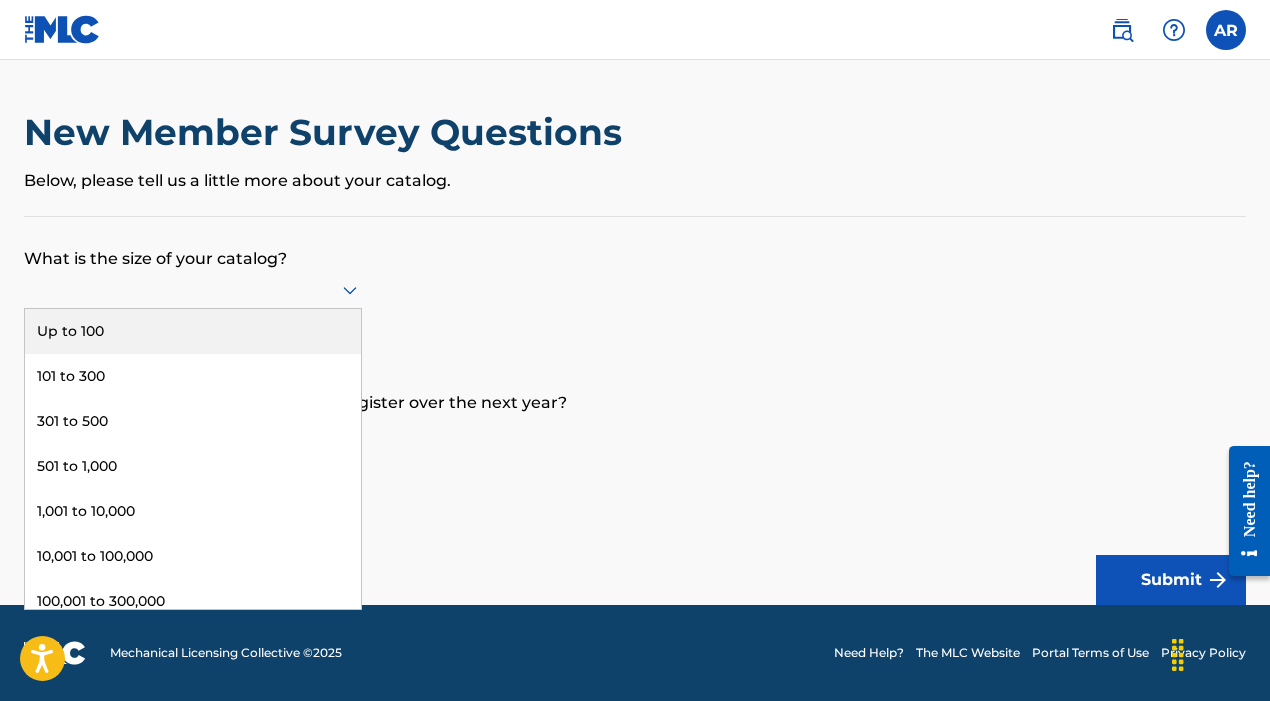 click on "Up to 100" at bounding box center (193, 331) 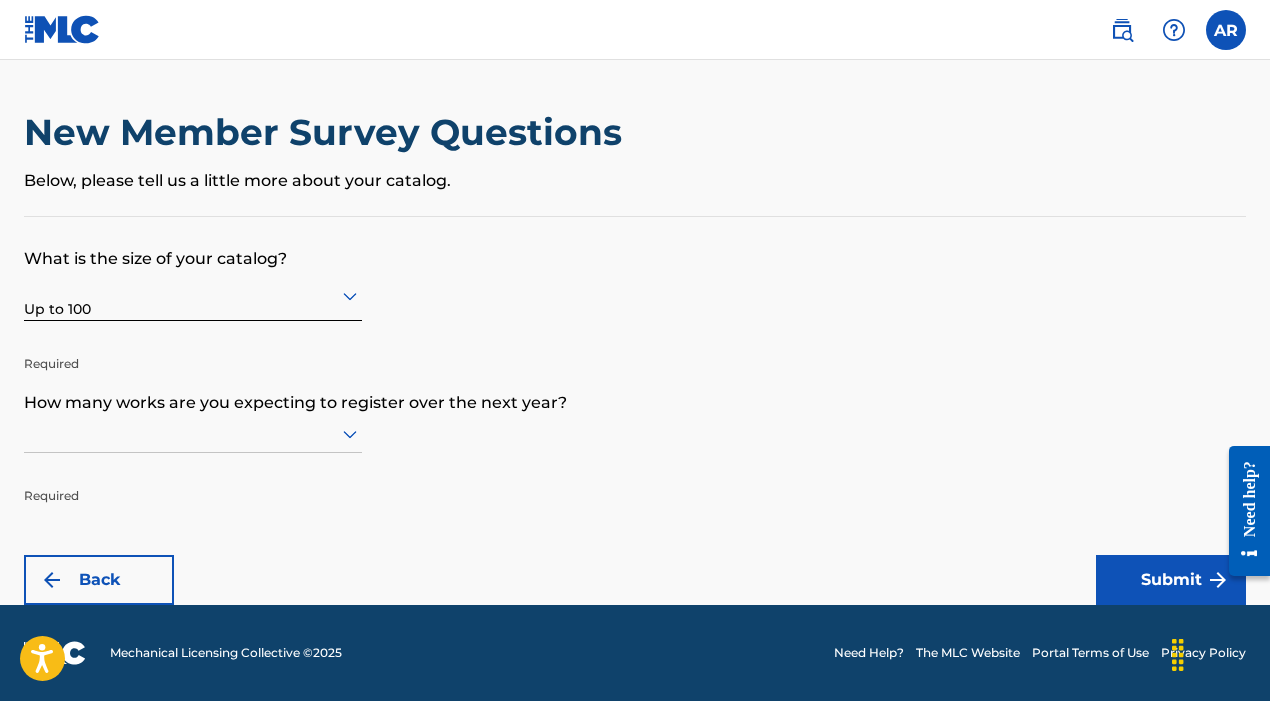 scroll, scrollTop: 1, scrollLeft: 0, axis: vertical 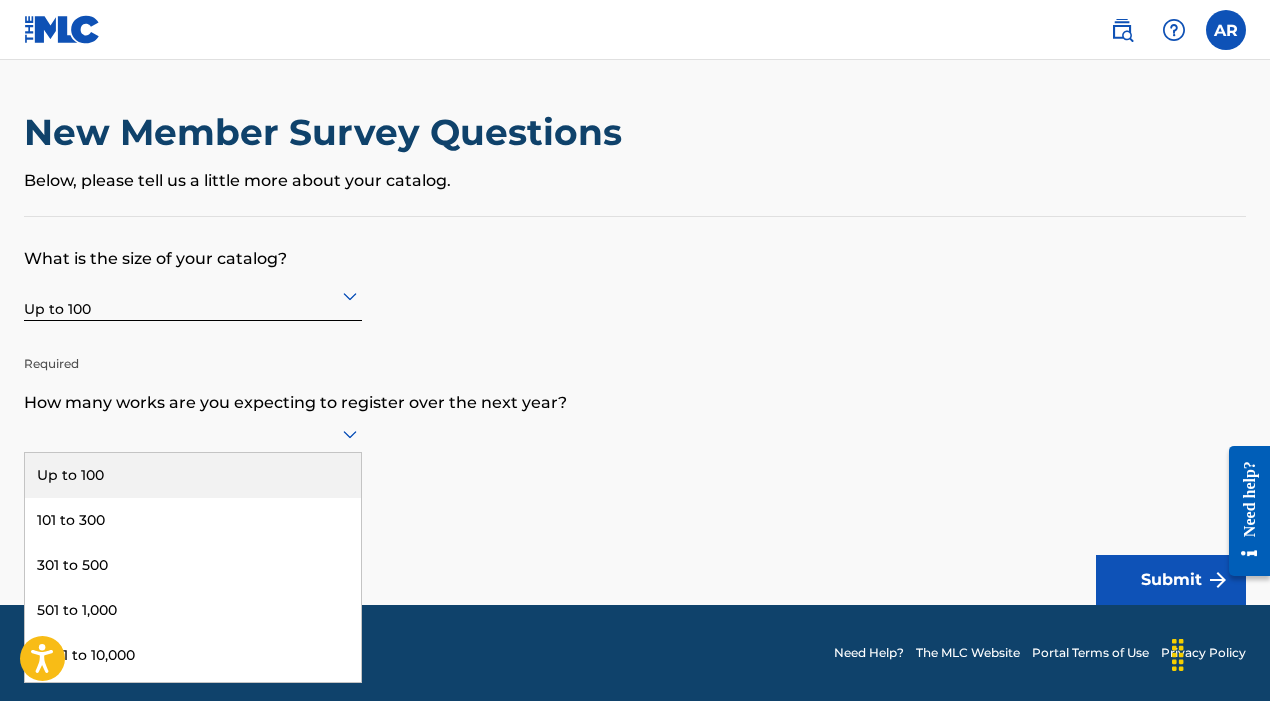 click on "Up to 100" at bounding box center (193, 475) 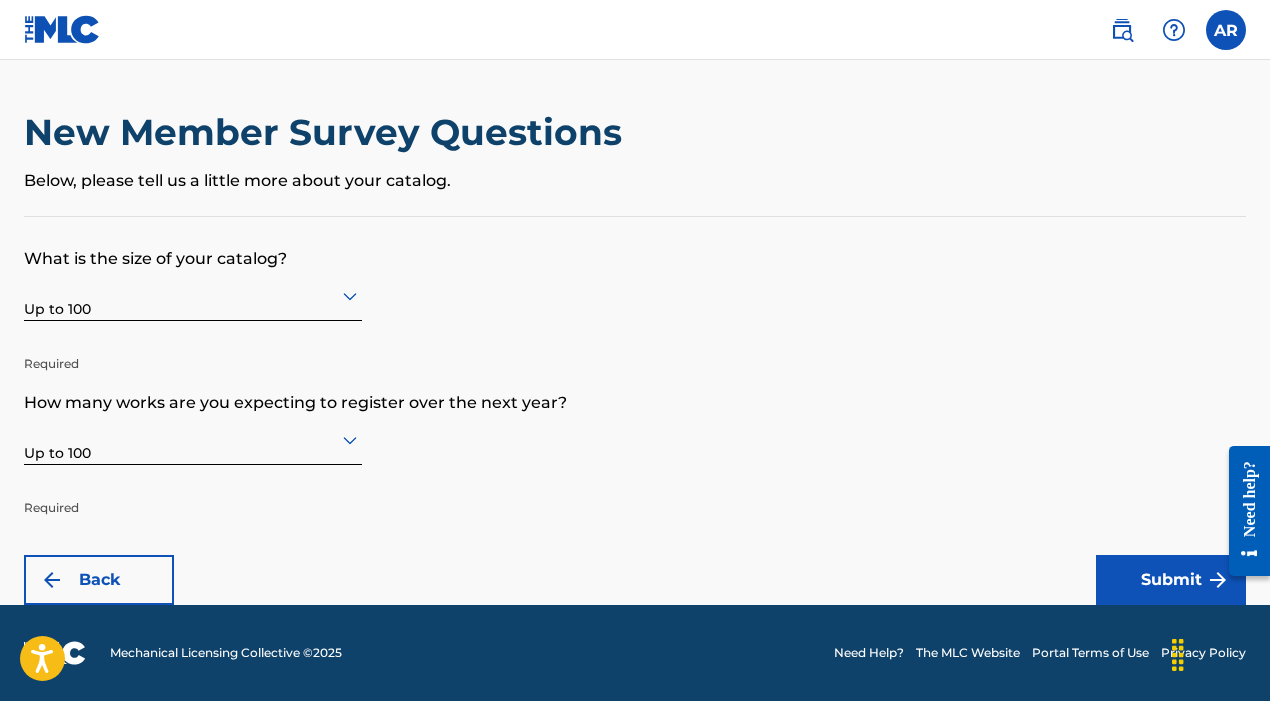 scroll, scrollTop: 0, scrollLeft: 0, axis: both 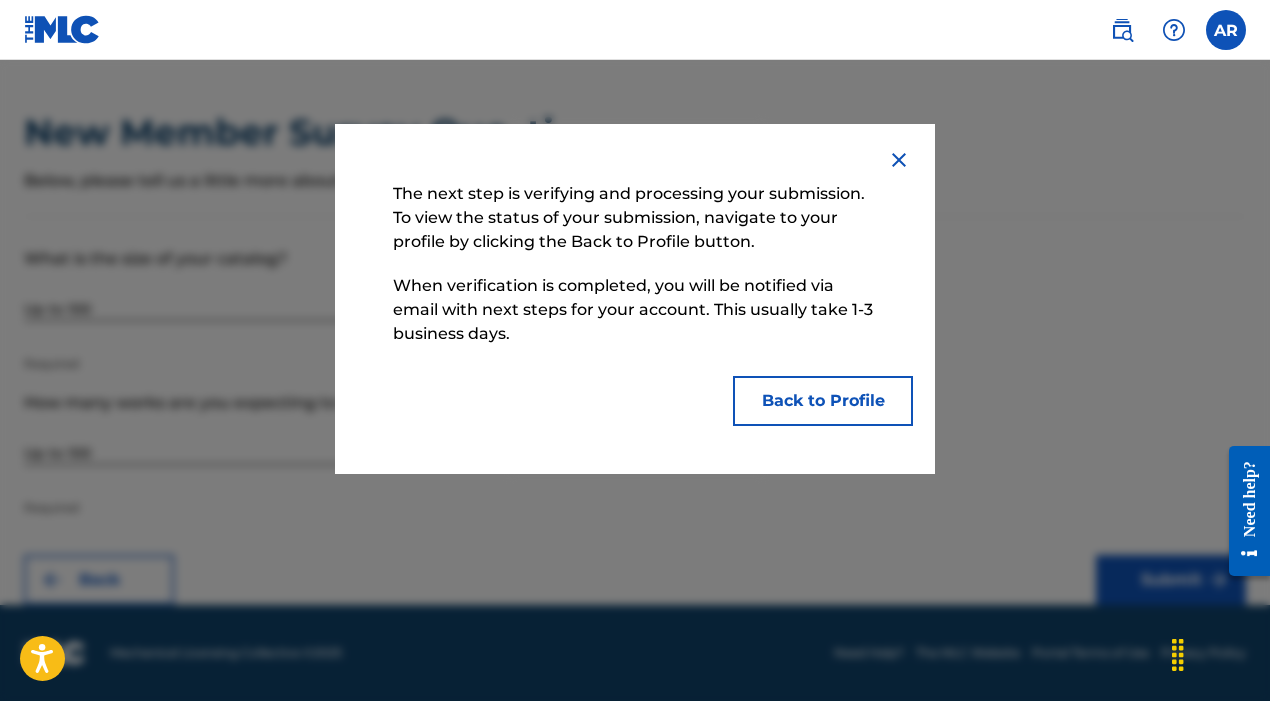 click on "Back to Profile" at bounding box center [823, 401] 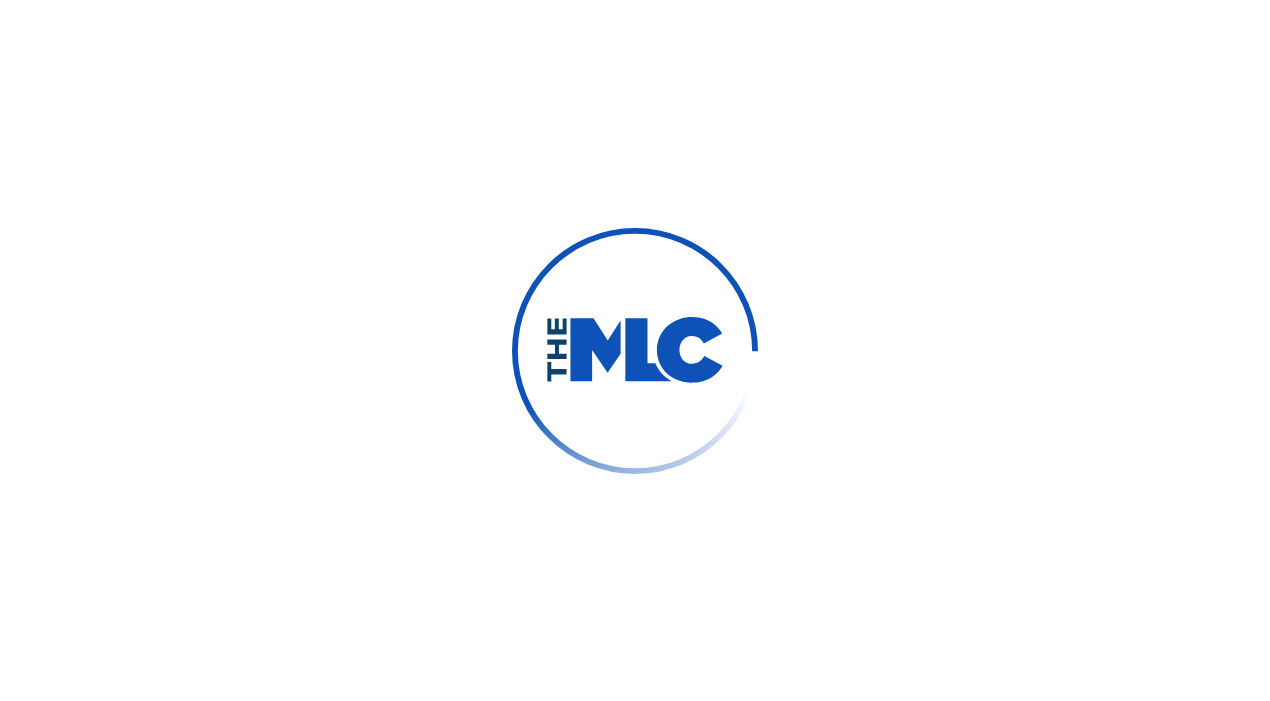 scroll, scrollTop: 0, scrollLeft: 0, axis: both 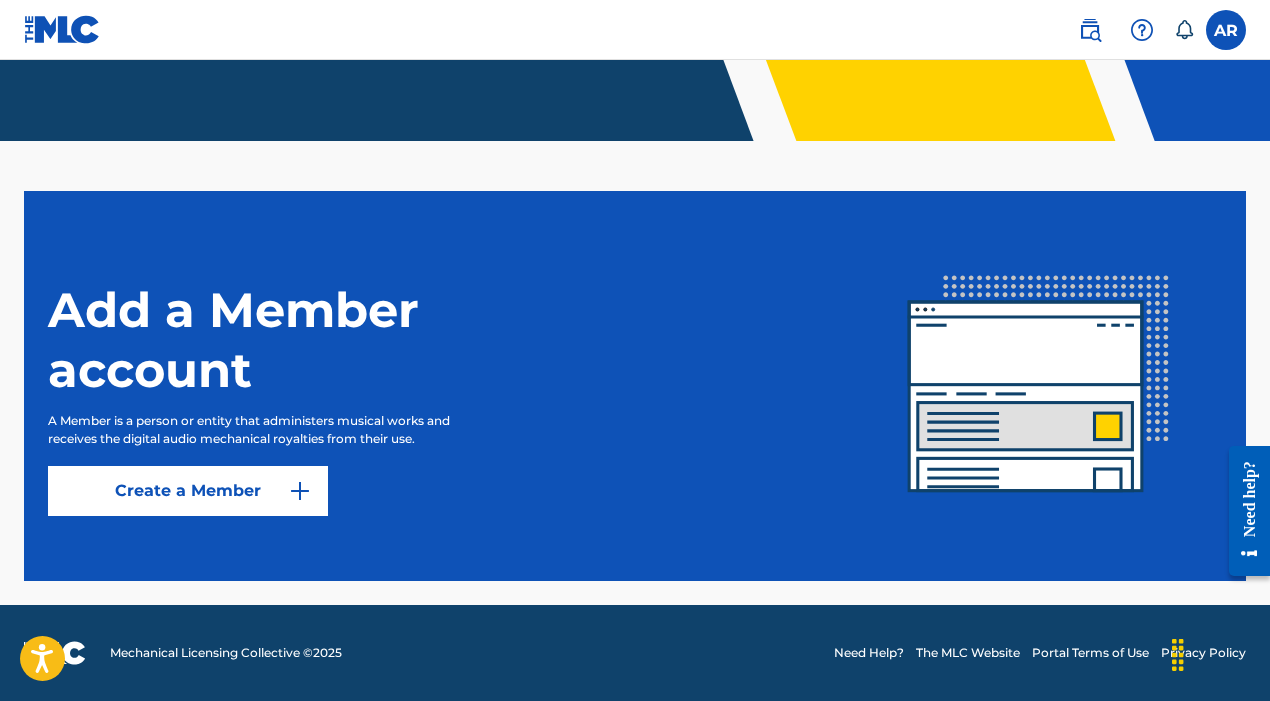 click at bounding box center (1226, 30) 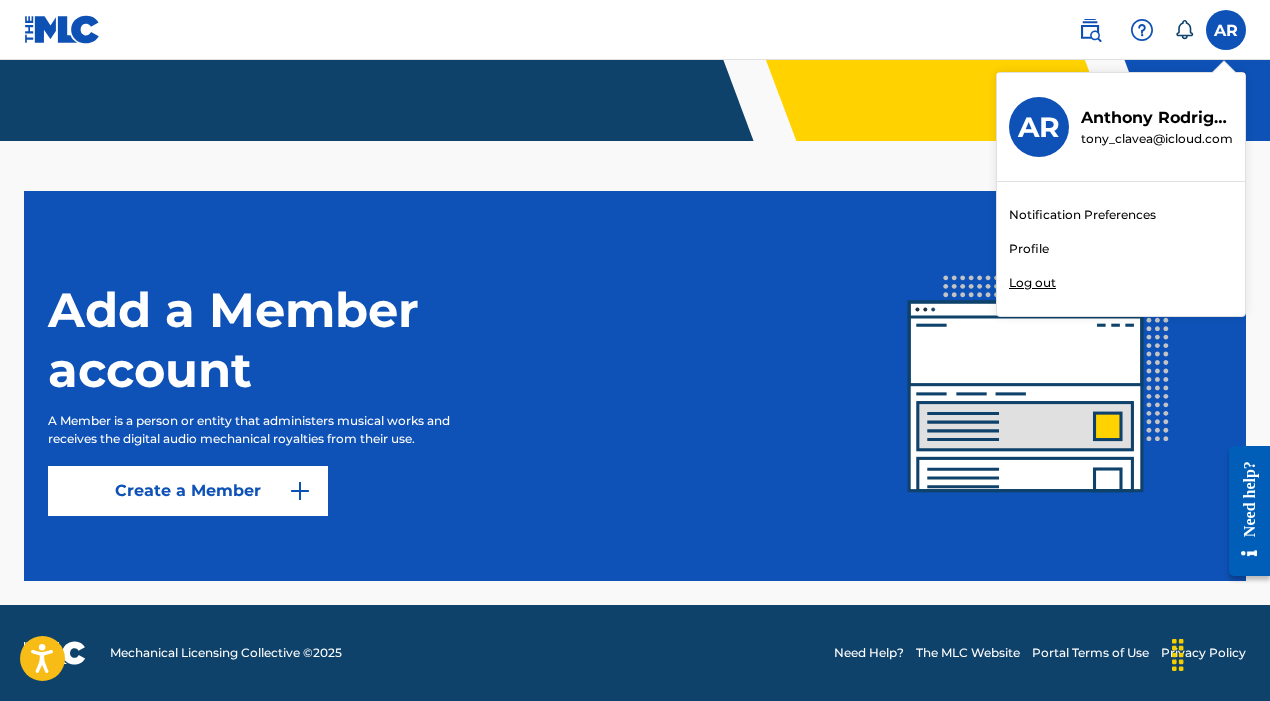 click on "Add a Member account A Member is a person or entity that administers musical works and receives the digital audio mechanical royalties from their use. Create a Member" at bounding box center (452, 386) 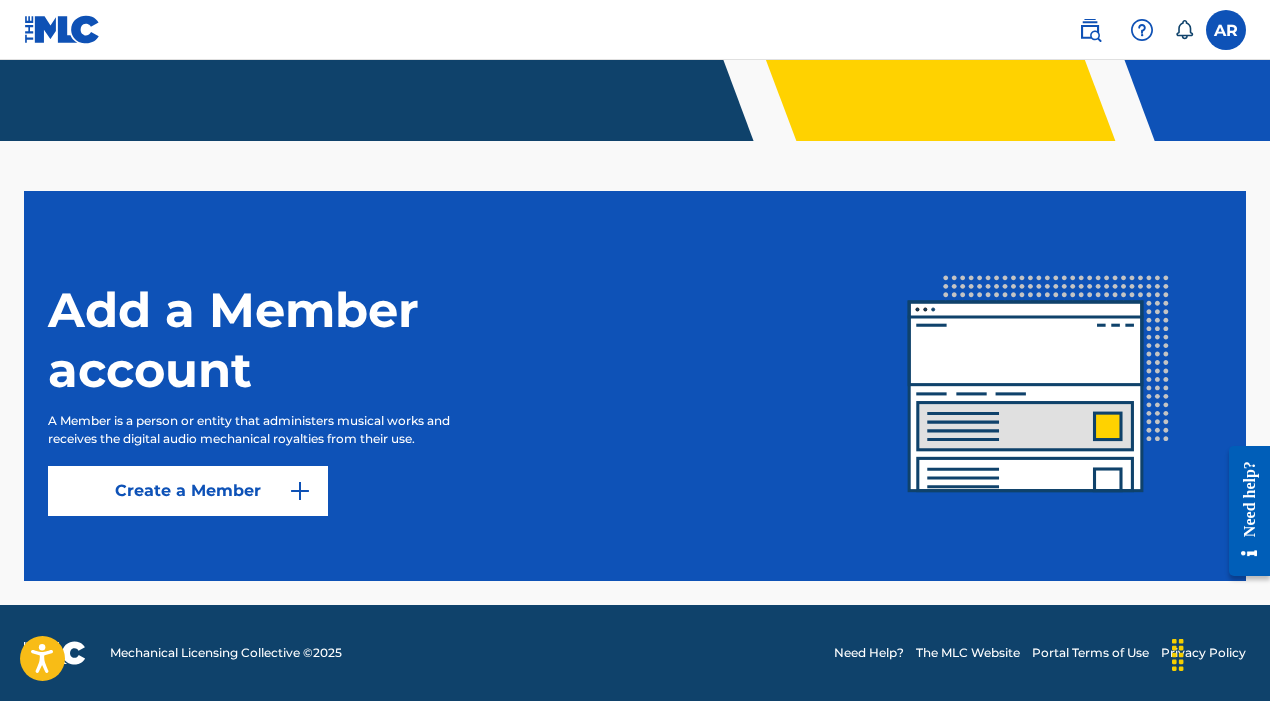 click at bounding box center [300, 491] 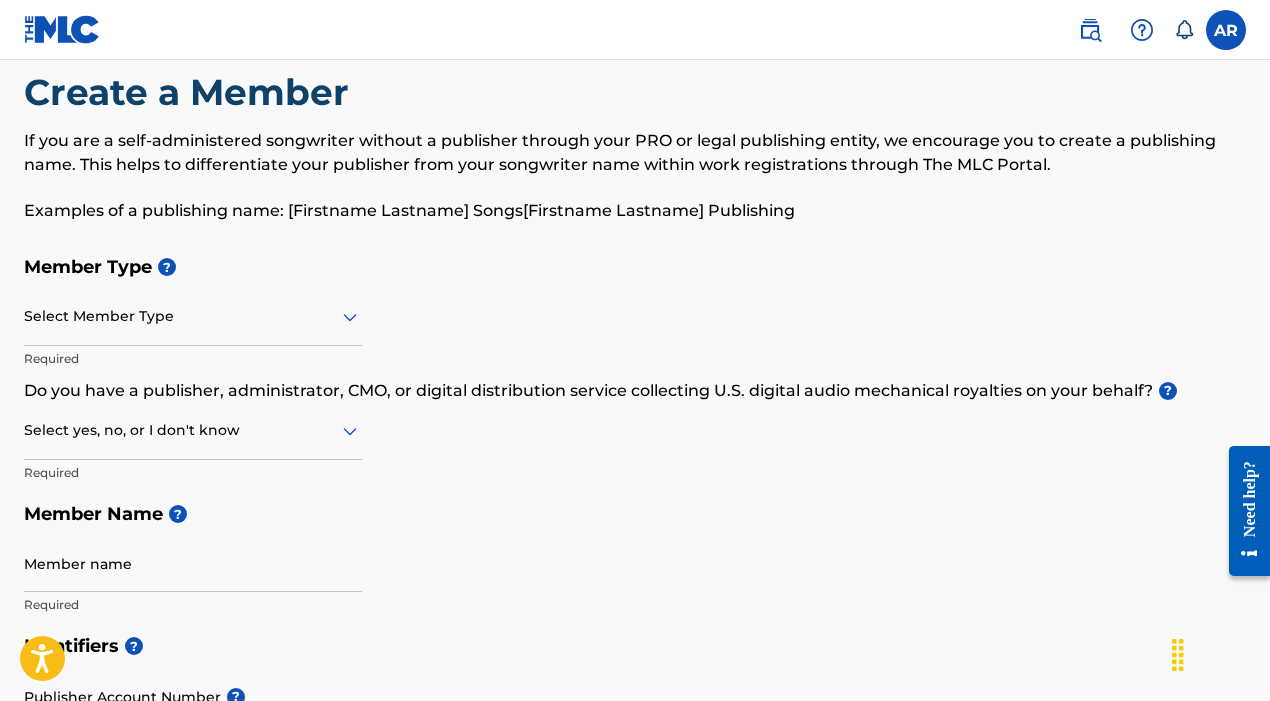 scroll, scrollTop: 49, scrollLeft: 0, axis: vertical 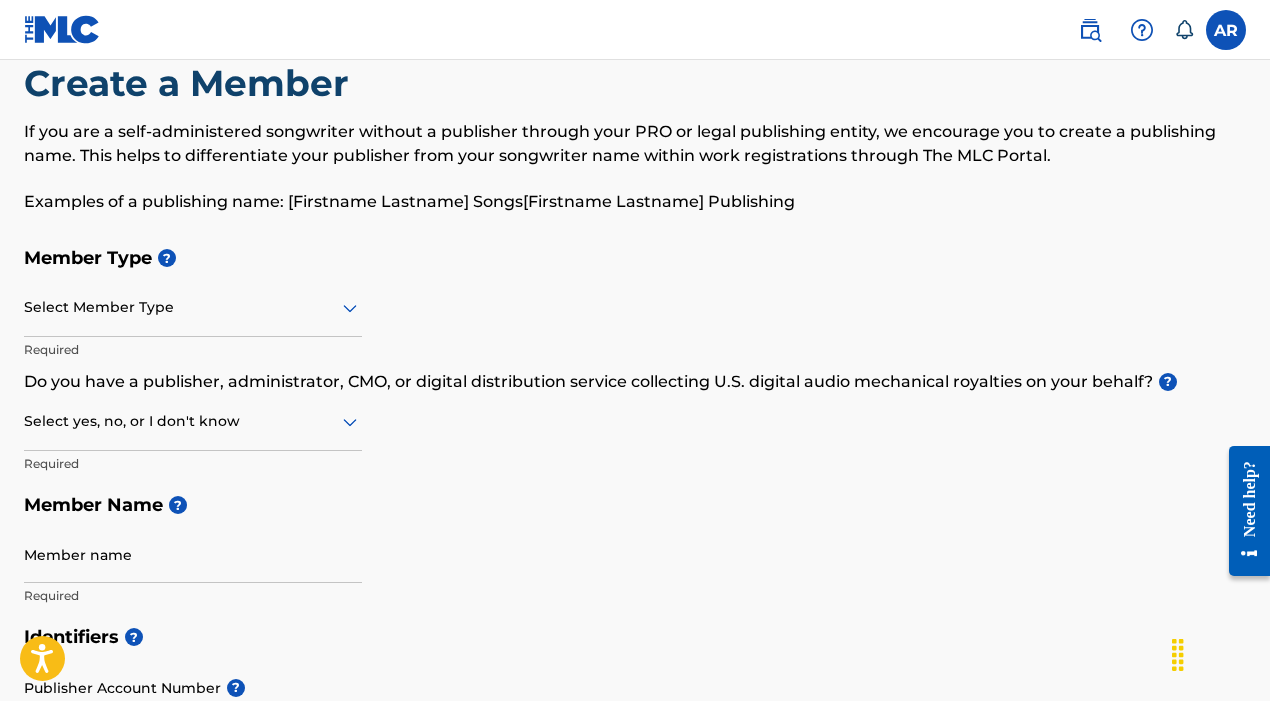 click at bounding box center (193, 307) 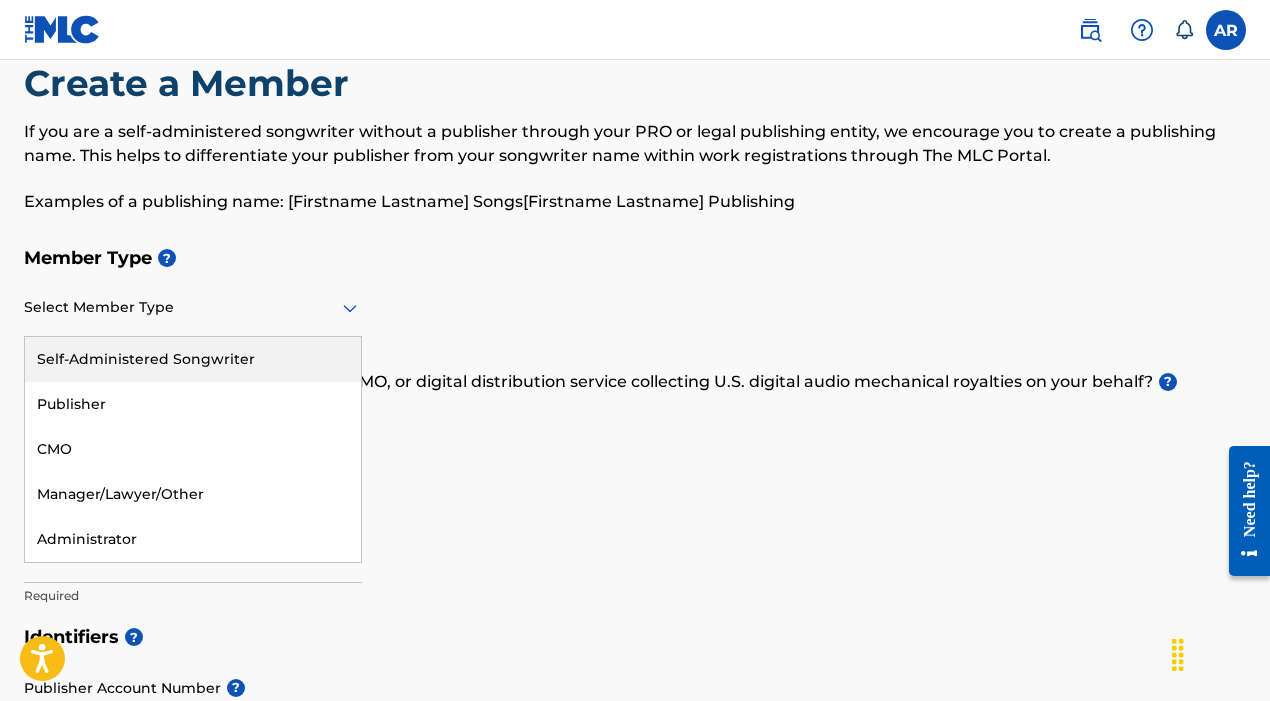 click on "Self-Administered Songwriter" at bounding box center (193, 359) 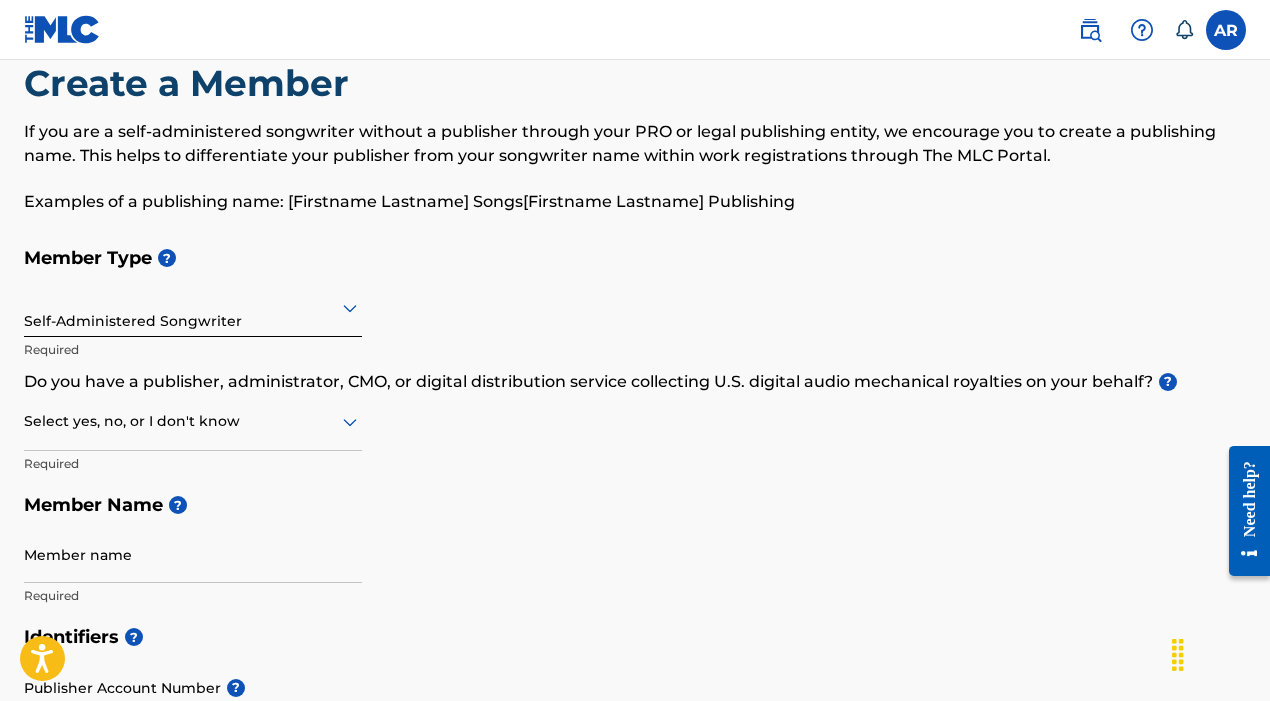 click at bounding box center [193, 421] 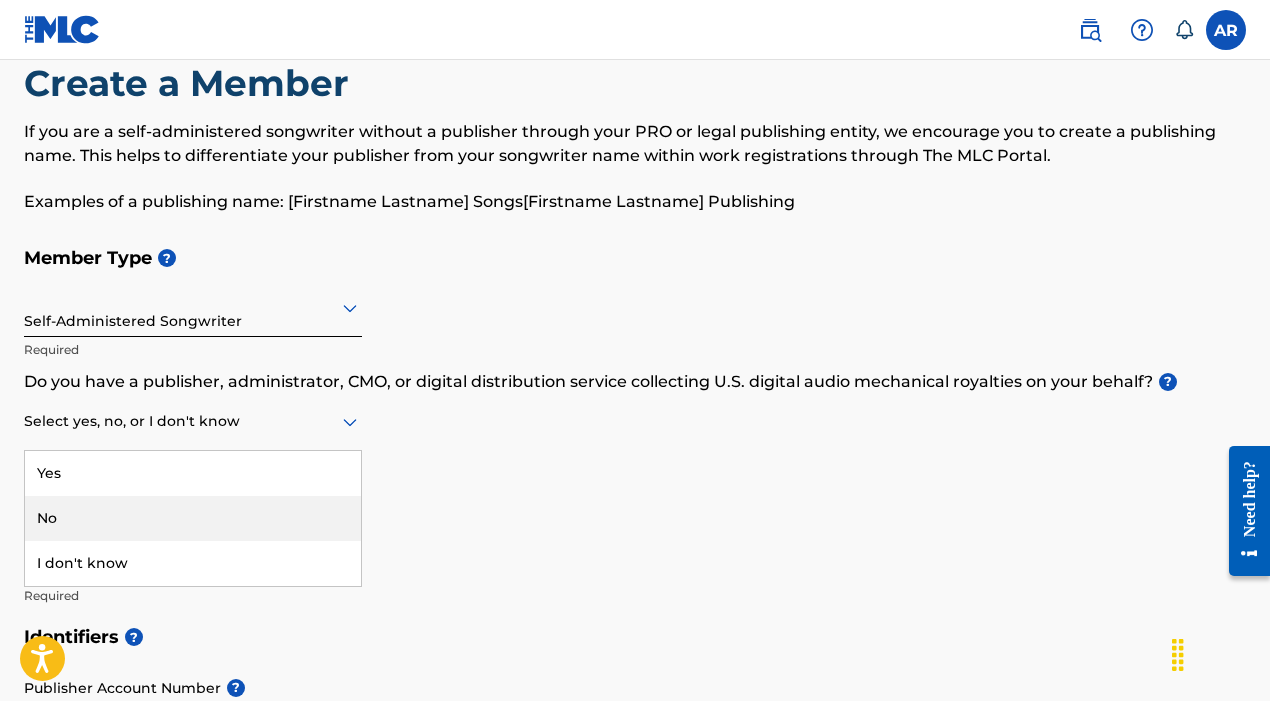 click on "No" at bounding box center (193, 518) 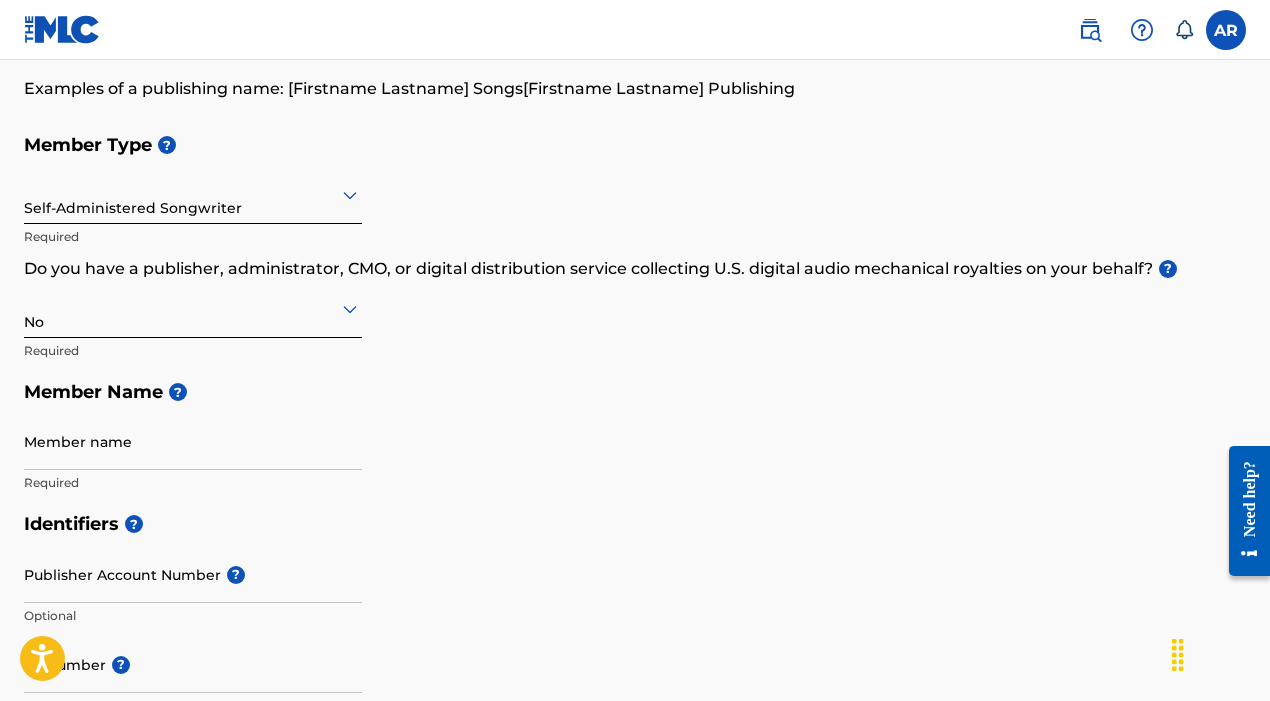 scroll, scrollTop: 165, scrollLeft: 0, axis: vertical 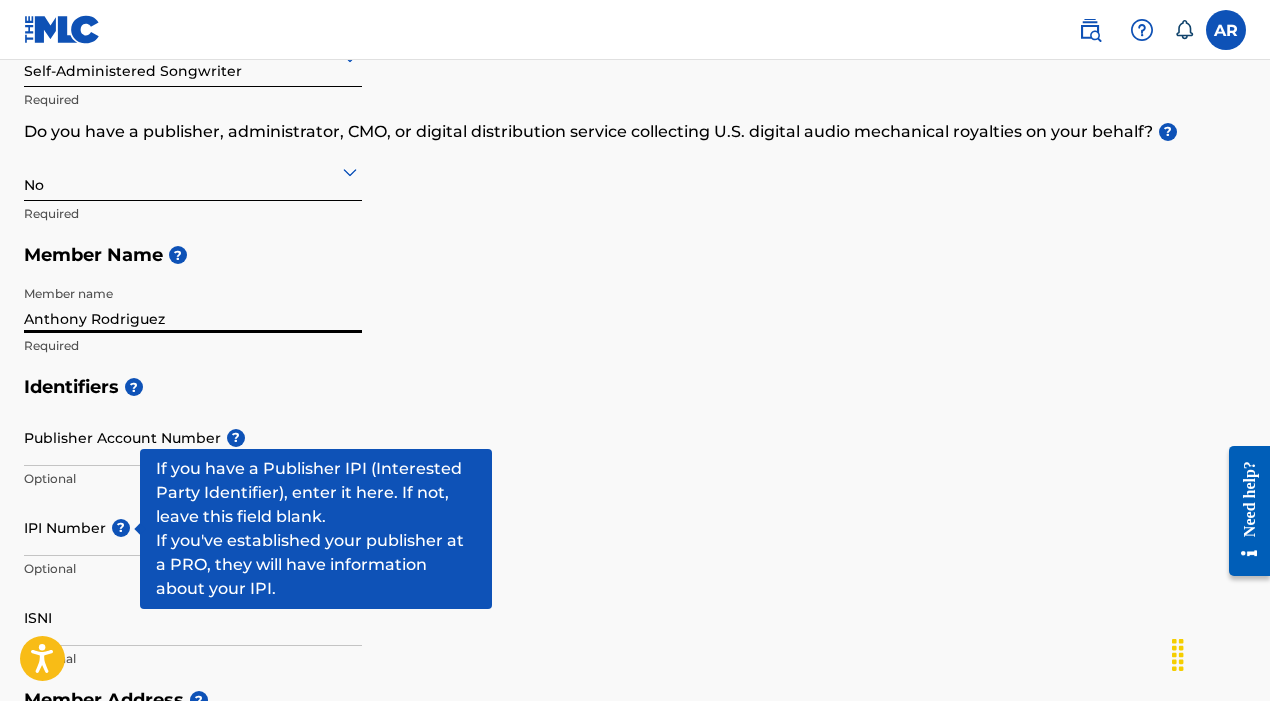 type on "Anthony Rodriguez" 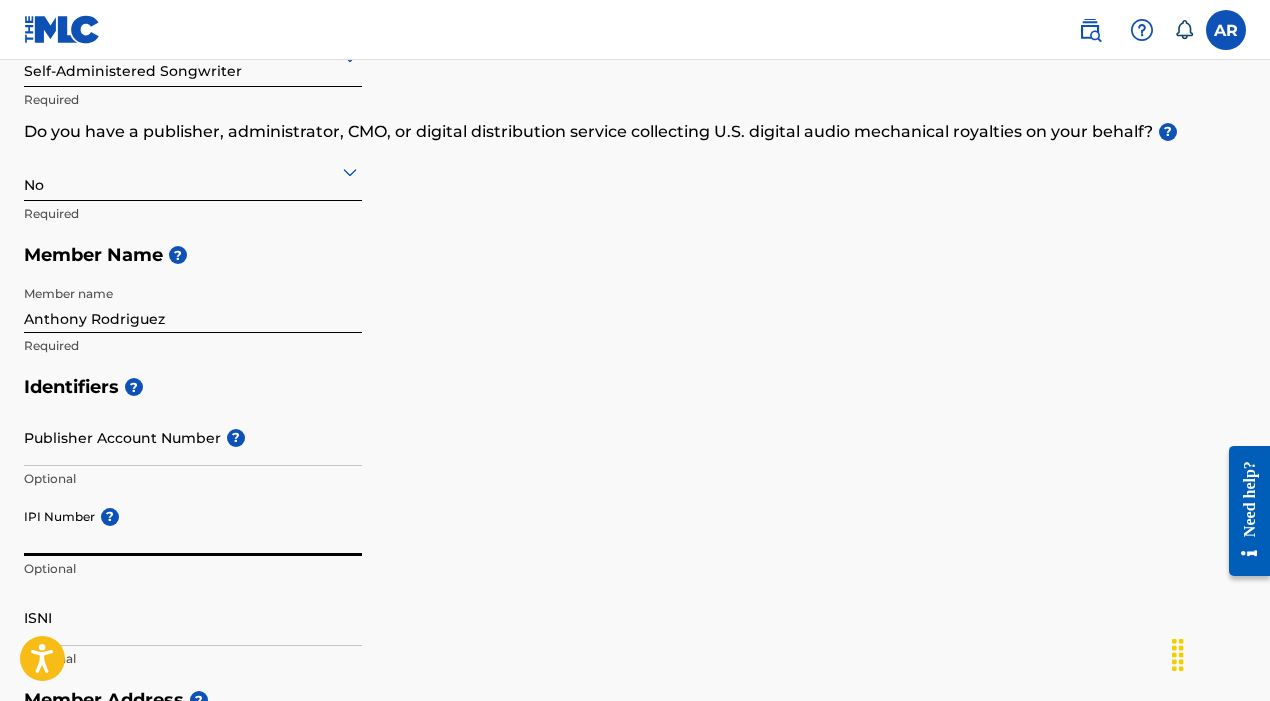 paste on "01028193179" 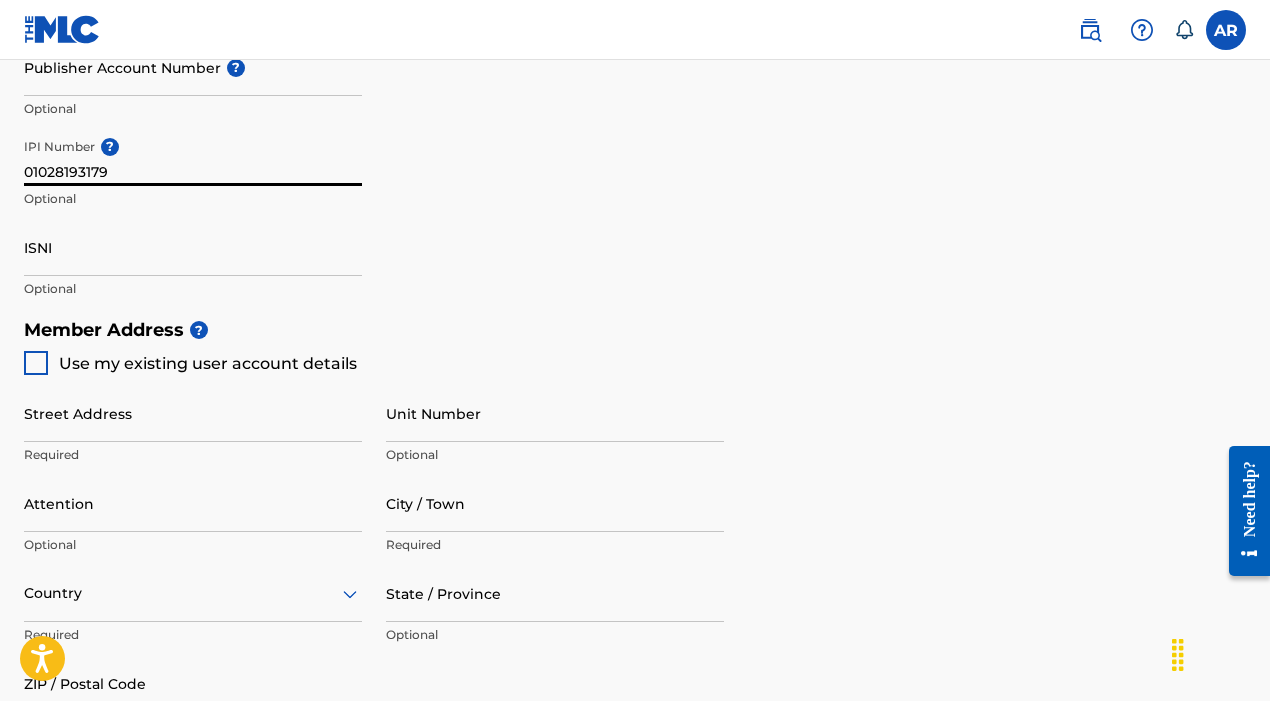 scroll, scrollTop: 673, scrollLeft: 0, axis: vertical 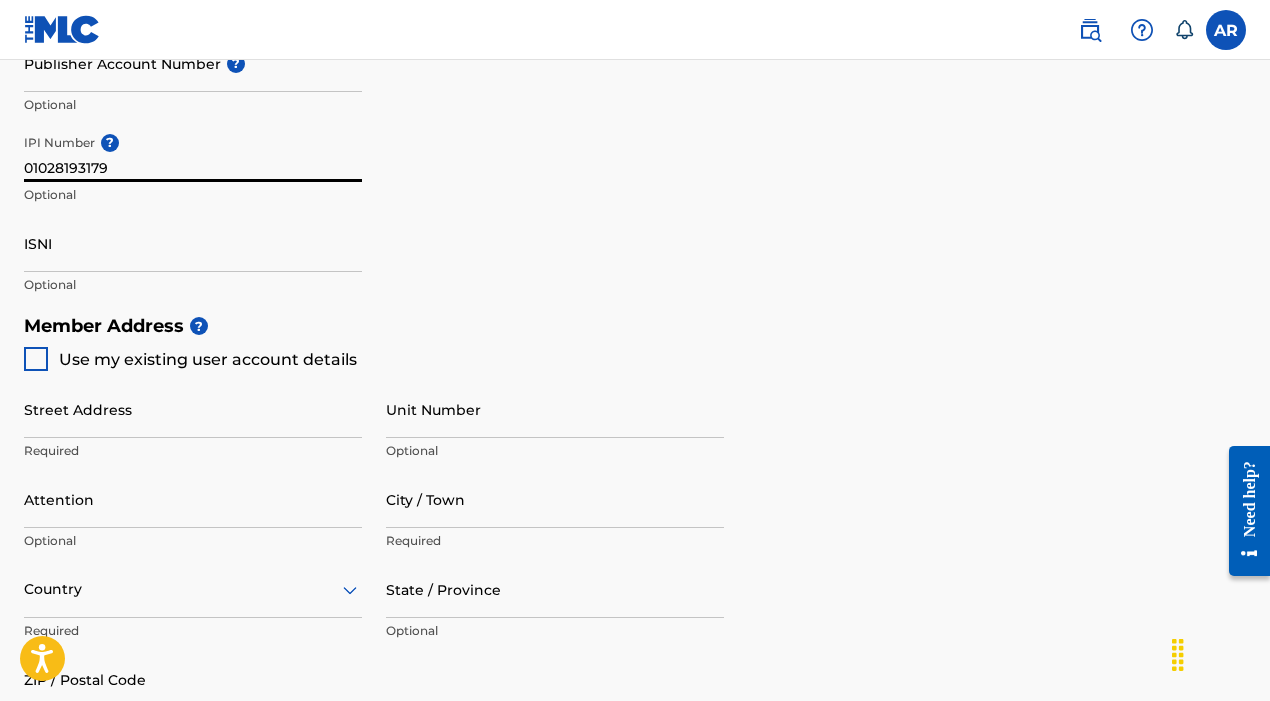type on "01028193179" 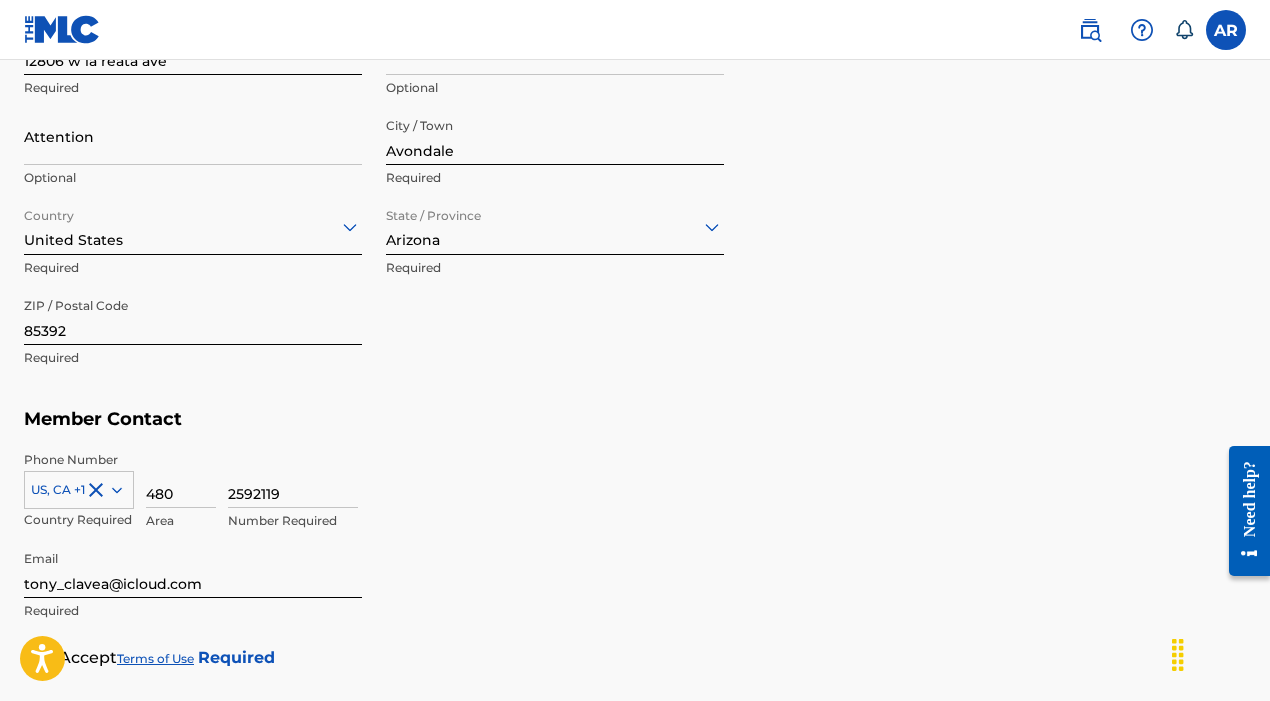 scroll, scrollTop: 1115, scrollLeft: 0, axis: vertical 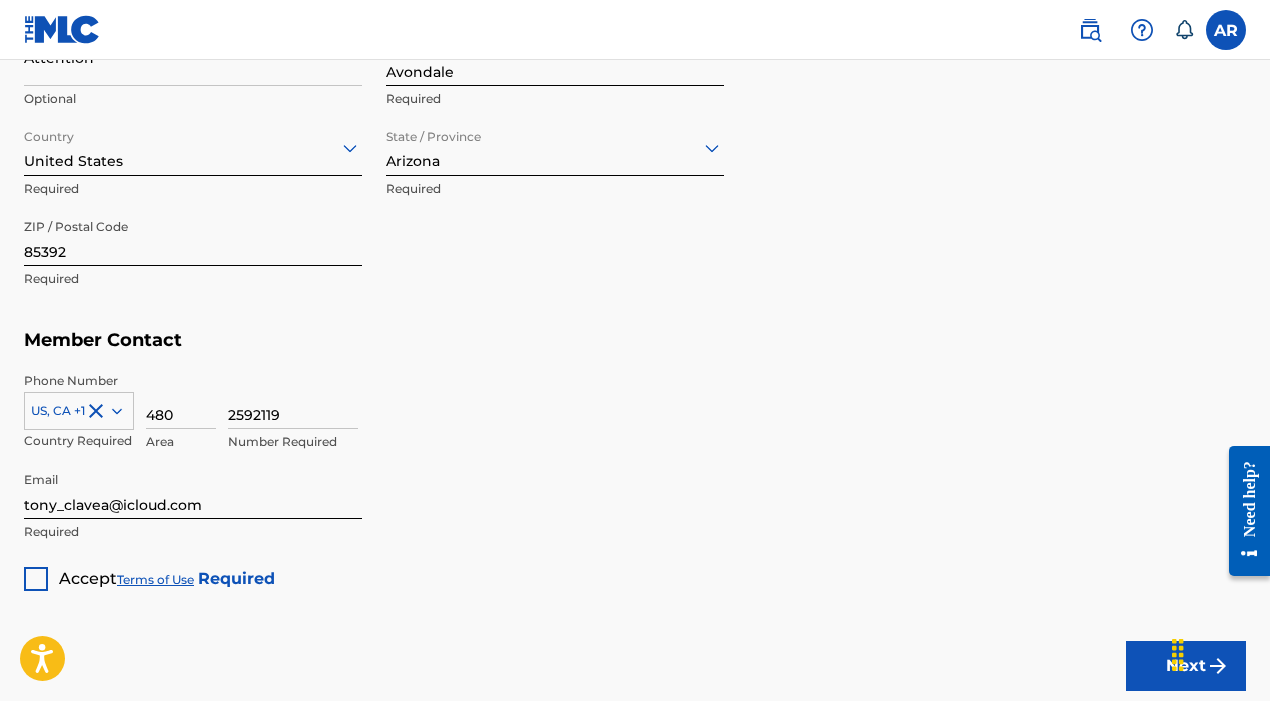 click at bounding box center (36, 579) 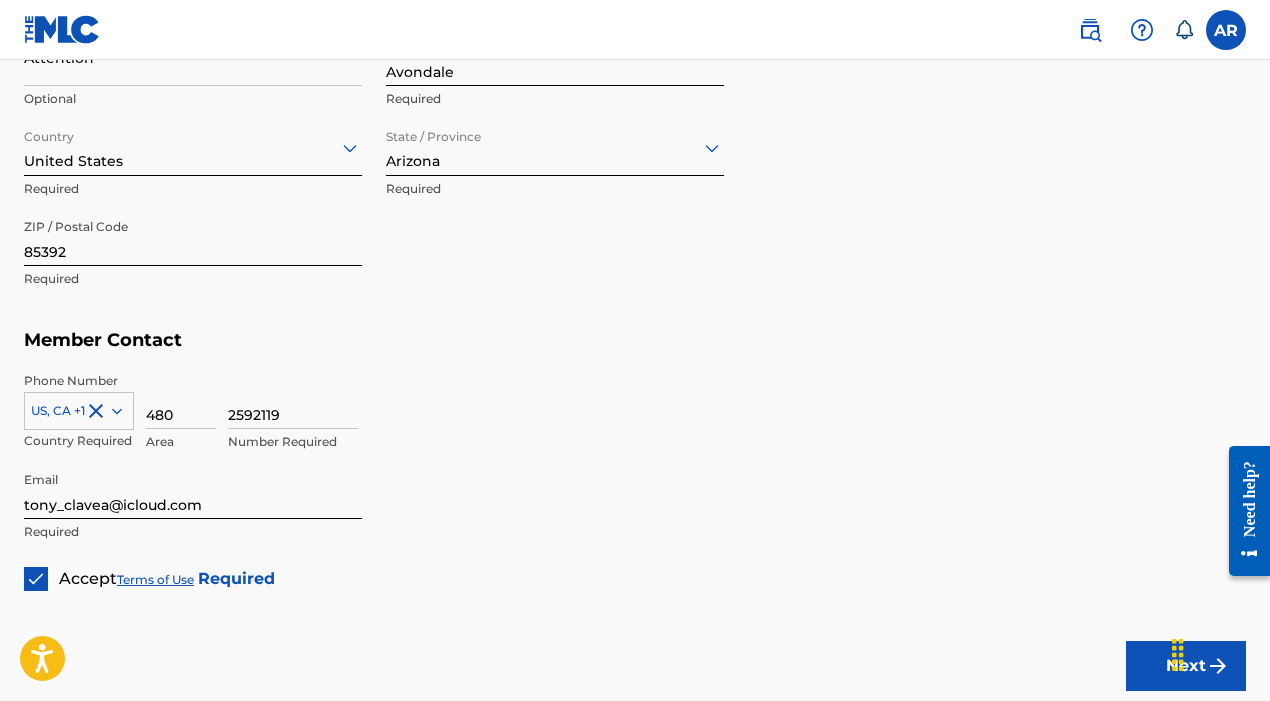 click on "Next" at bounding box center [1186, 666] 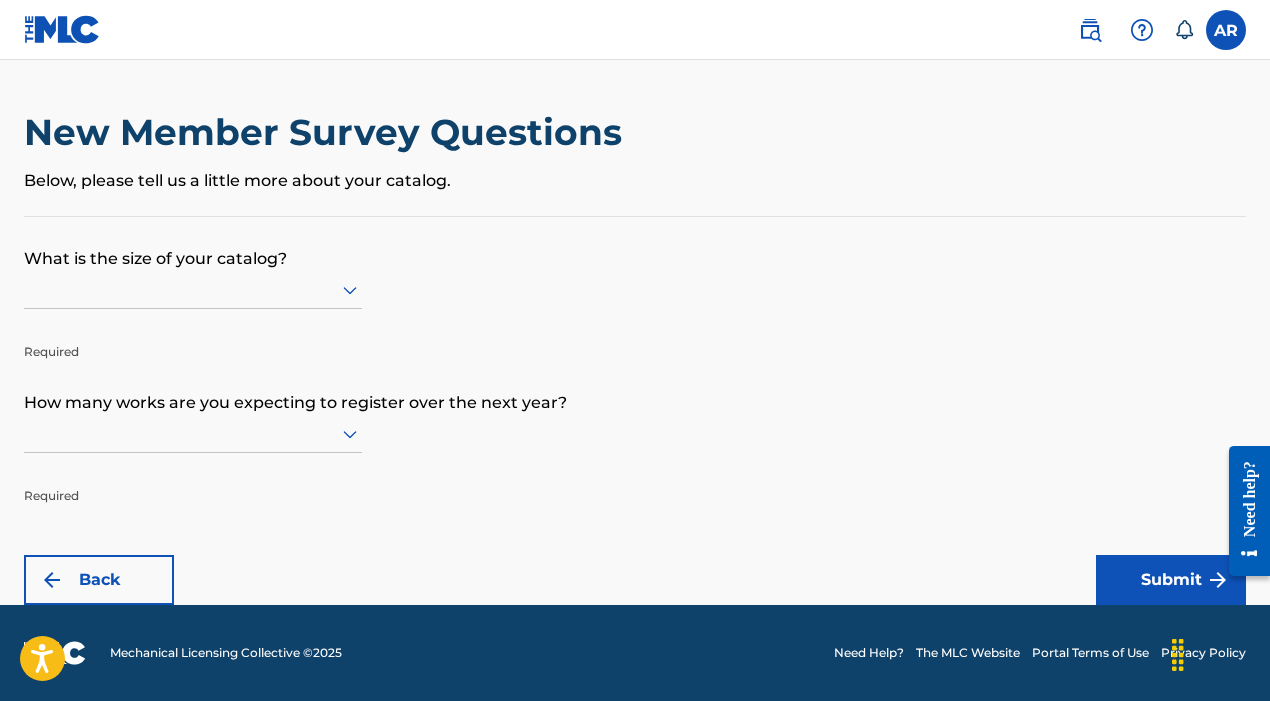 click at bounding box center [193, 289] 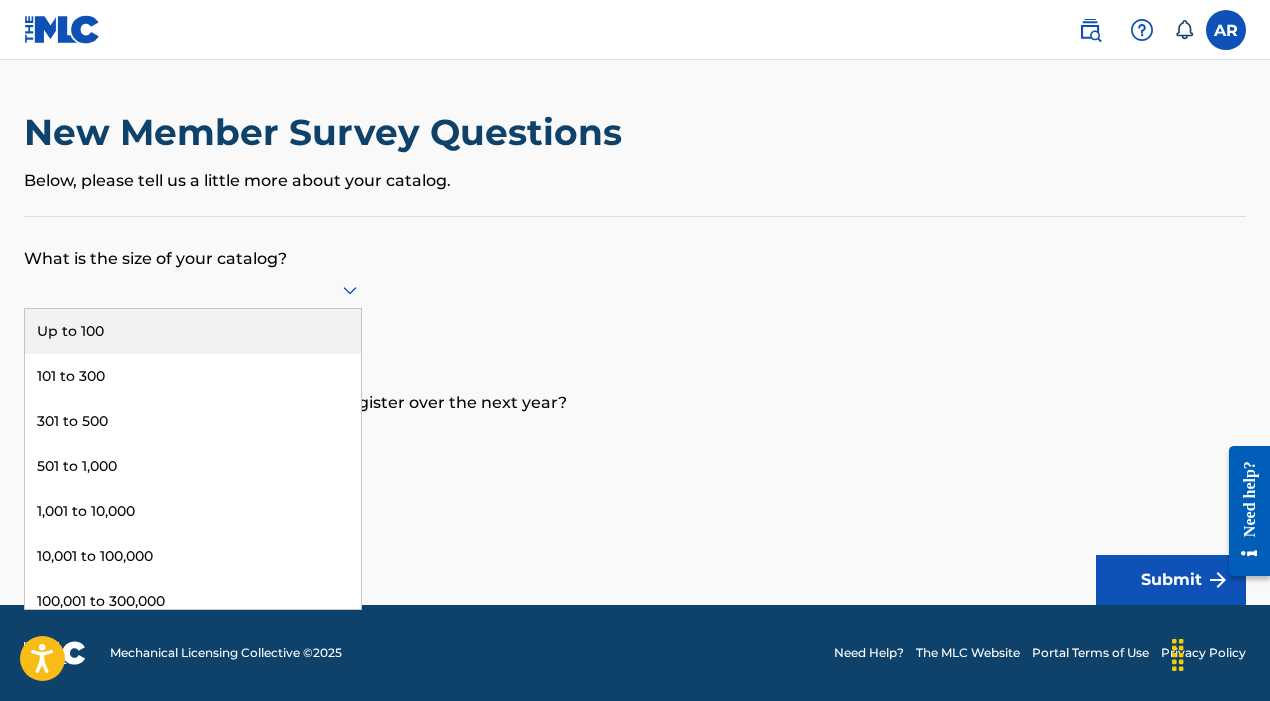 click on "Up to 100" at bounding box center (193, 331) 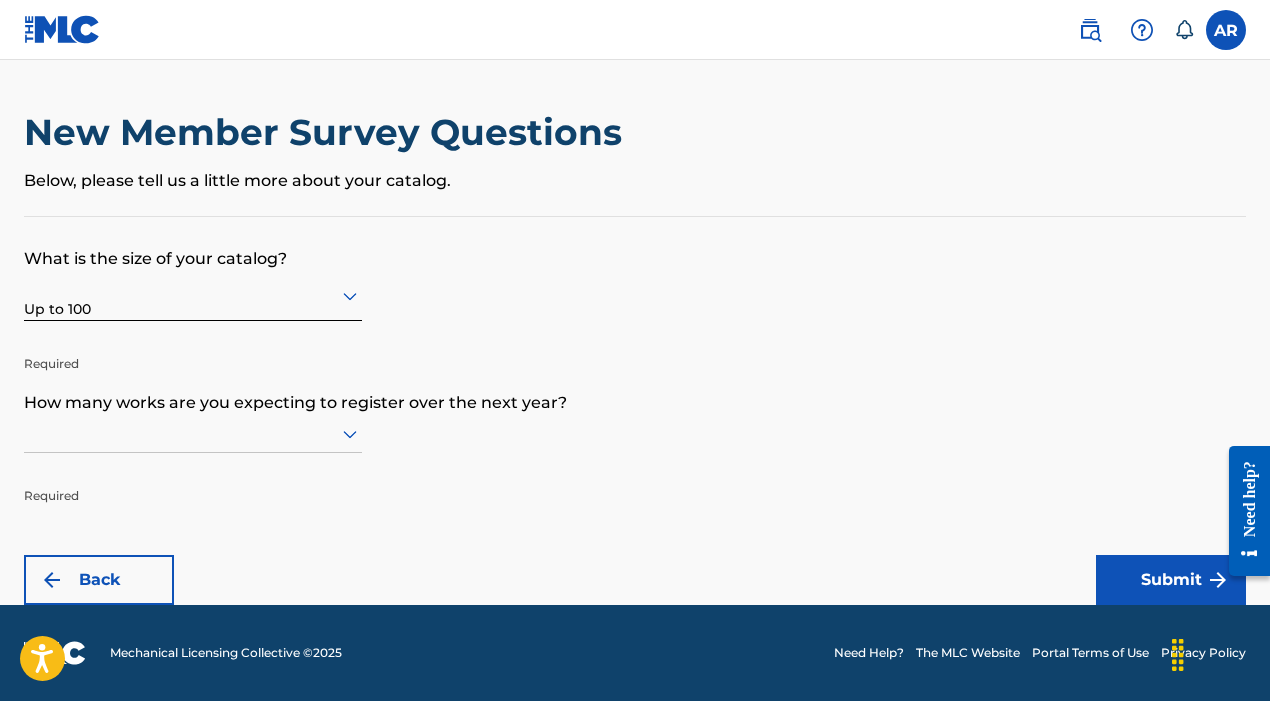 scroll, scrollTop: 1, scrollLeft: 0, axis: vertical 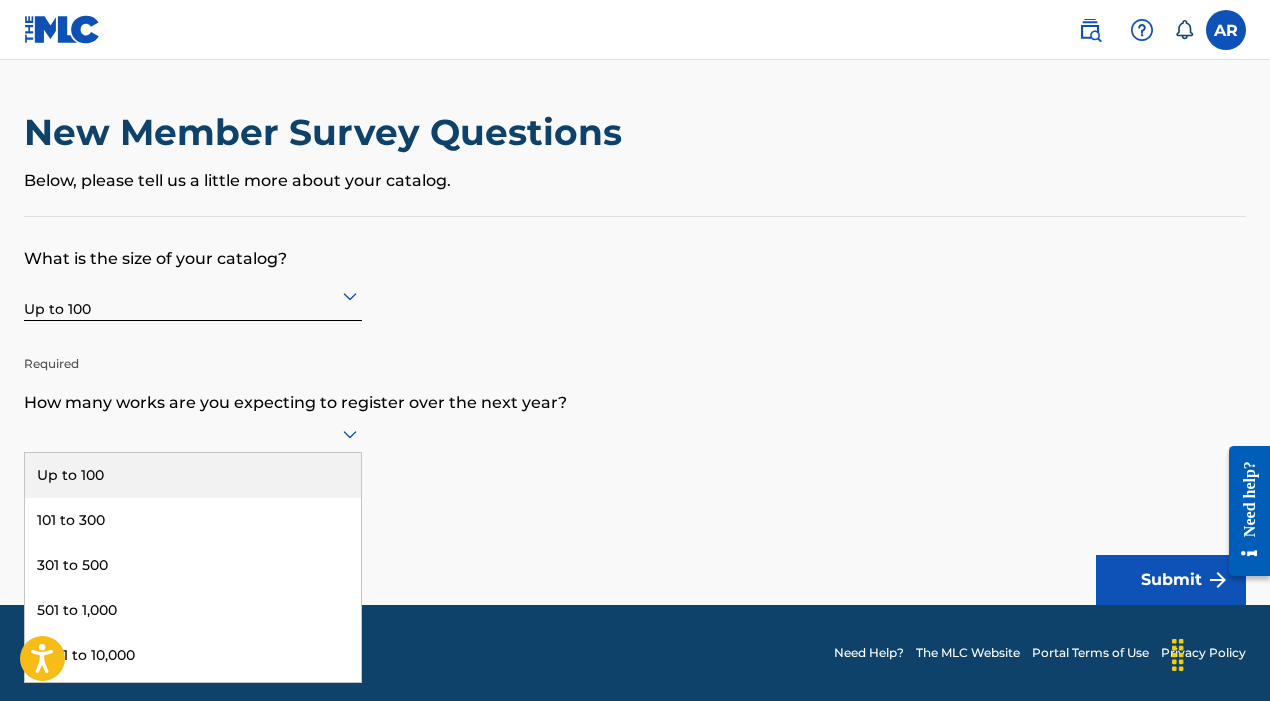 click on "Up to 100" at bounding box center [193, 475] 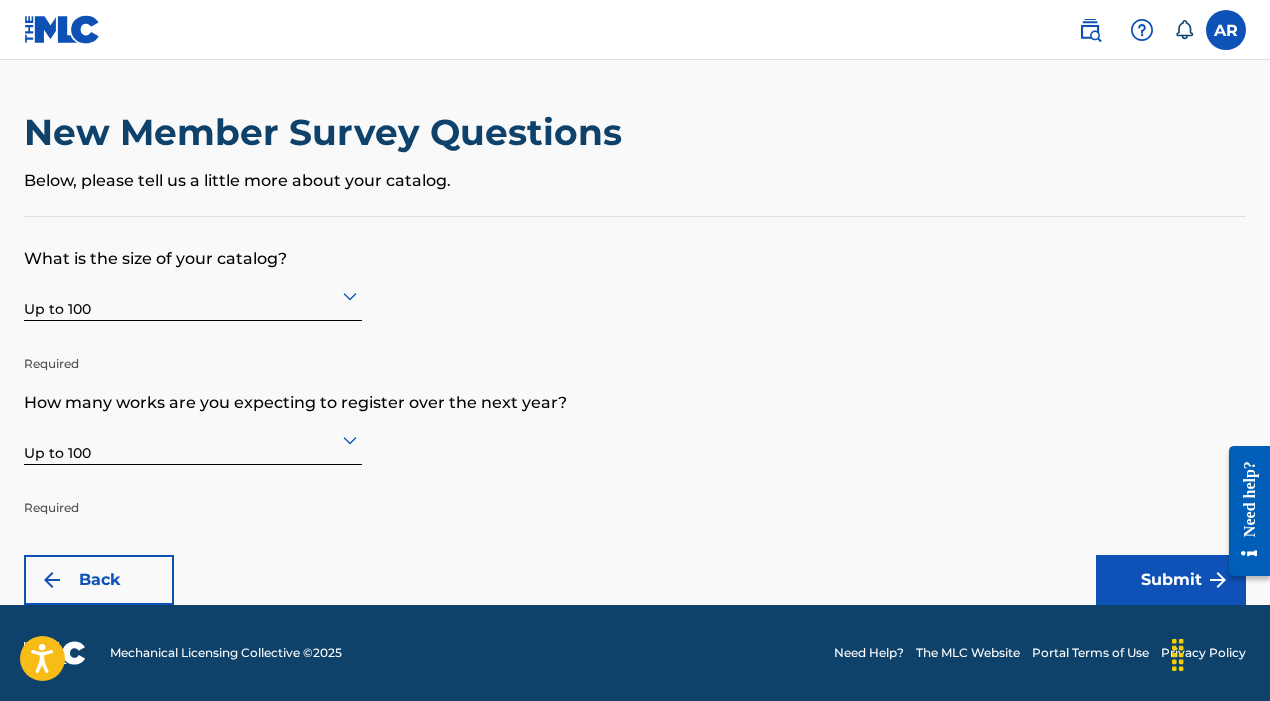 click on "Submit" at bounding box center (1171, 580) 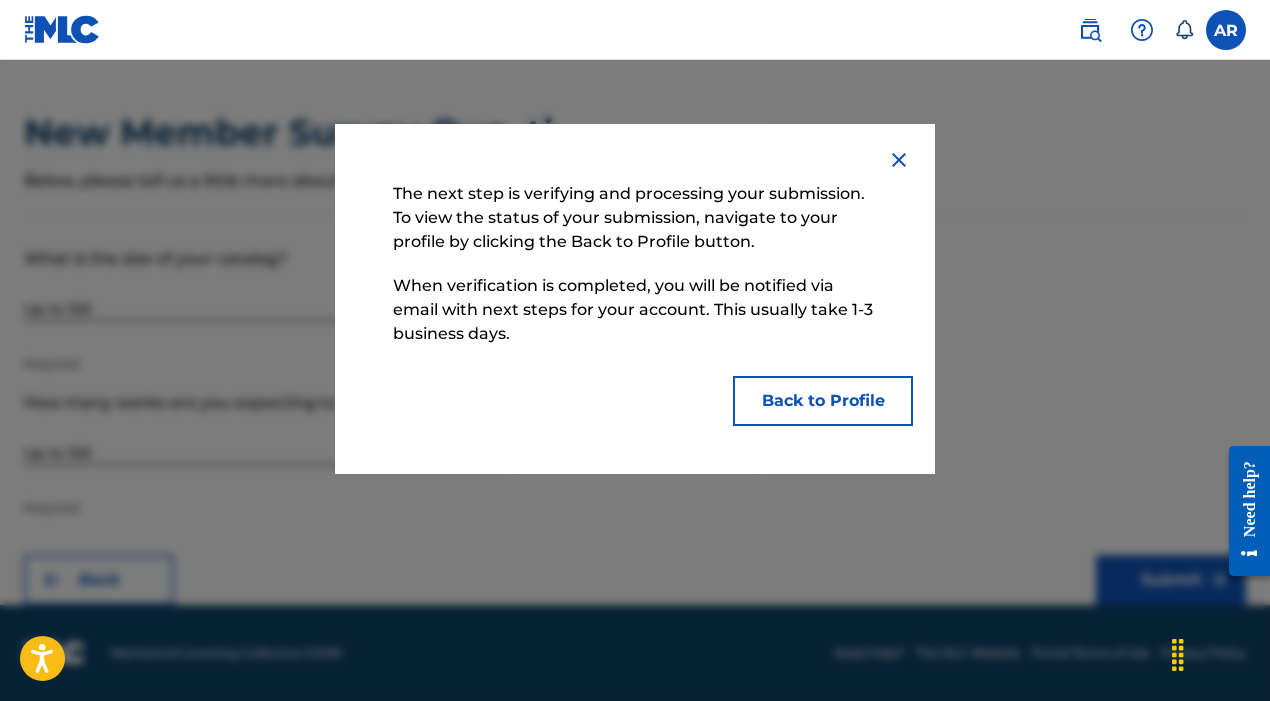 click on "Back to Profile" at bounding box center (823, 401) 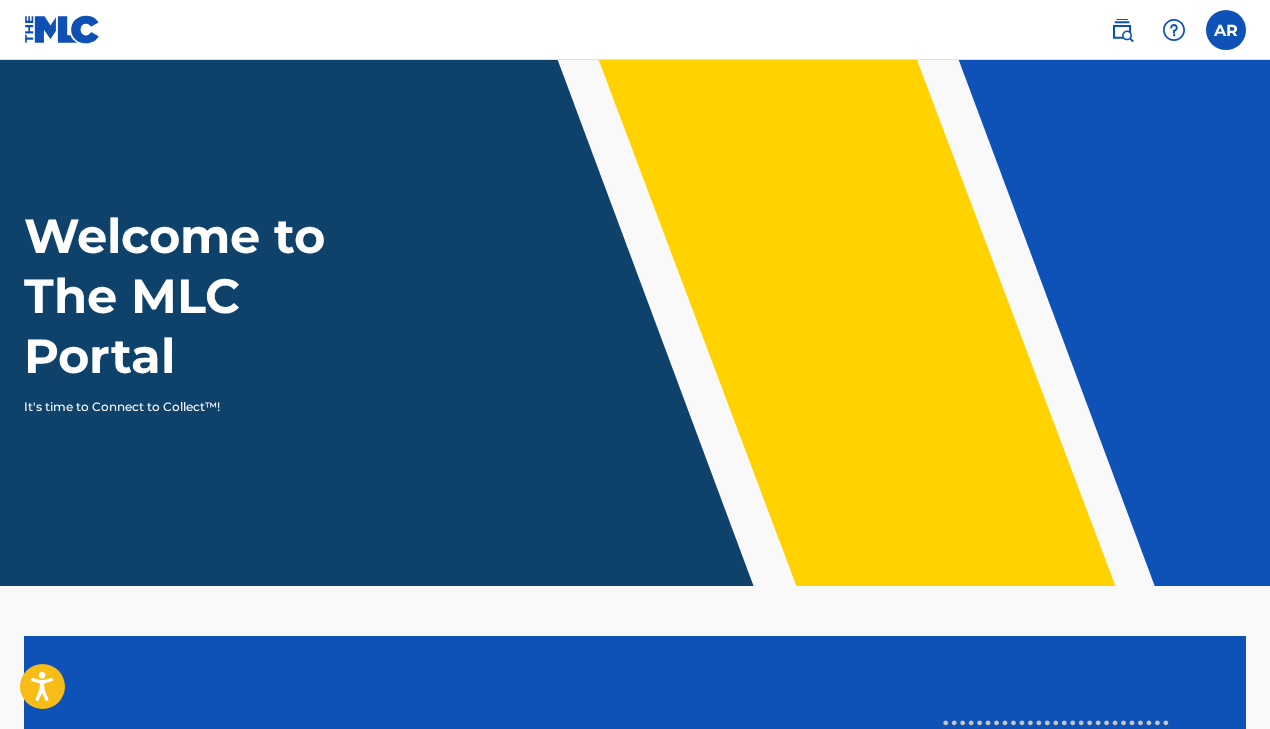 scroll, scrollTop: 0, scrollLeft: 0, axis: both 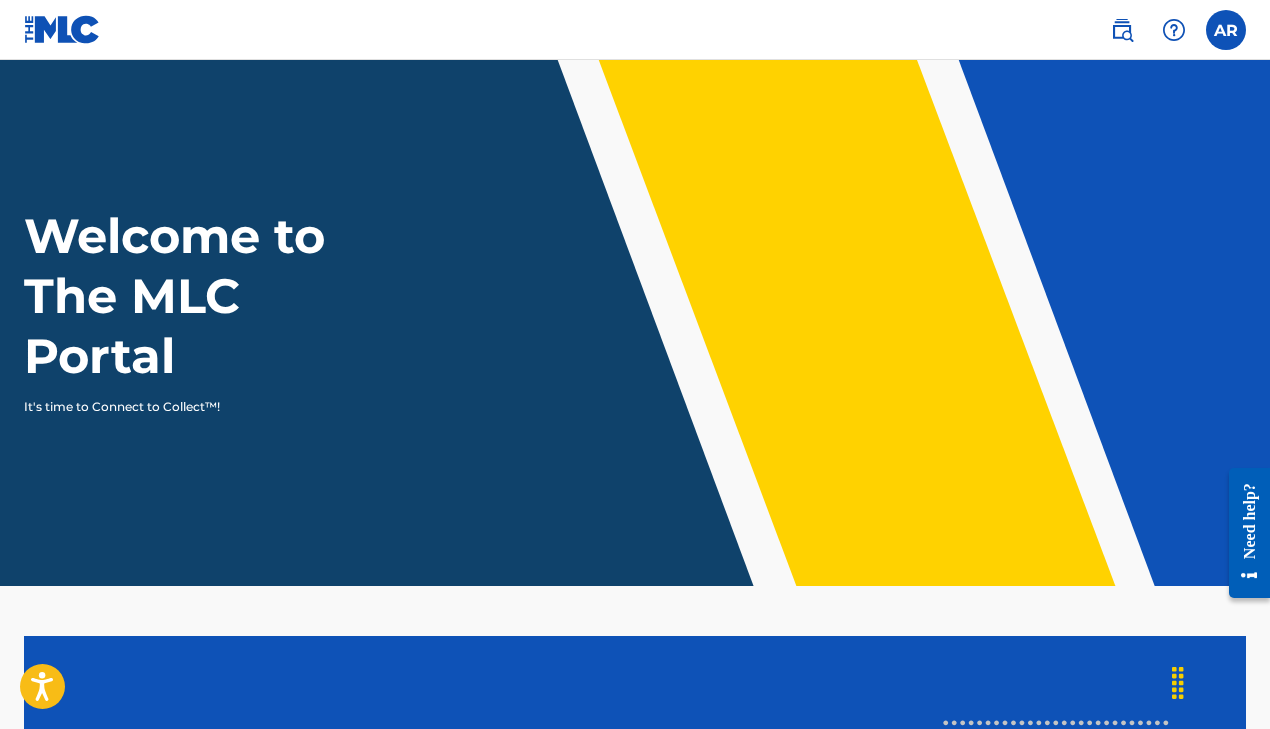 click at bounding box center [1226, 30] 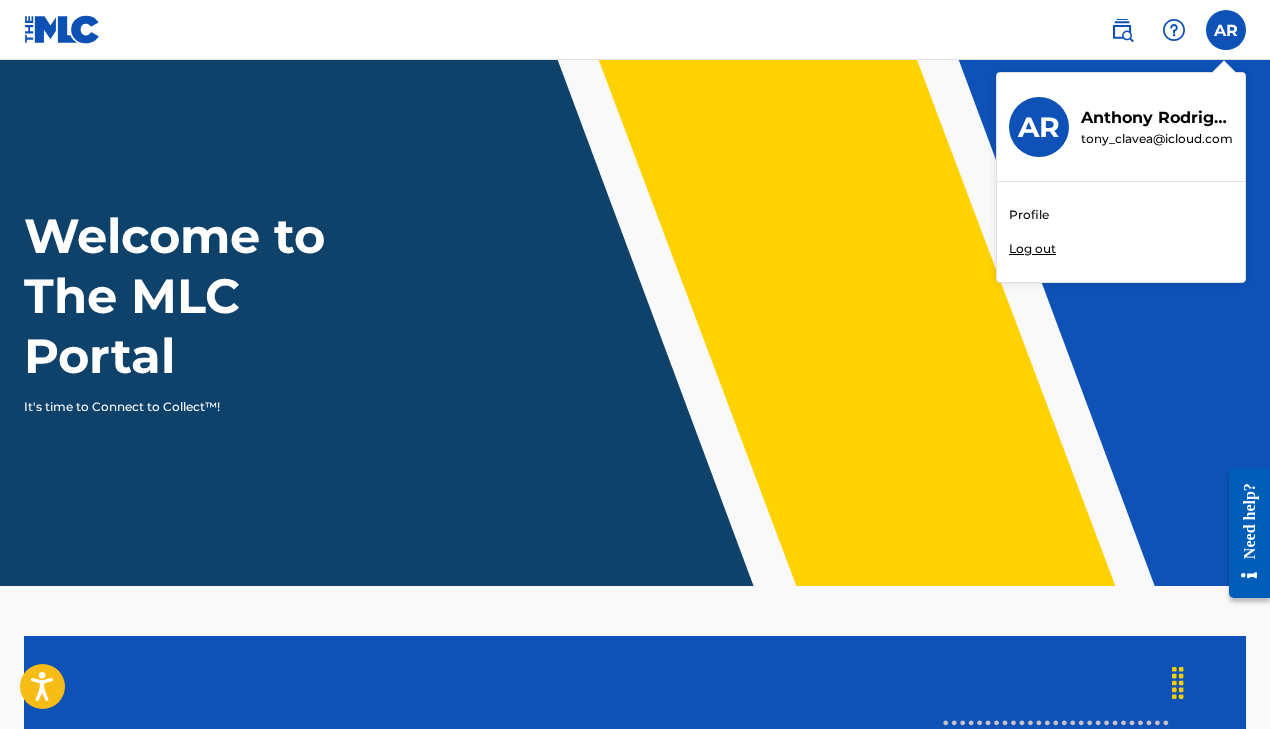 click on "Profile" at bounding box center [1029, 215] 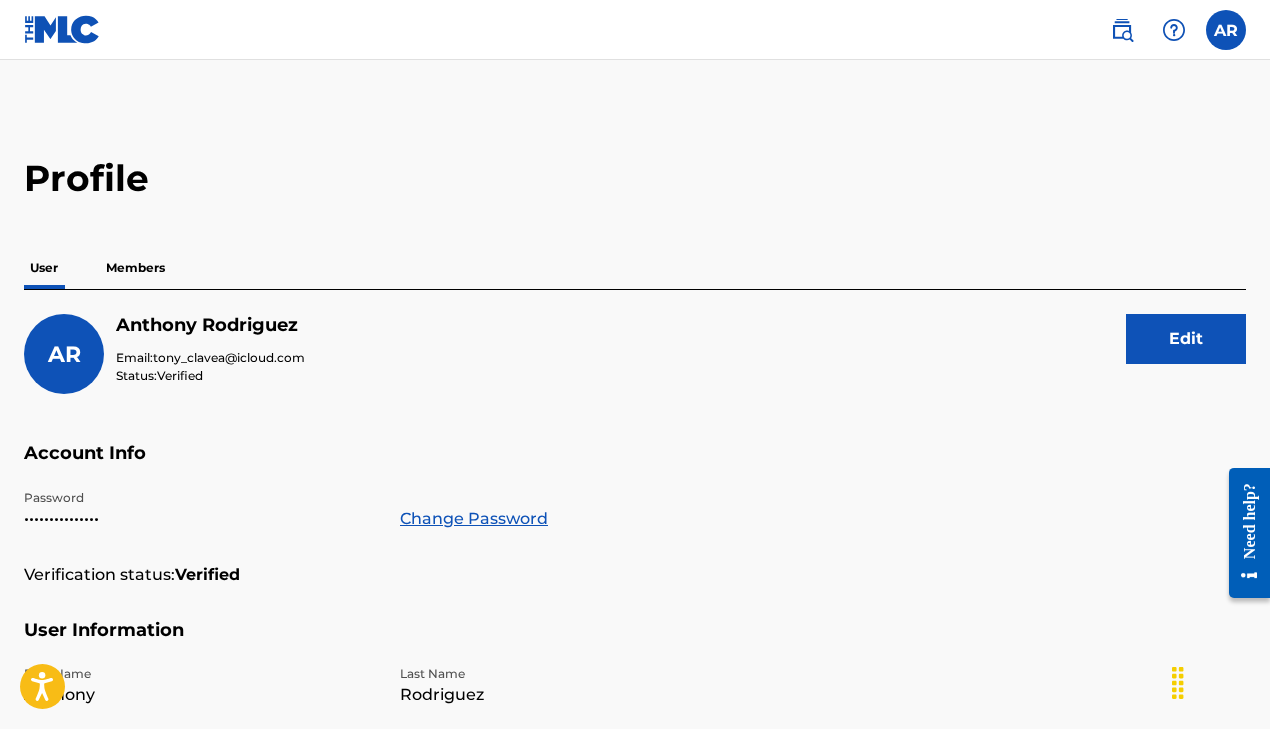 scroll, scrollTop: 0, scrollLeft: 0, axis: both 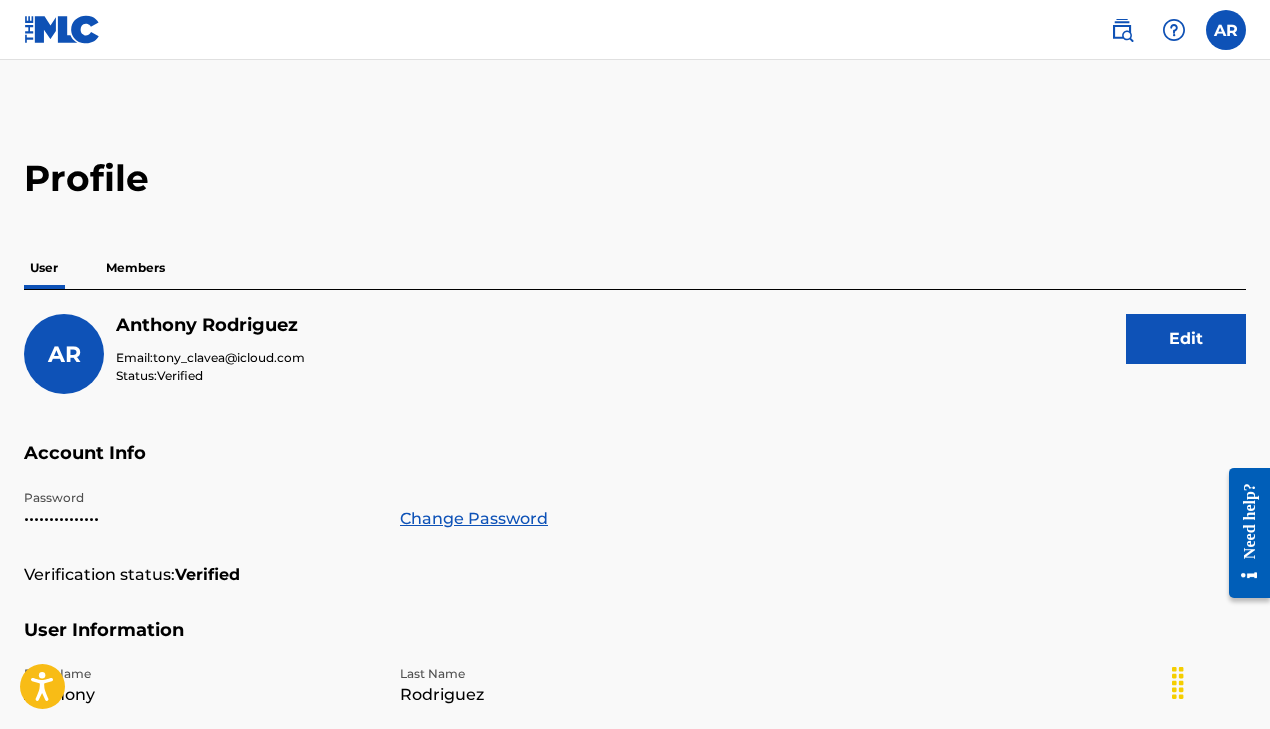 click at bounding box center (1226, 30) 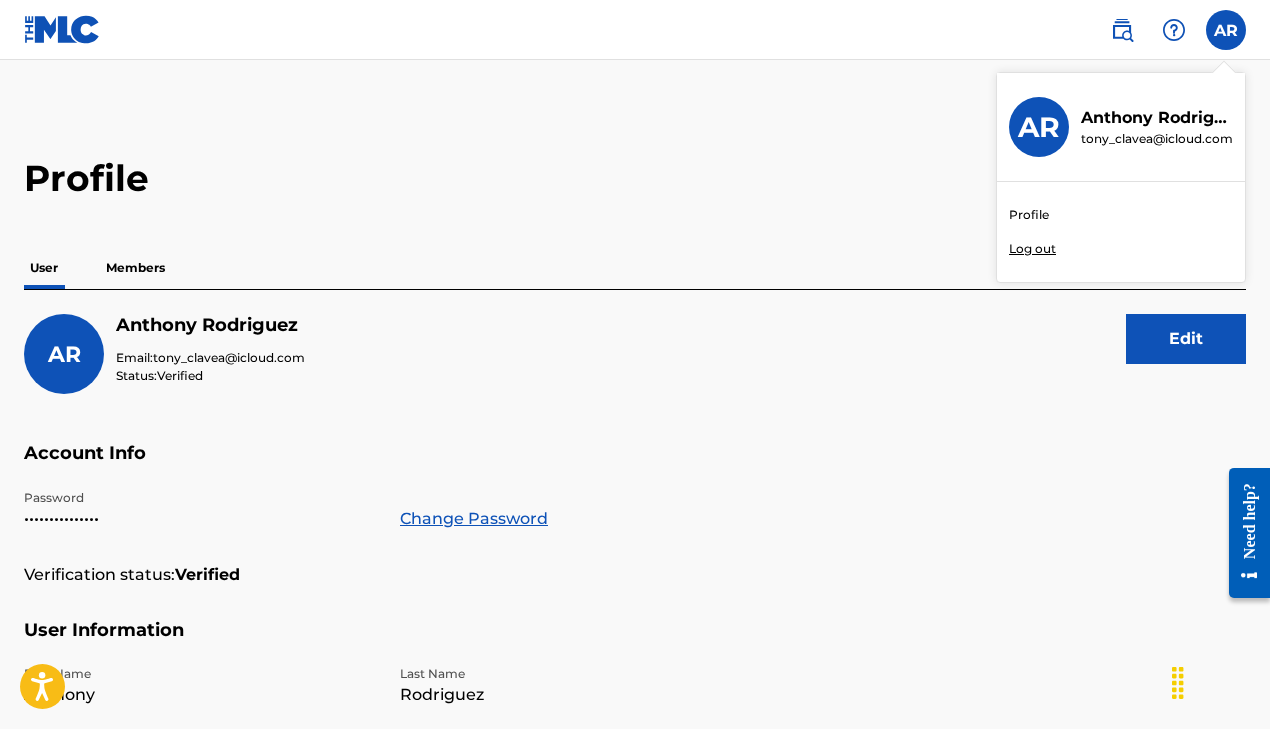 click on "AR AR Anthony   Rodriguez tony_clavea@icloud.com Profile Log out" at bounding box center [1226, 30] 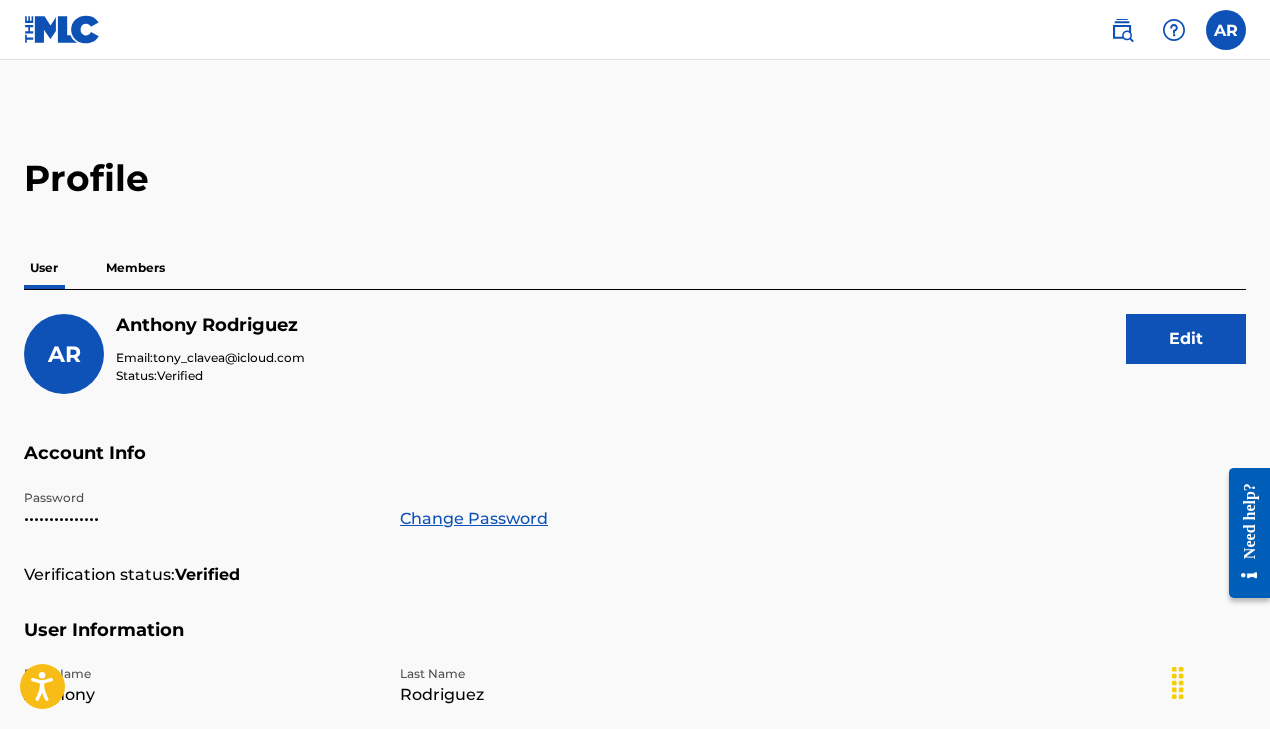 click at bounding box center (1226, 30) 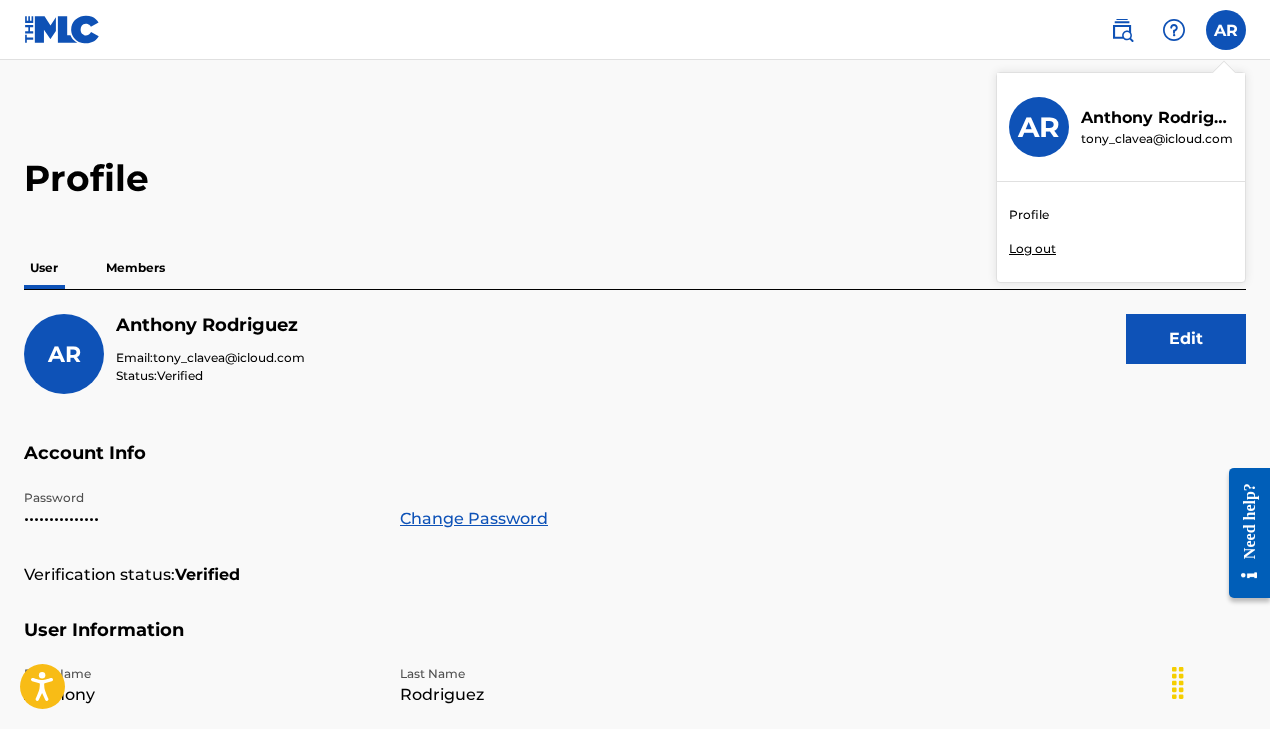 click on "Log out" at bounding box center [1032, 249] 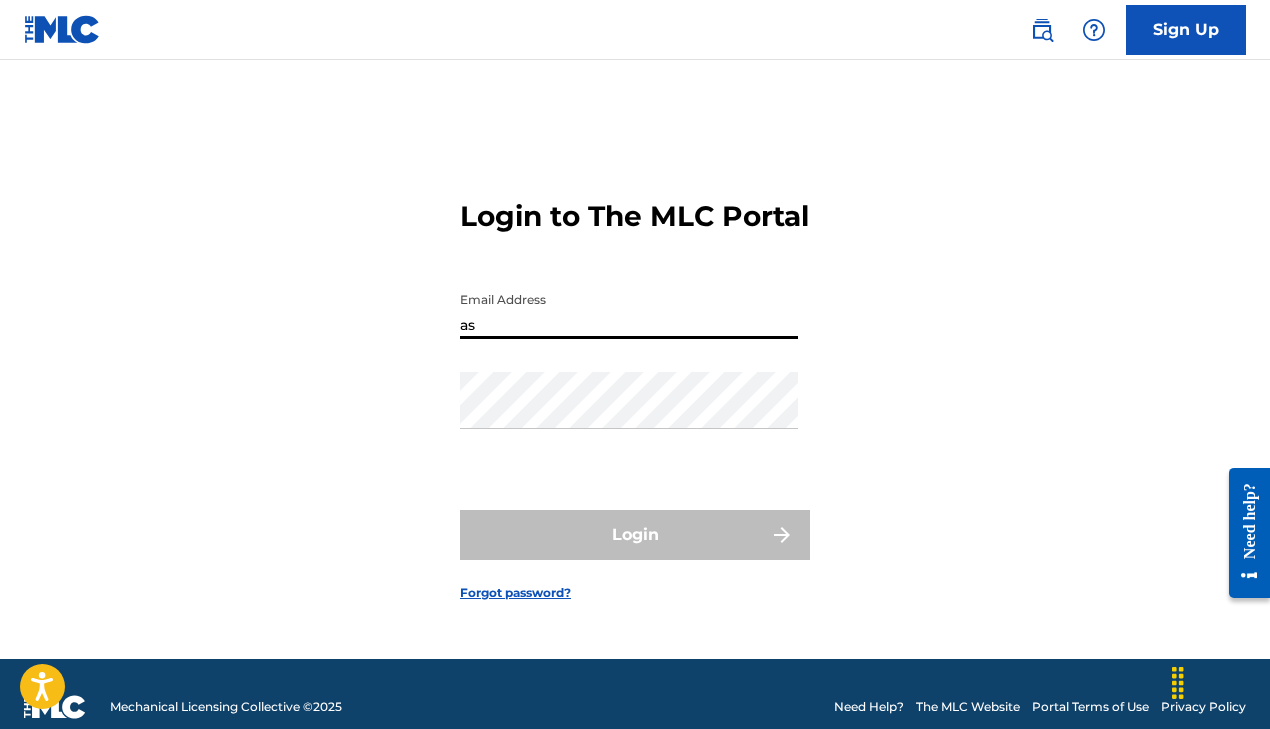 type on "astarrecordss@gmail.com" 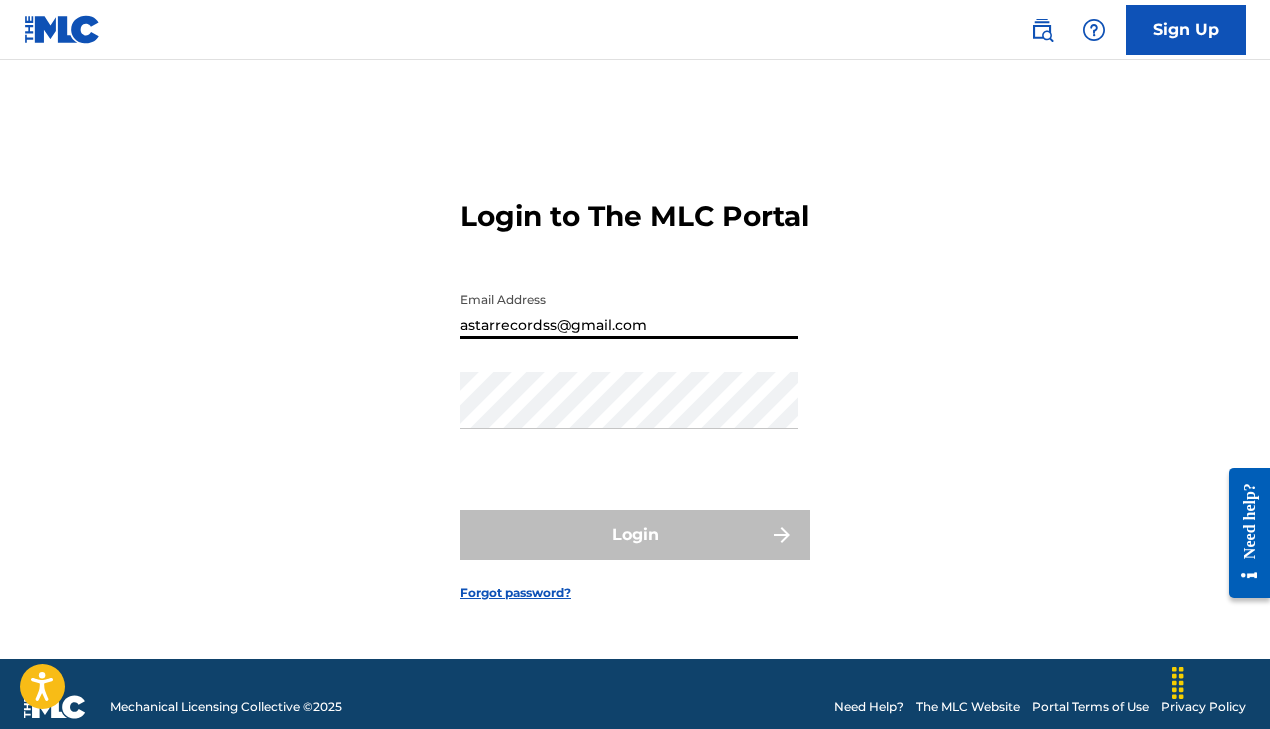 click on "Login" at bounding box center [635, 535] 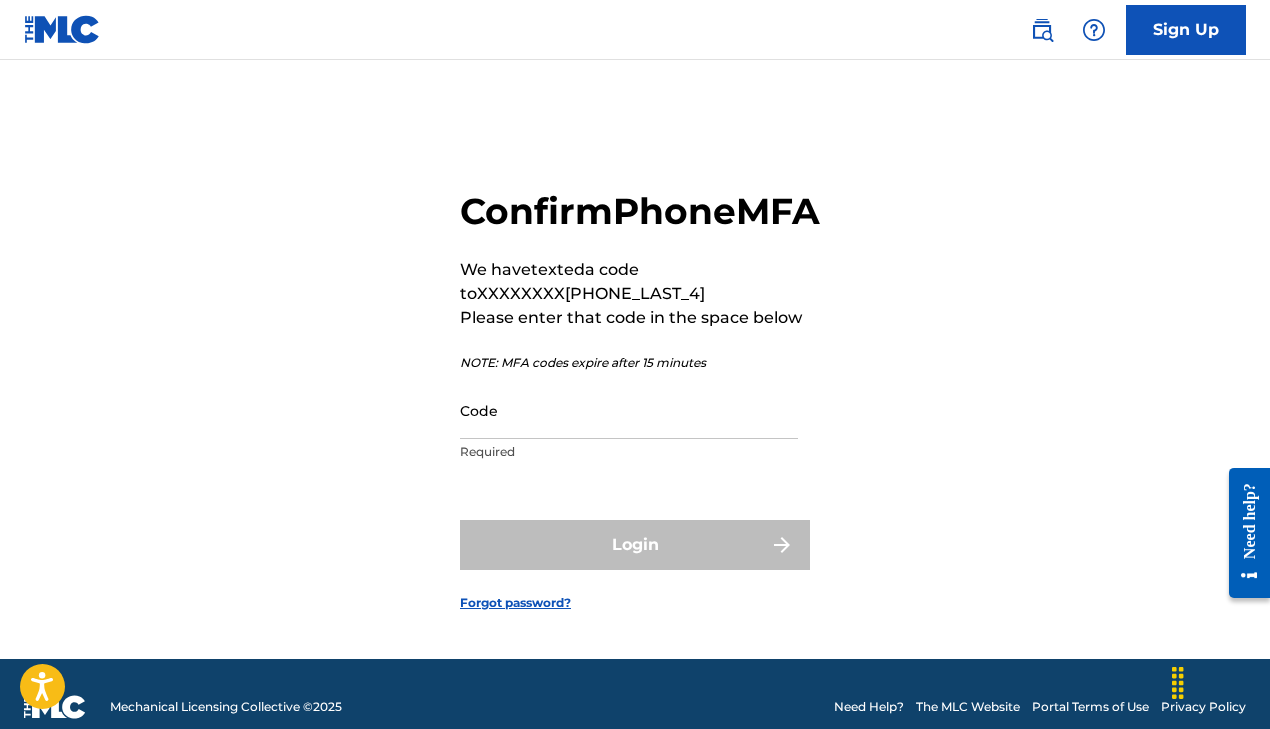 scroll, scrollTop: 0, scrollLeft: 0, axis: both 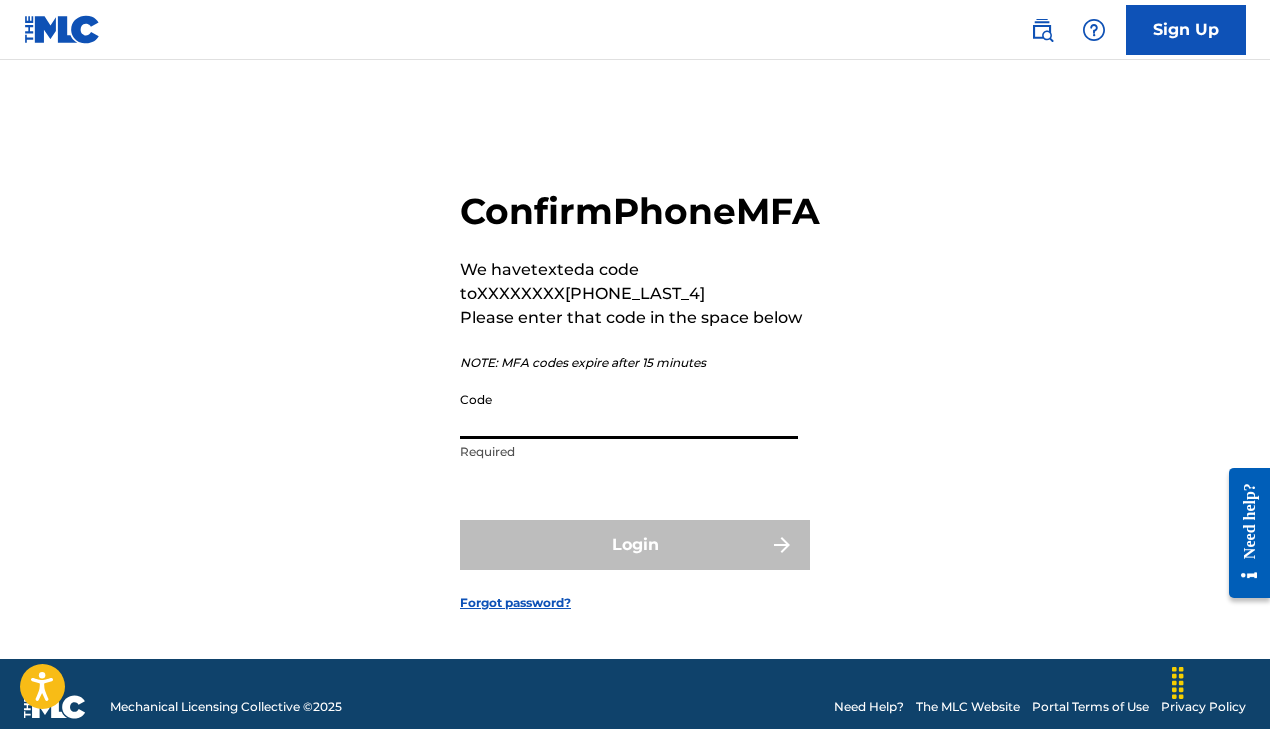 click on "Code" at bounding box center (629, 410) 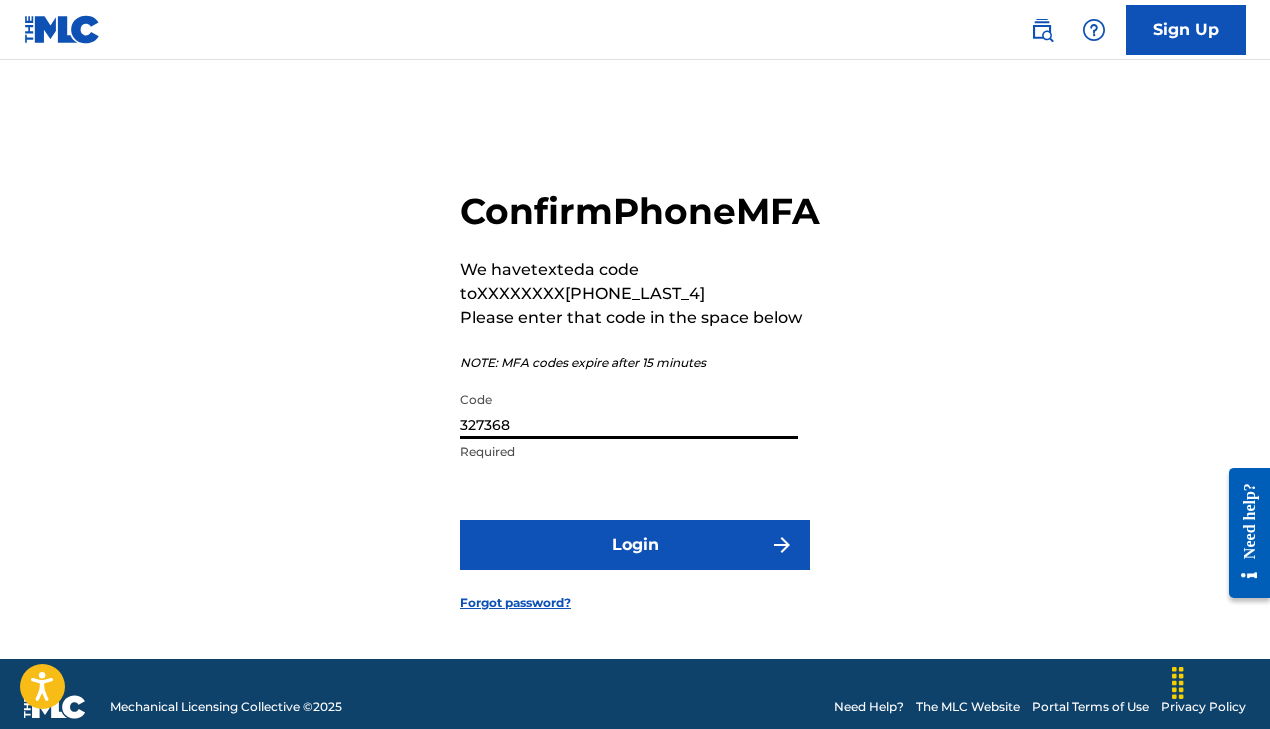 type on "327368" 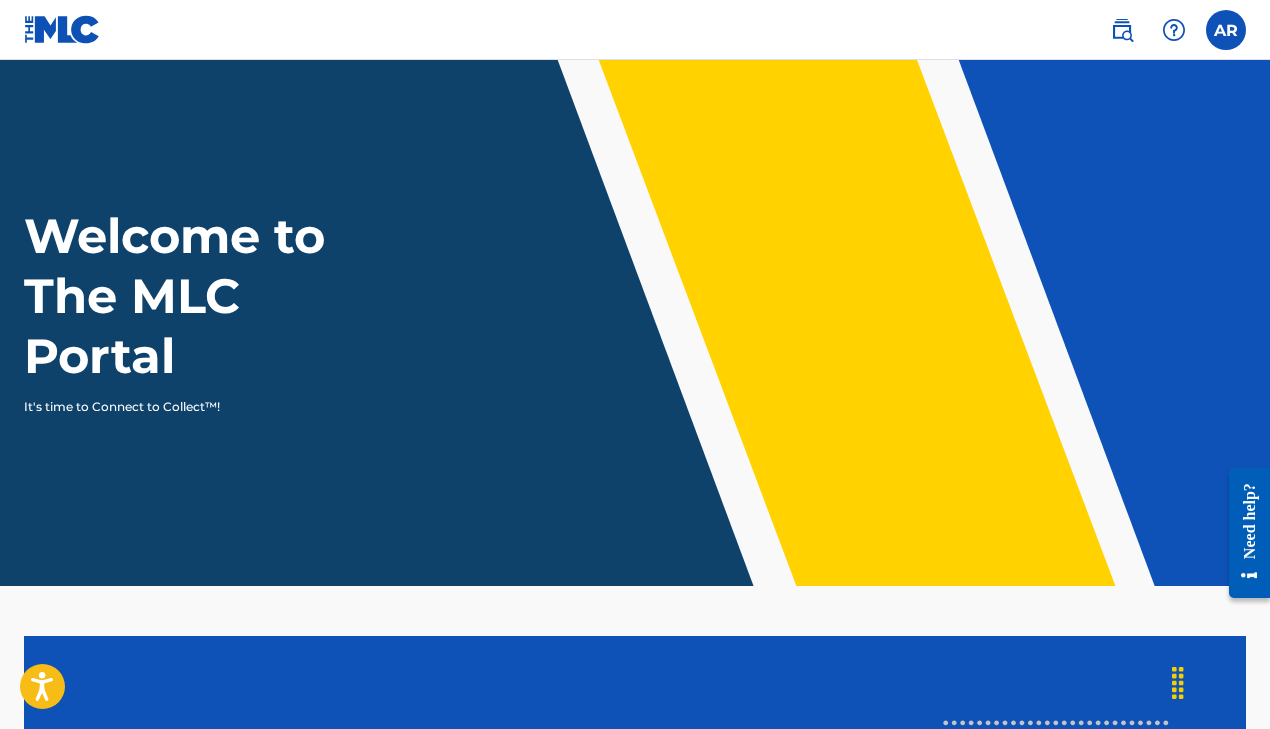 scroll, scrollTop: 0, scrollLeft: 0, axis: both 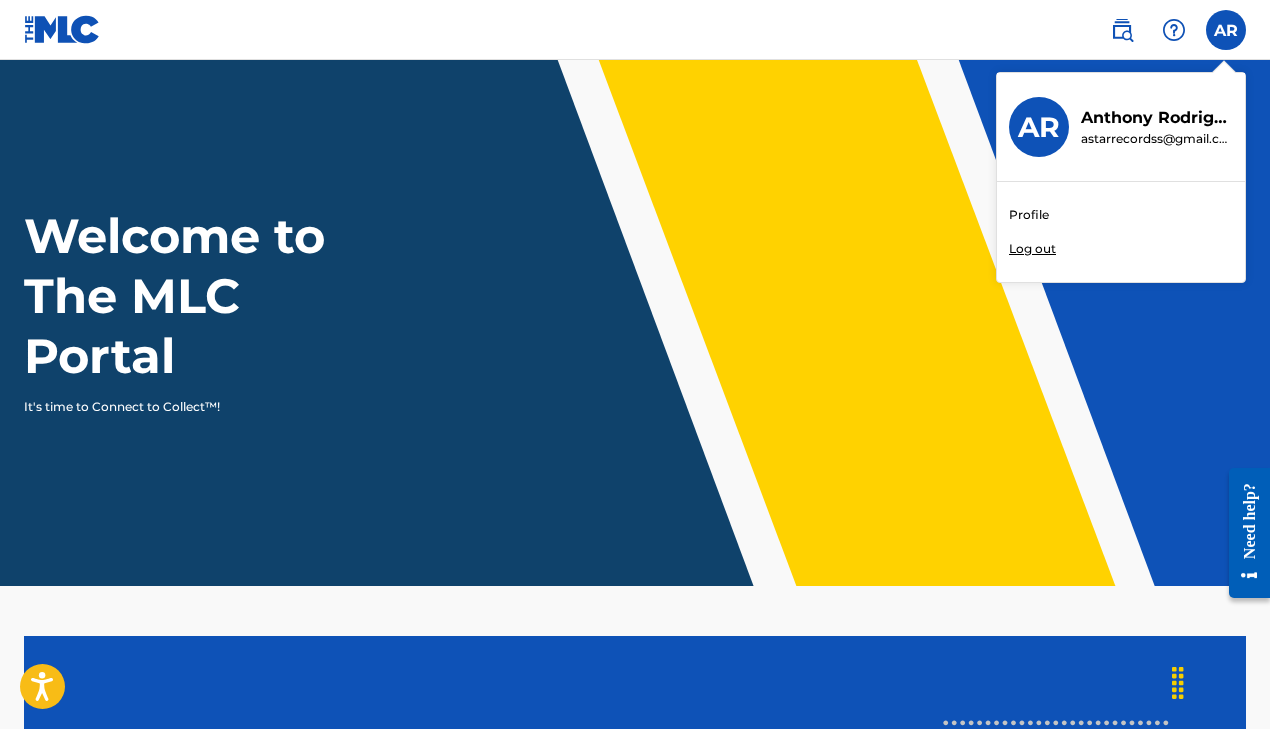 click on "Profile" at bounding box center (1029, 215) 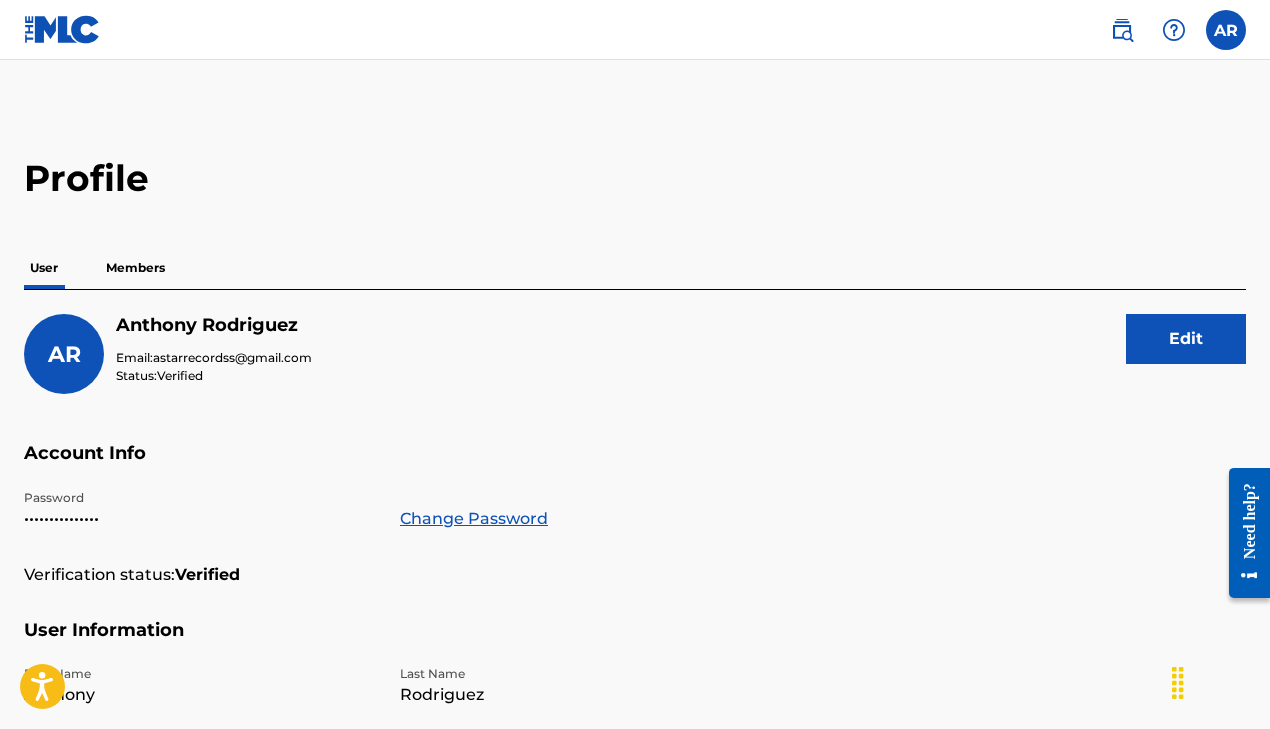scroll, scrollTop: 0, scrollLeft: 0, axis: both 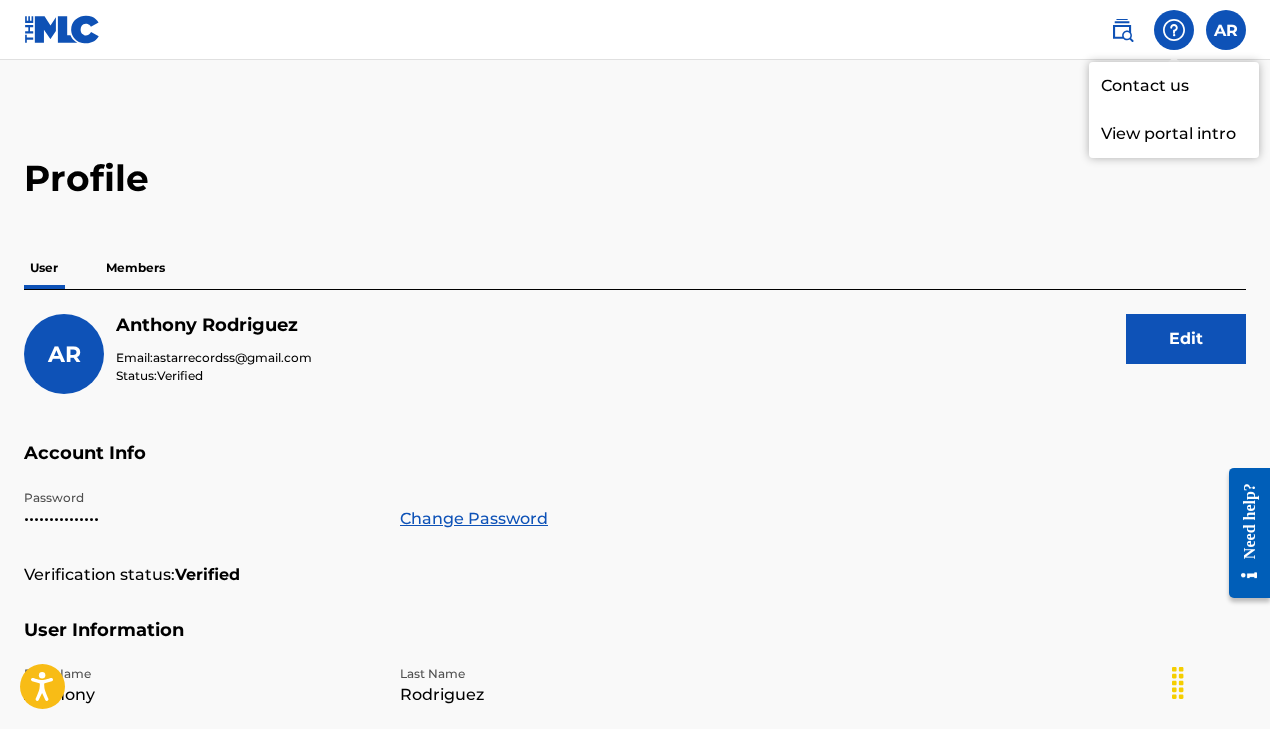 click on "View portal intro" at bounding box center (1174, 134) 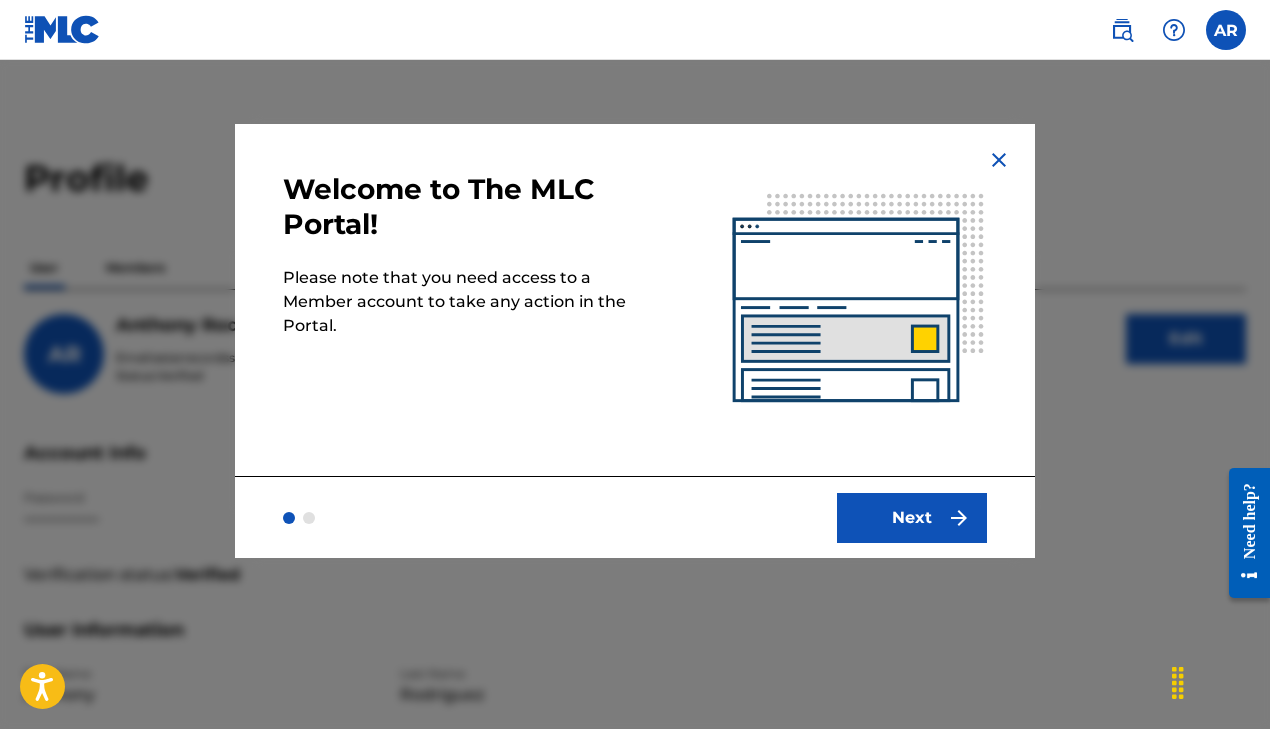 scroll, scrollTop: 0, scrollLeft: 0, axis: both 